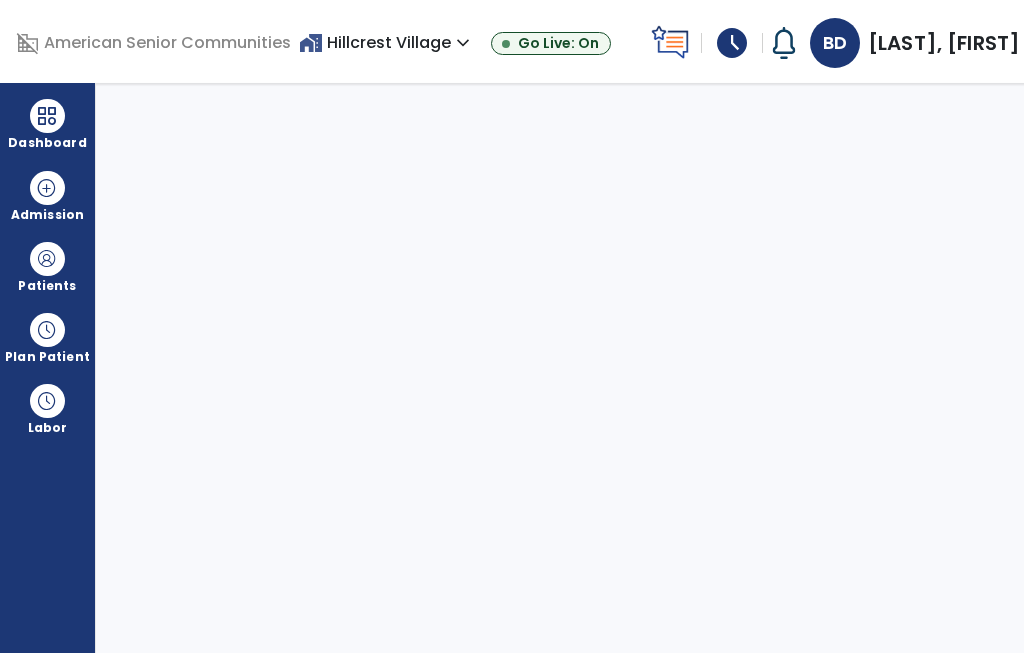 select on "****" 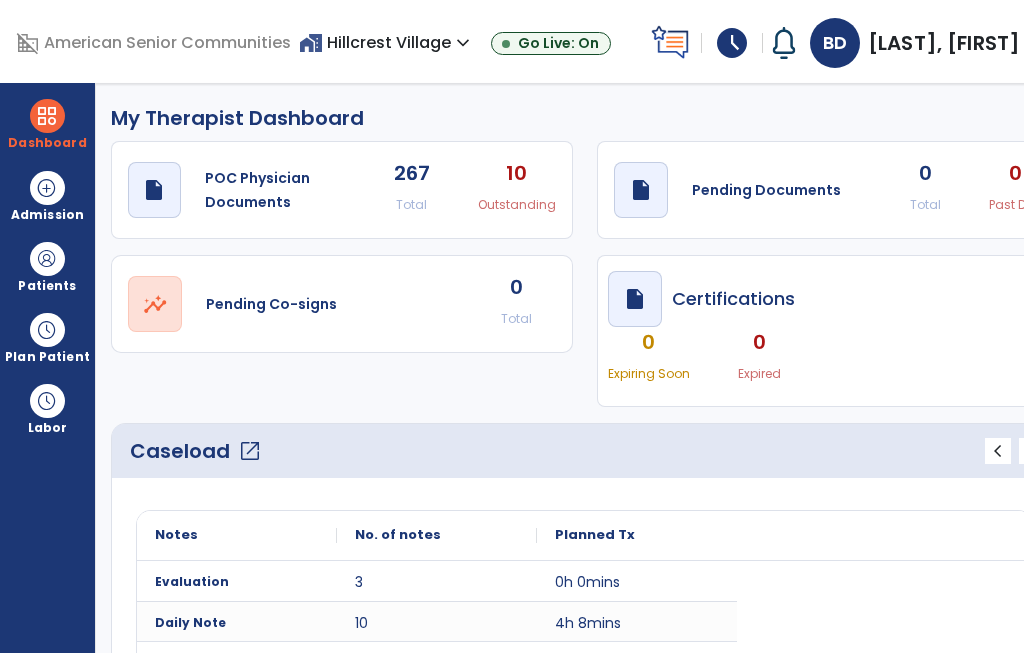scroll, scrollTop: 0, scrollLeft: 0, axis: both 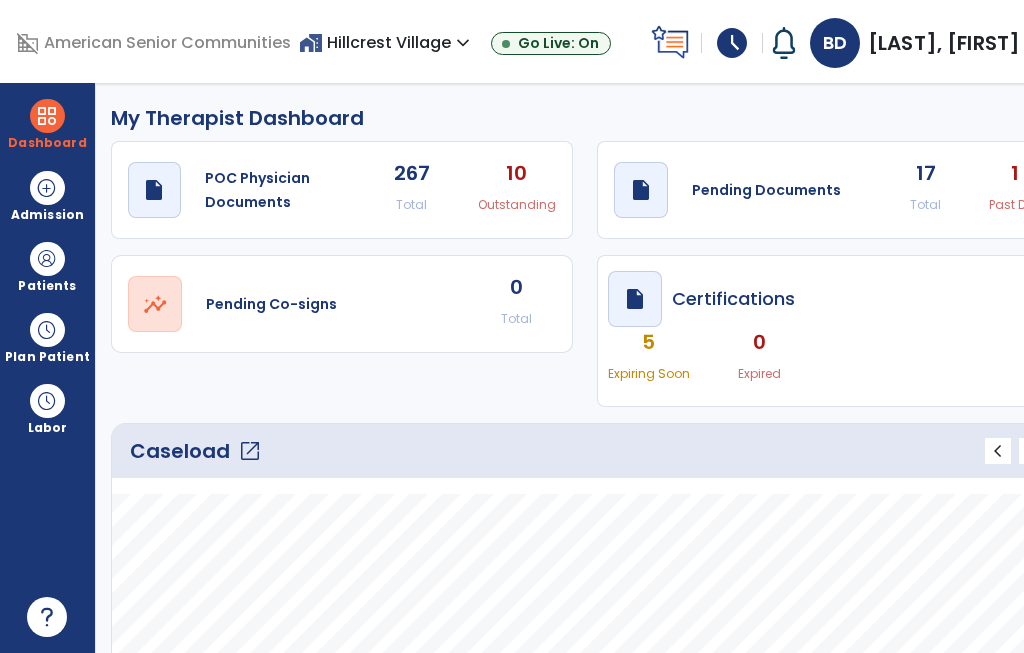 click on "open_in_new" 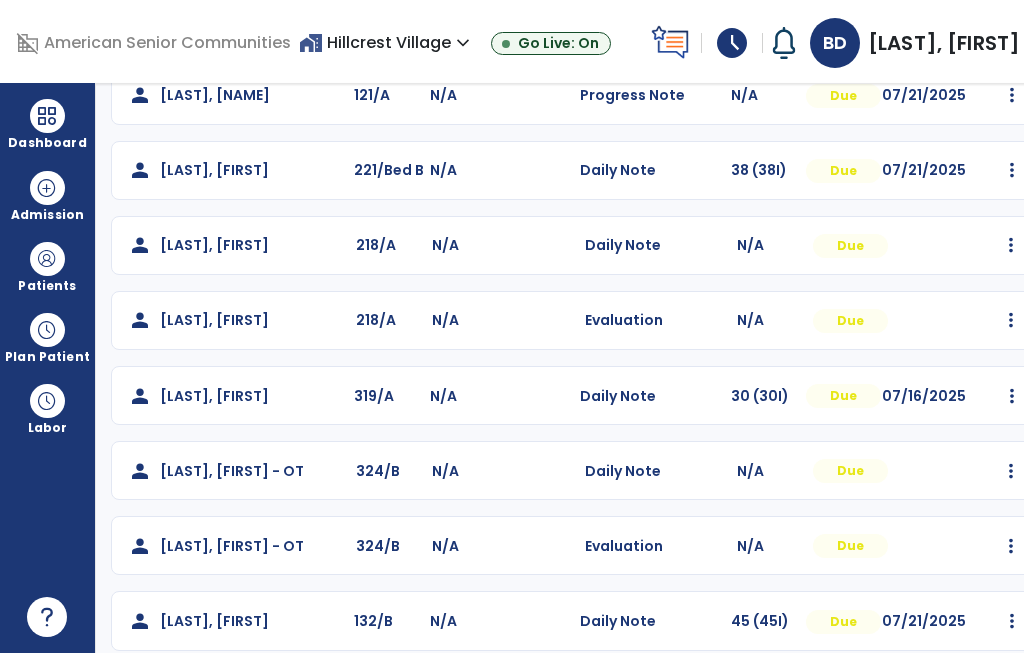 scroll, scrollTop: 910, scrollLeft: 0, axis: vertical 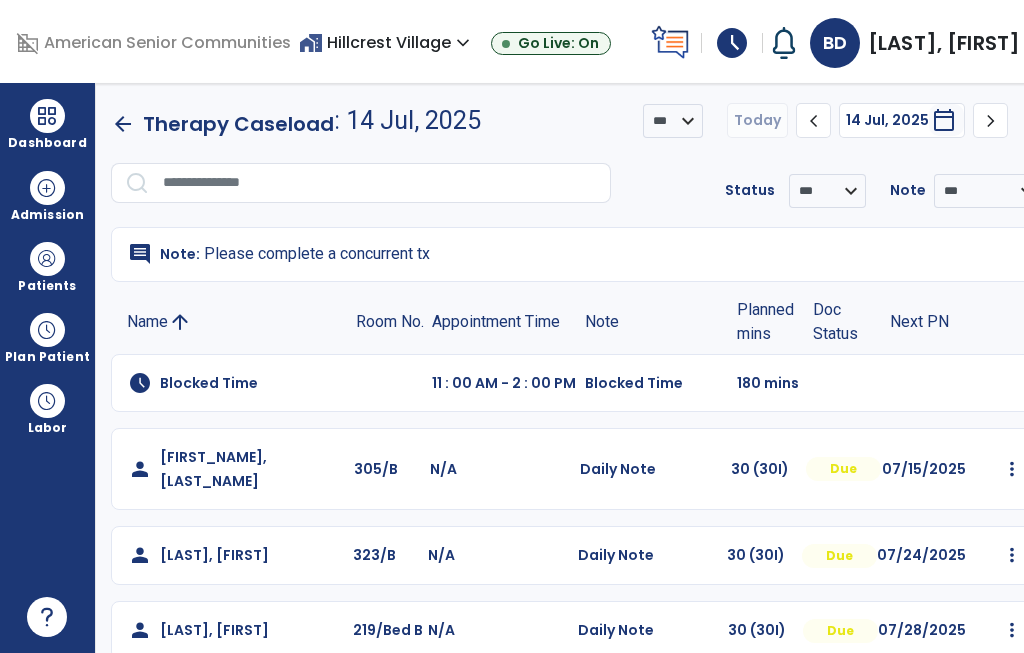click at bounding box center [47, 259] 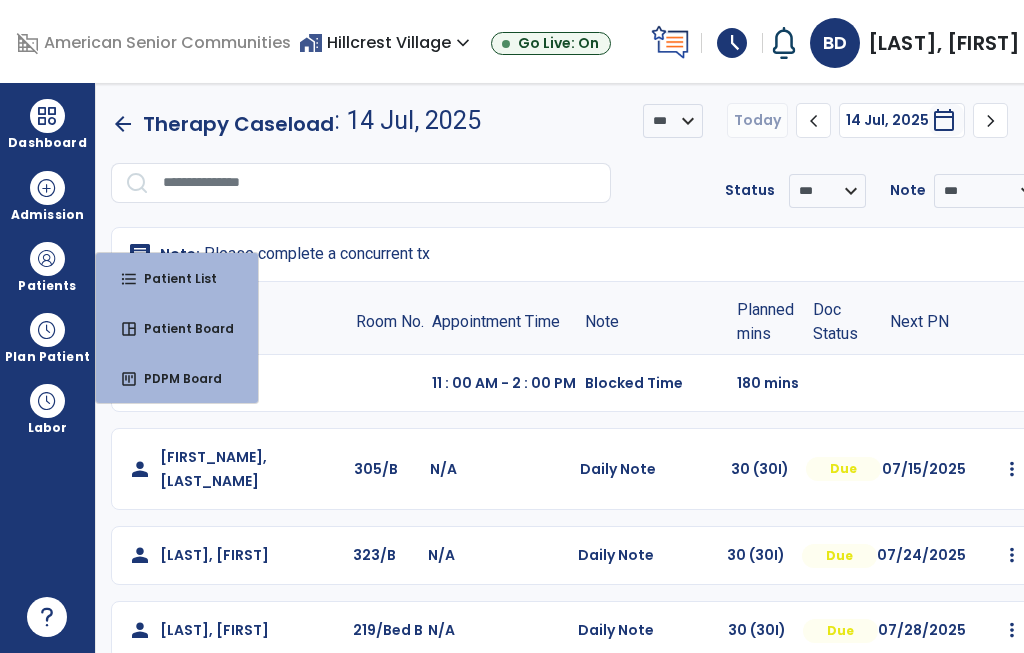 scroll, scrollTop: 0, scrollLeft: 0, axis: both 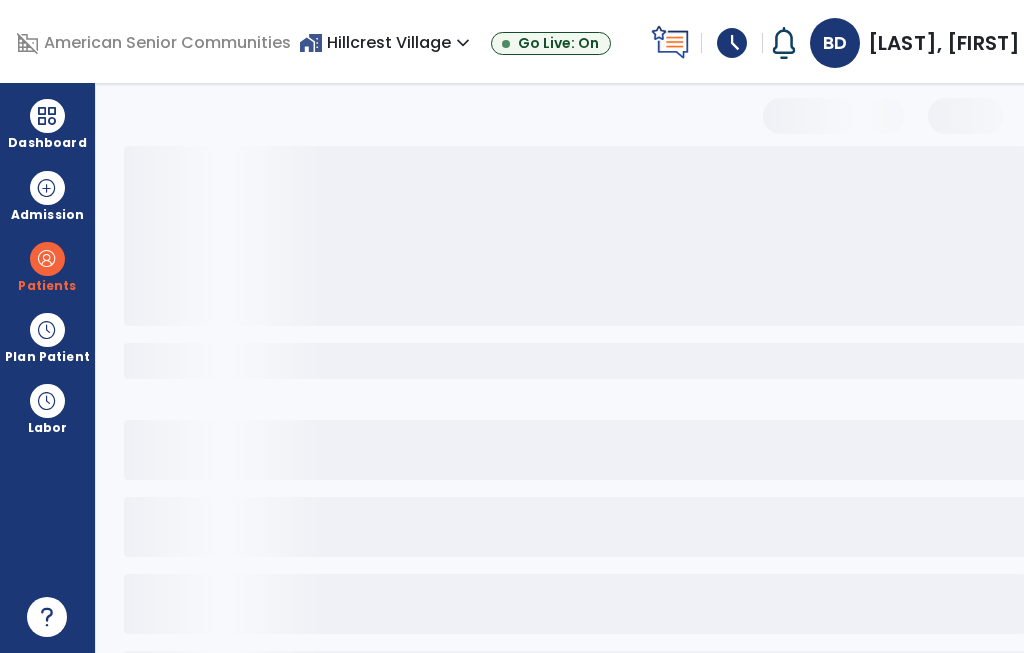 select on "***" 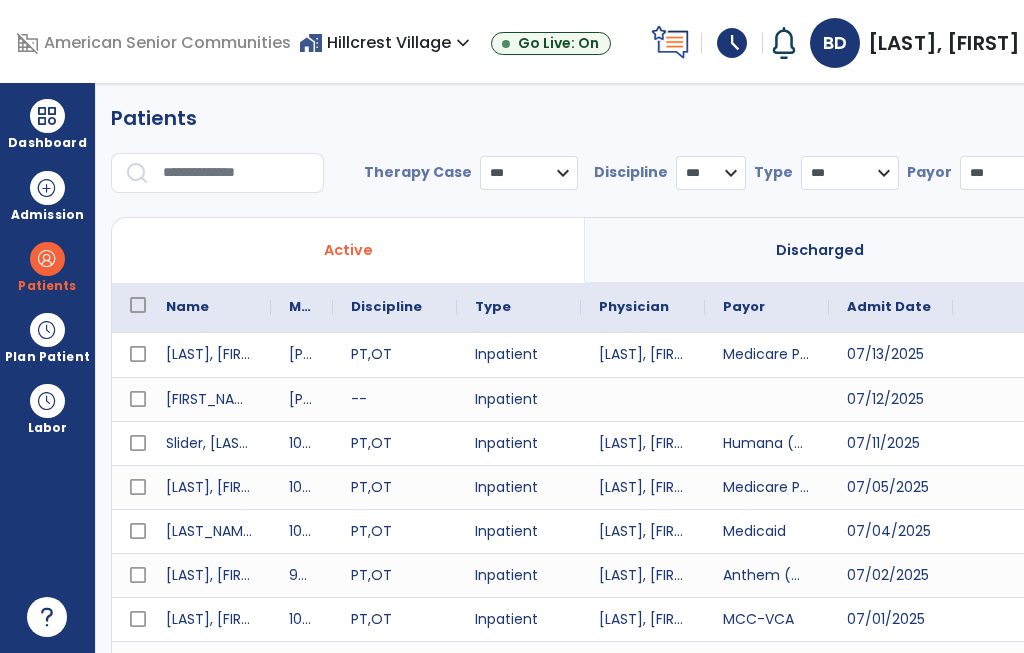 click at bounding box center [236, 173] 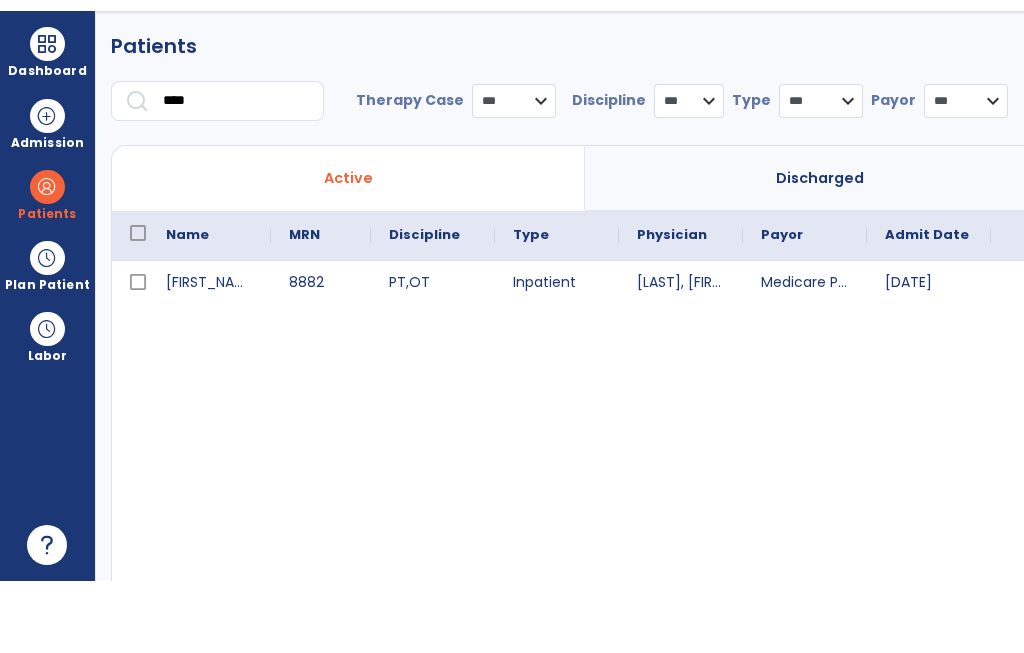 scroll, scrollTop: 72, scrollLeft: 0, axis: vertical 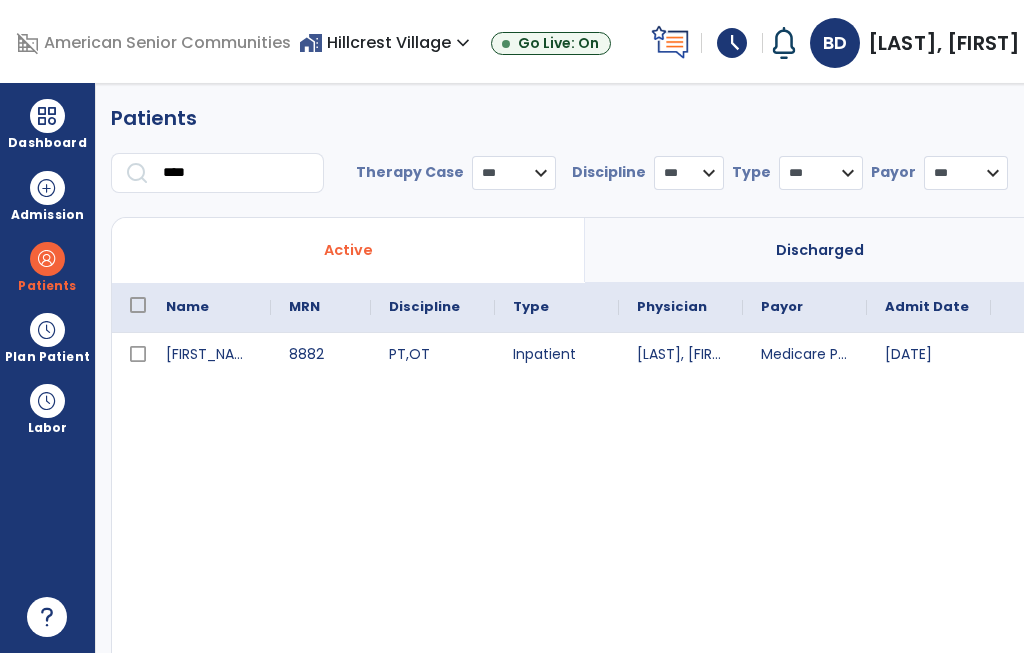type on "****" 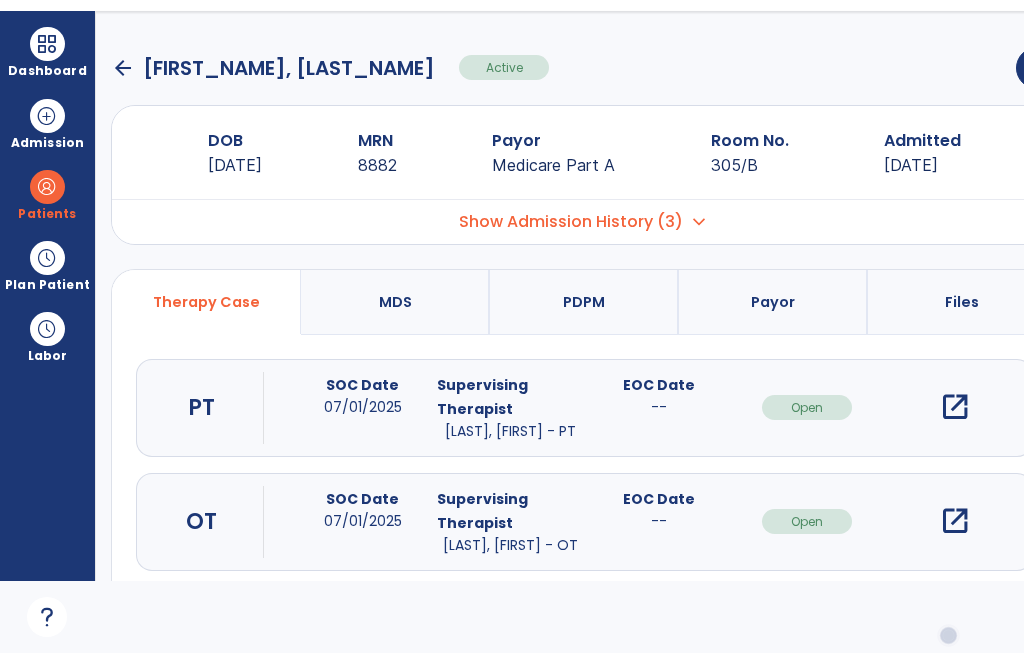 click on "open_in_new" at bounding box center [955, 407] 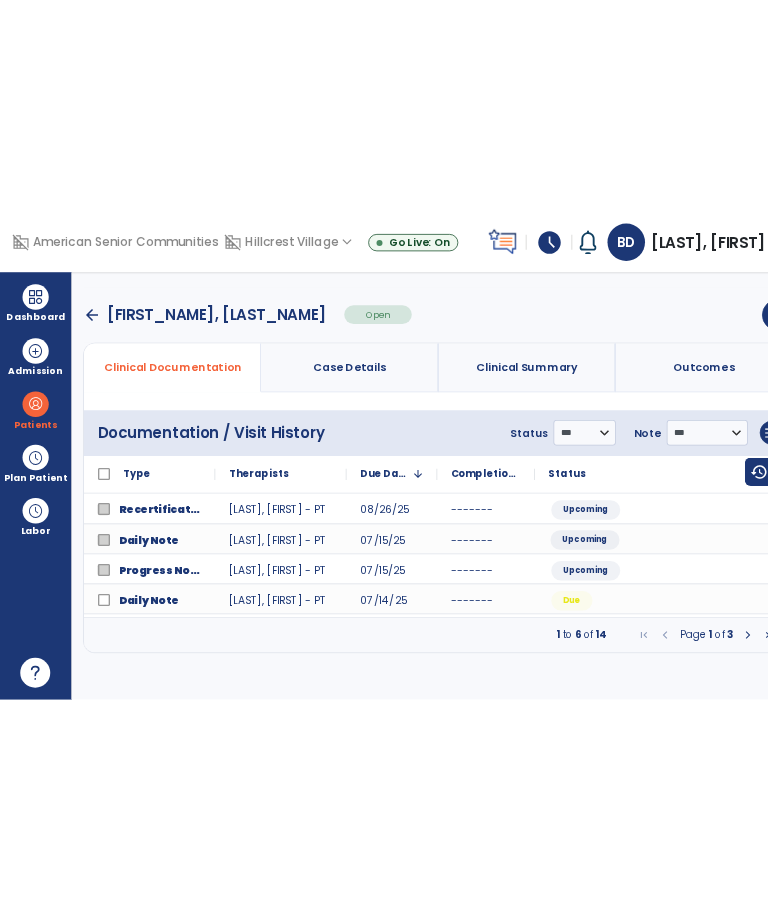 scroll, scrollTop: 0, scrollLeft: 0, axis: both 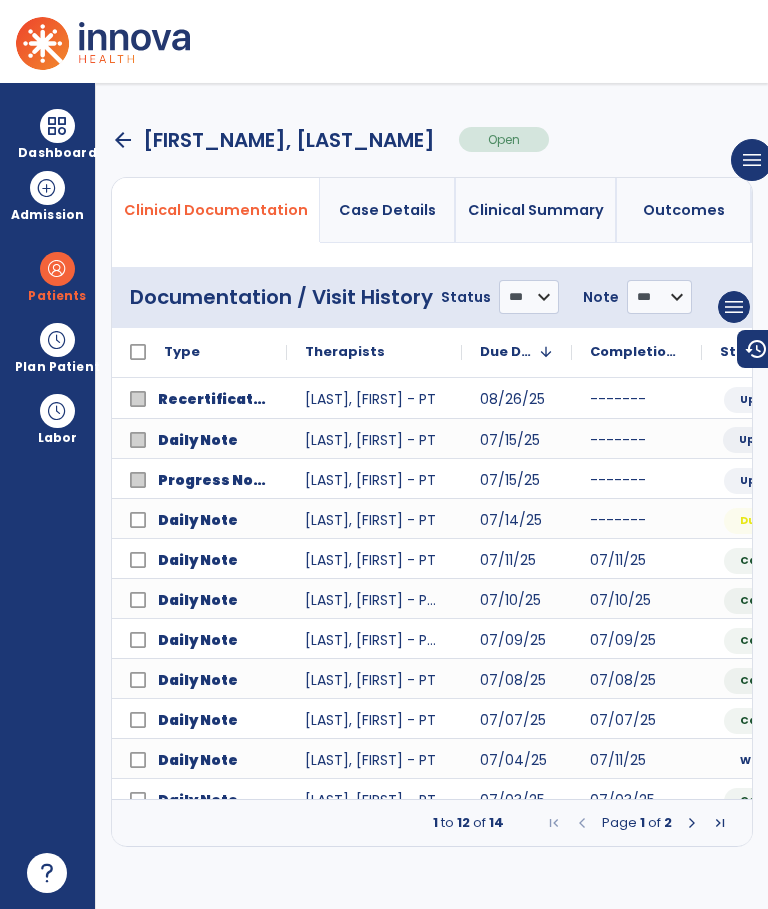 click on "**********" 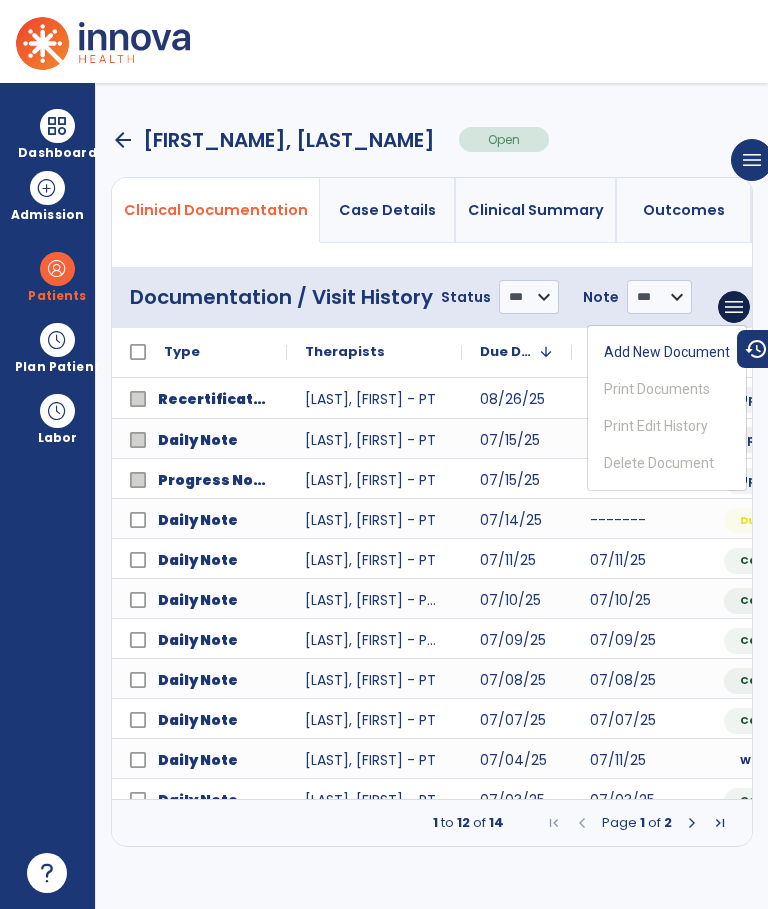 click on "Add New Document" at bounding box center [667, 352] 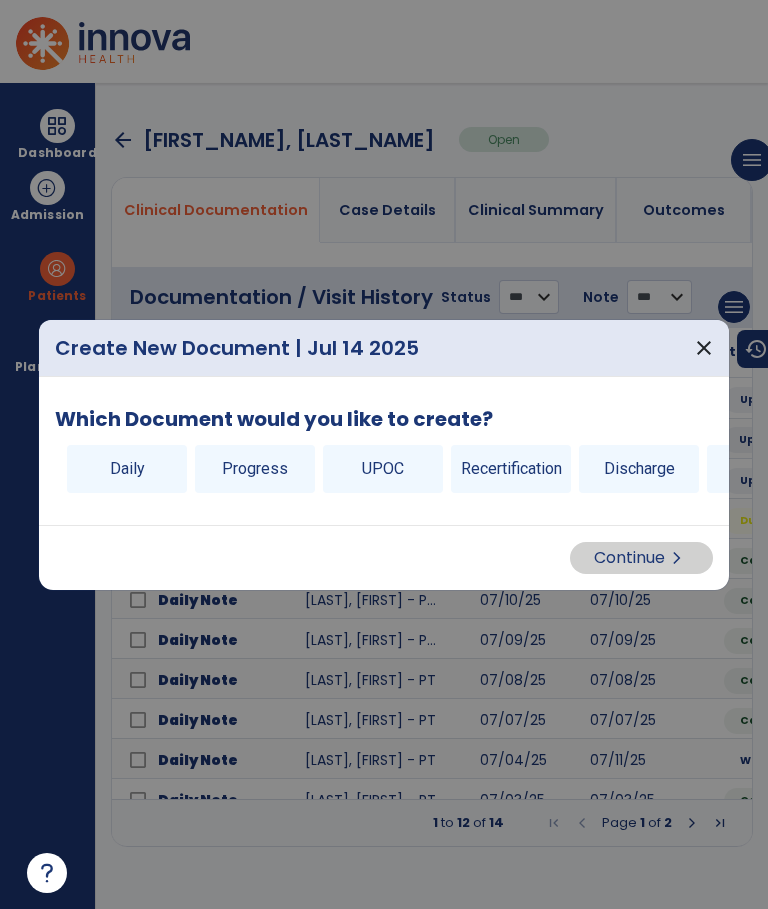 click on "Progress" at bounding box center [255, 469] 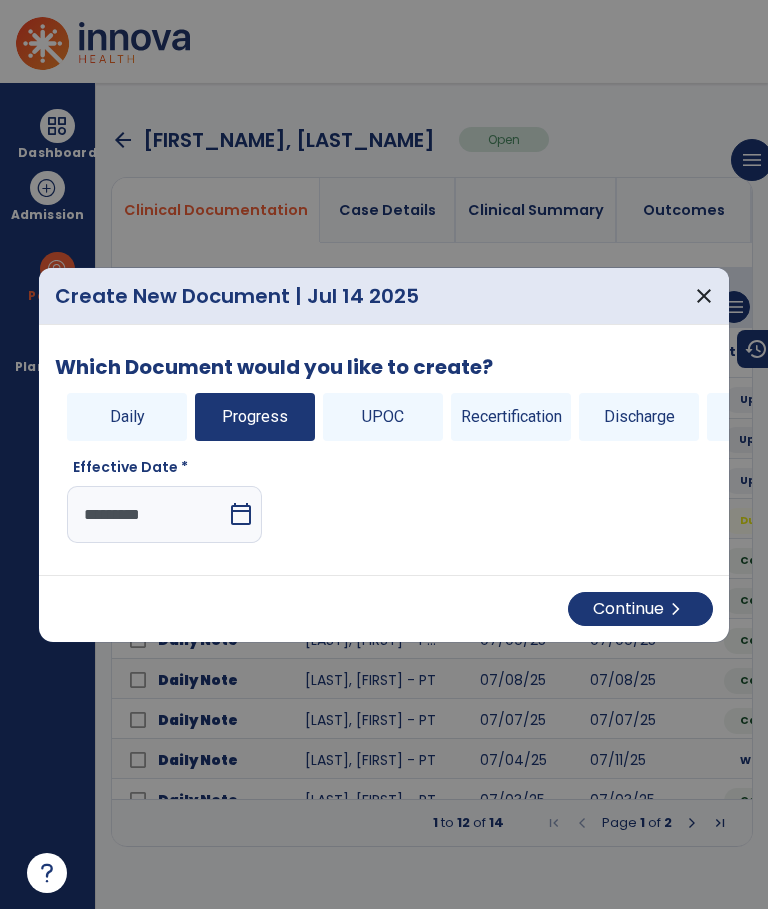 click on "Continue   chevron_right" at bounding box center [640, 609] 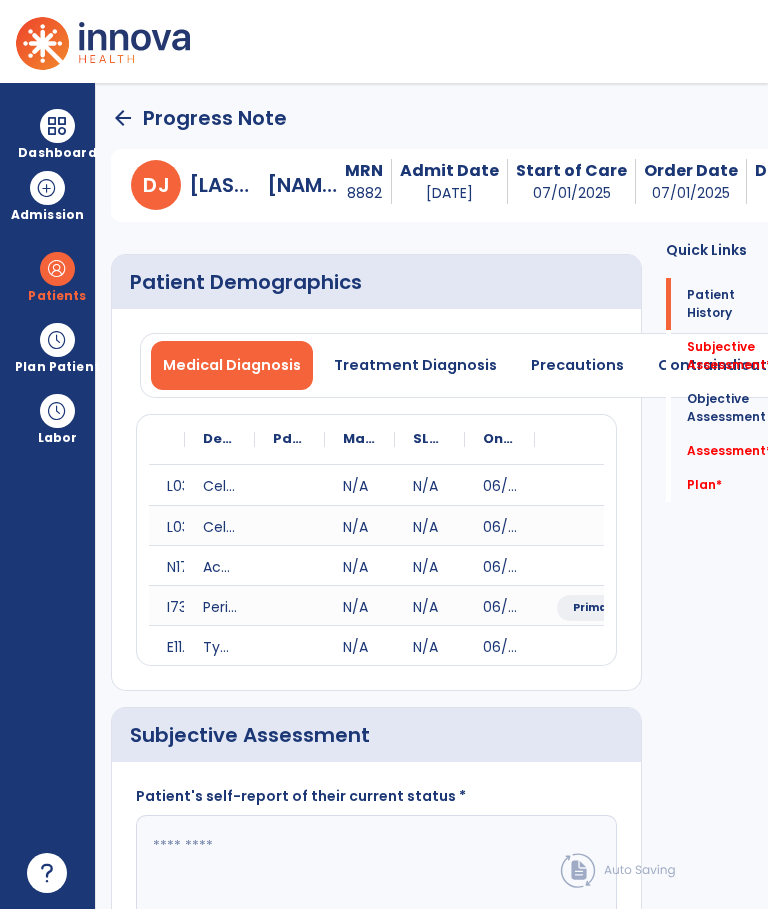 click 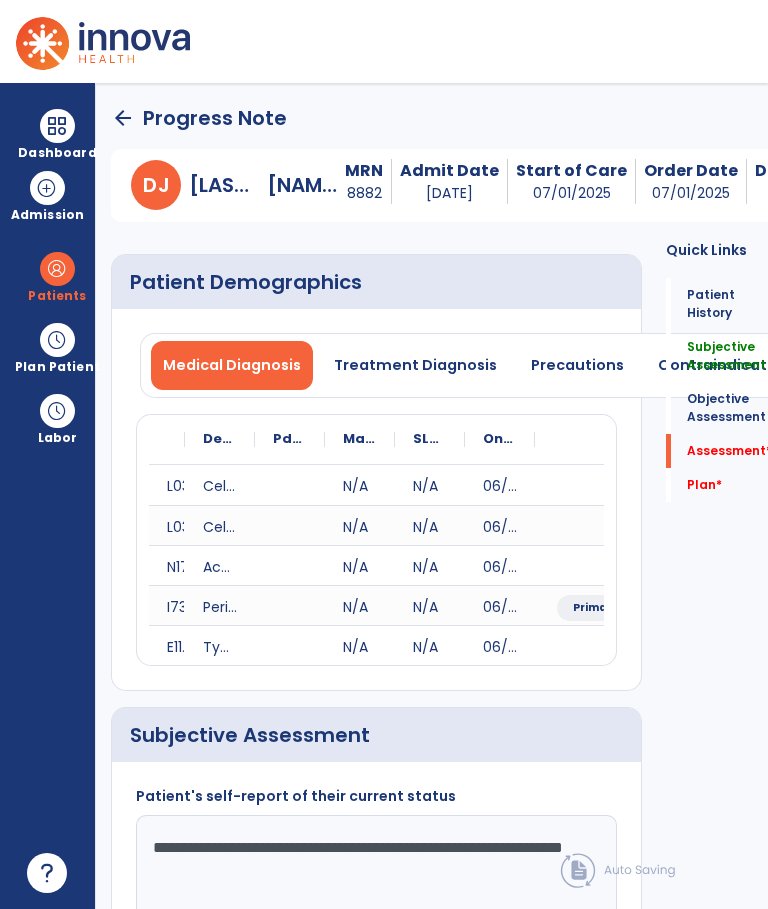type on "**********" 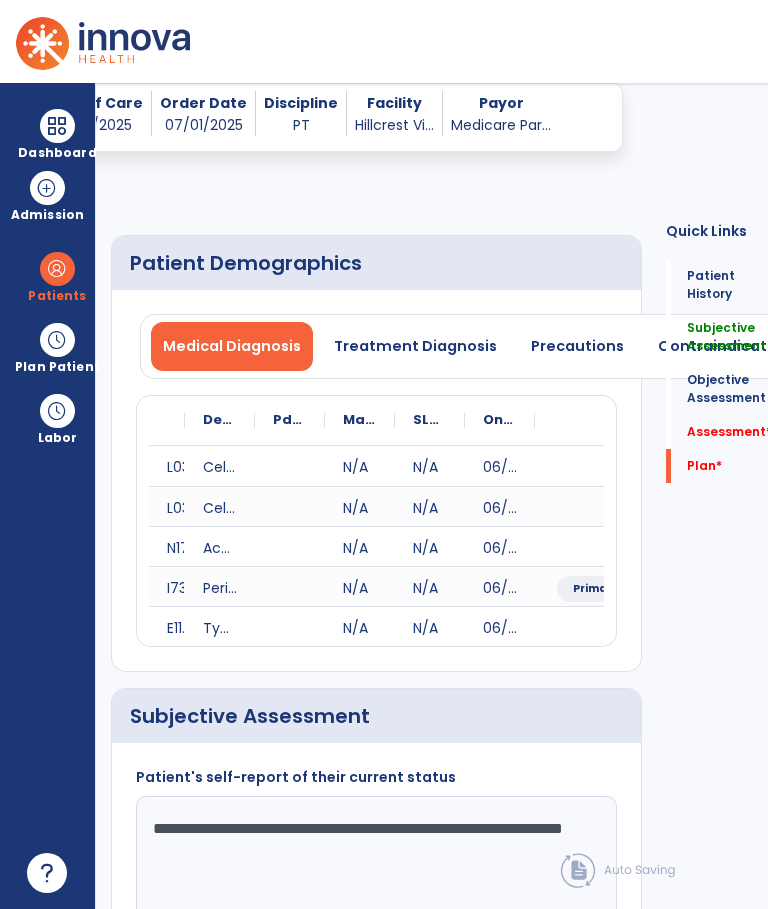scroll, scrollTop: 4584, scrollLeft: 0, axis: vertical 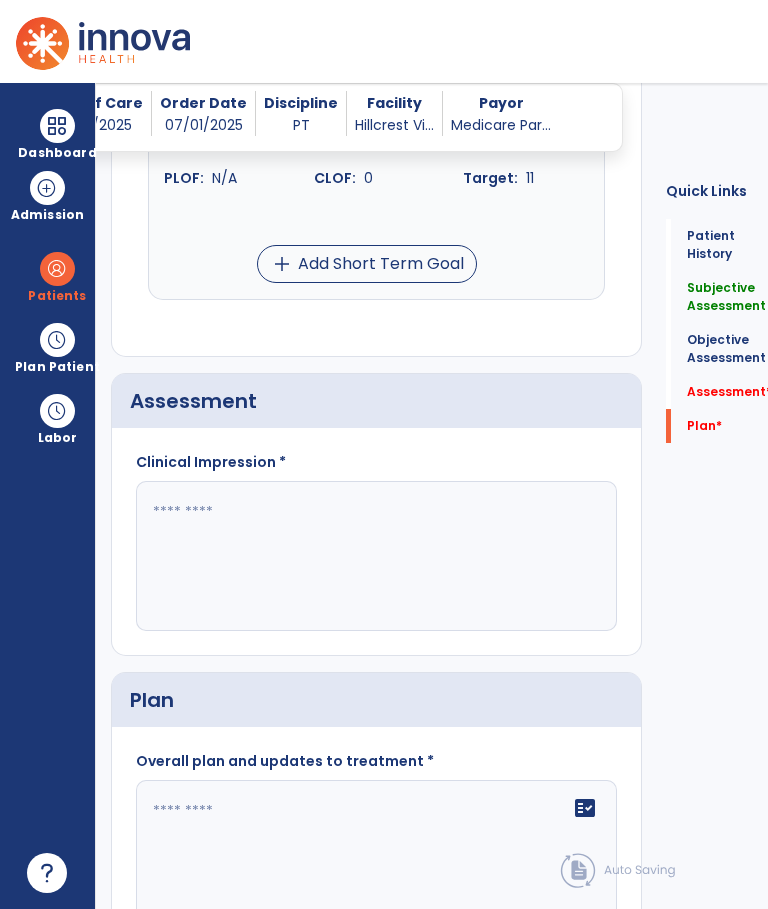 click 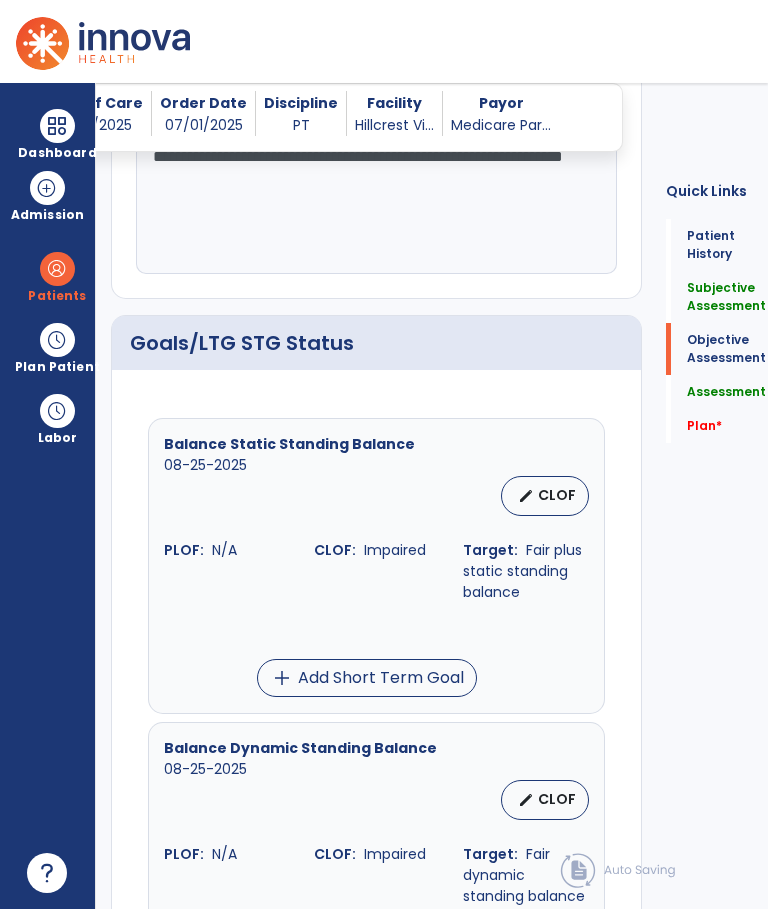 scroll, scrollTop: 674, scrollLeft: 0, axis: vertical 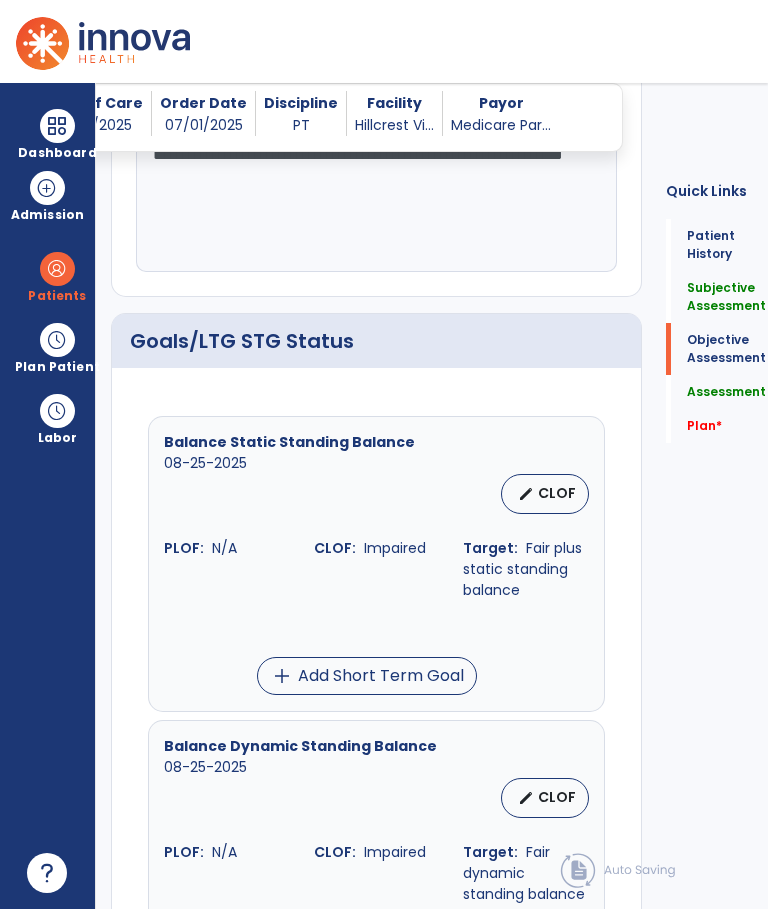 type on "**********" 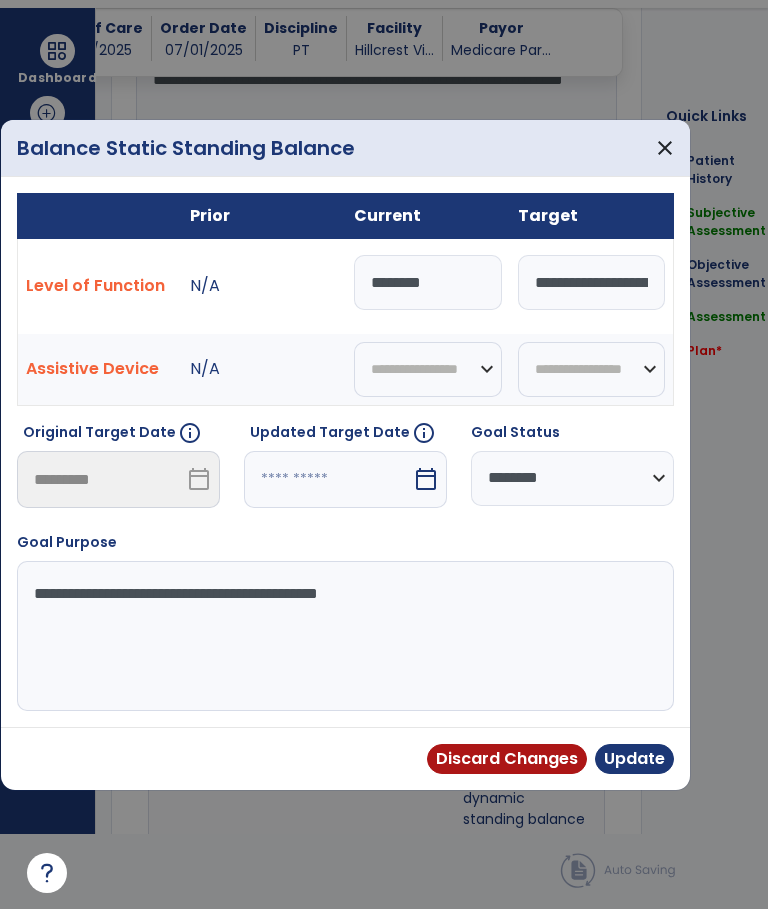 click on "********" at bounding box center [428, 282] 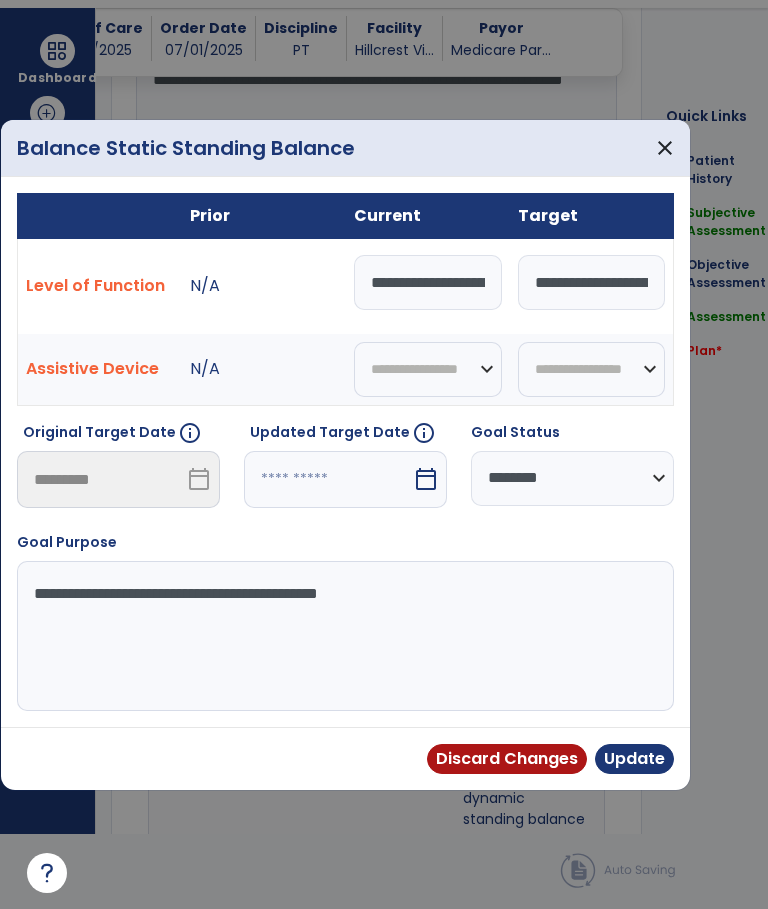 click on "**********" at bounding box center (428, 282) 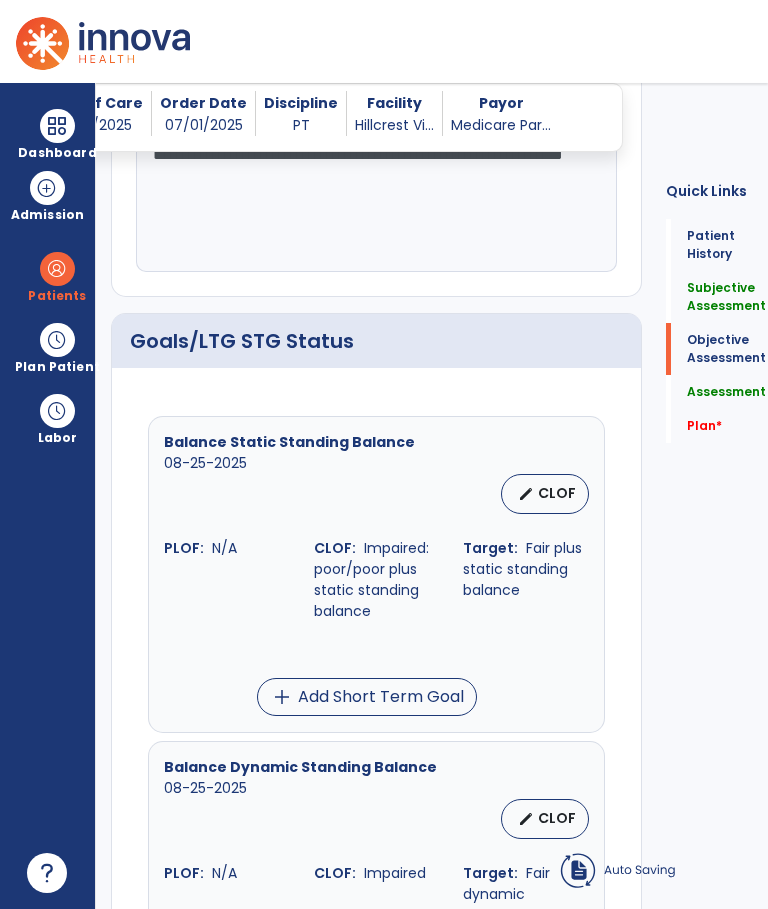 scroll, scrollTop: 75, scrollLeft: 0, axis: vertical 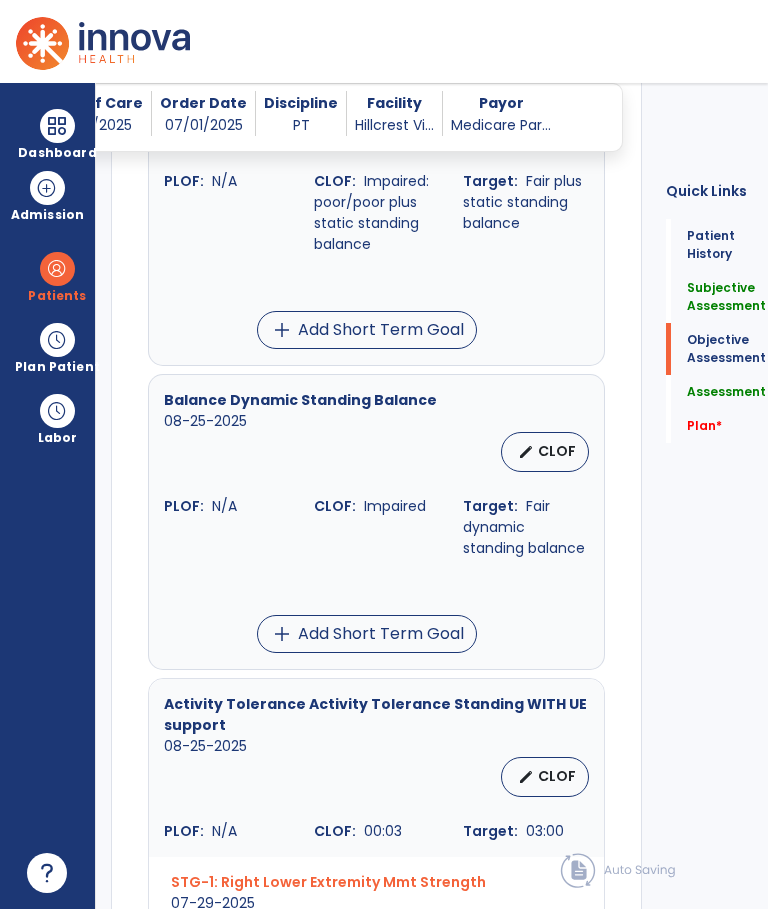 click on "edit   CLOF" at bounding box center [545, 452] 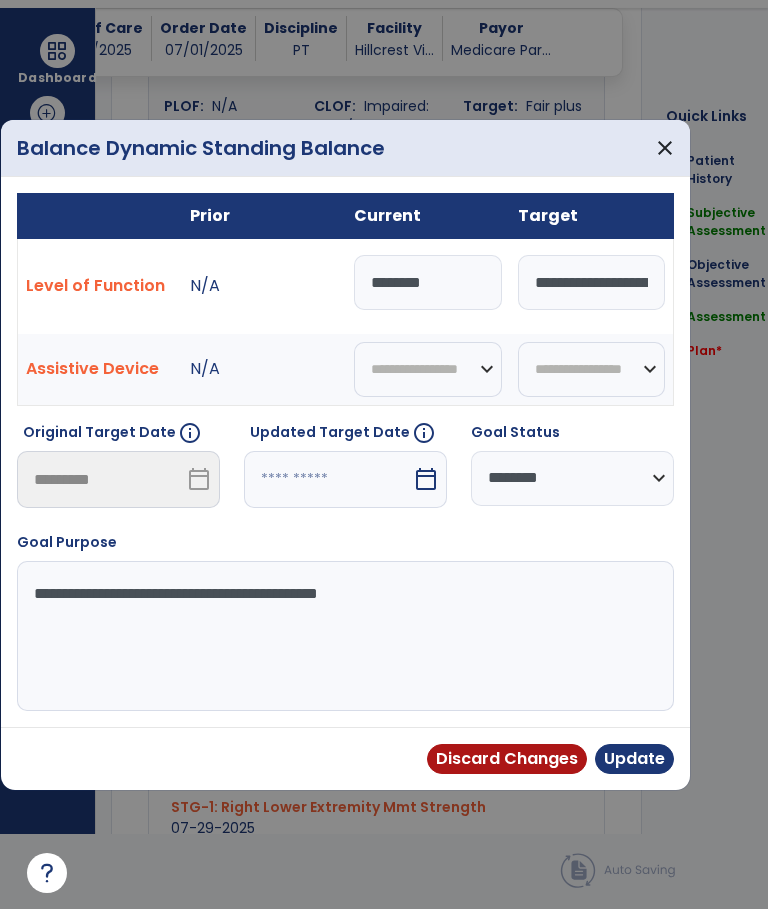 scroll, scrollTop: 0, scrollLeft: 0, axis: both 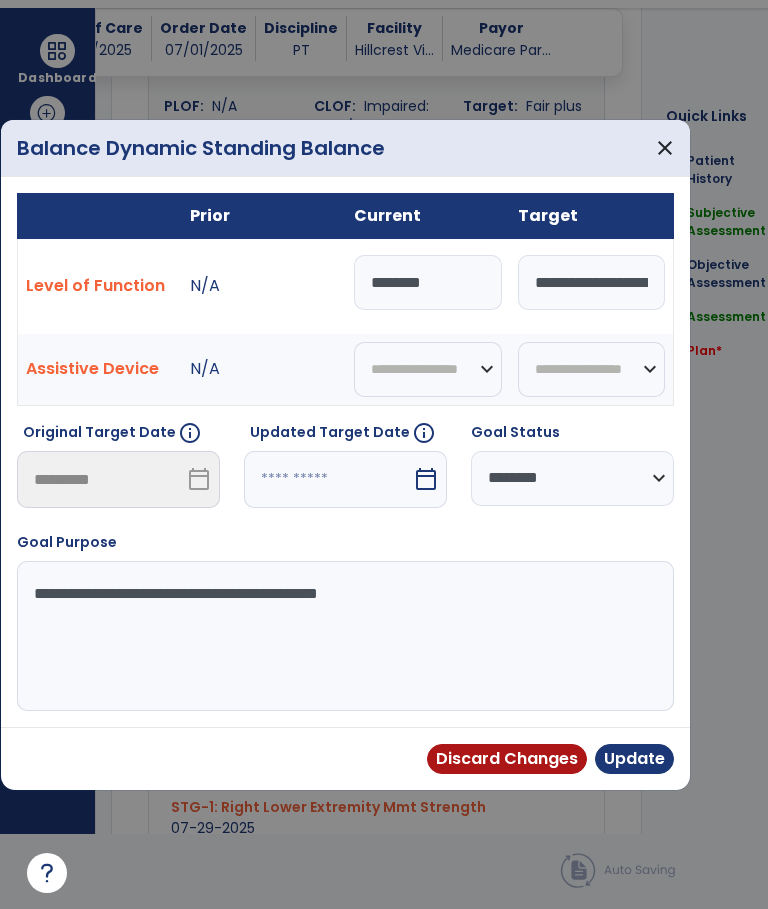 click on "********" at bounding box center [428, 282] 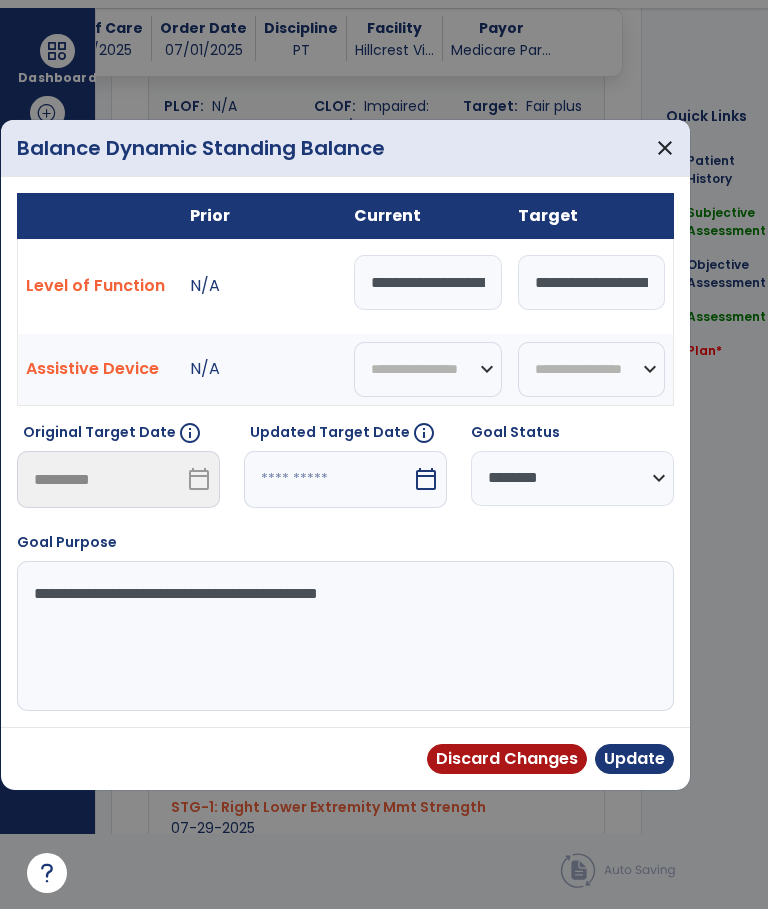 type on "**********" 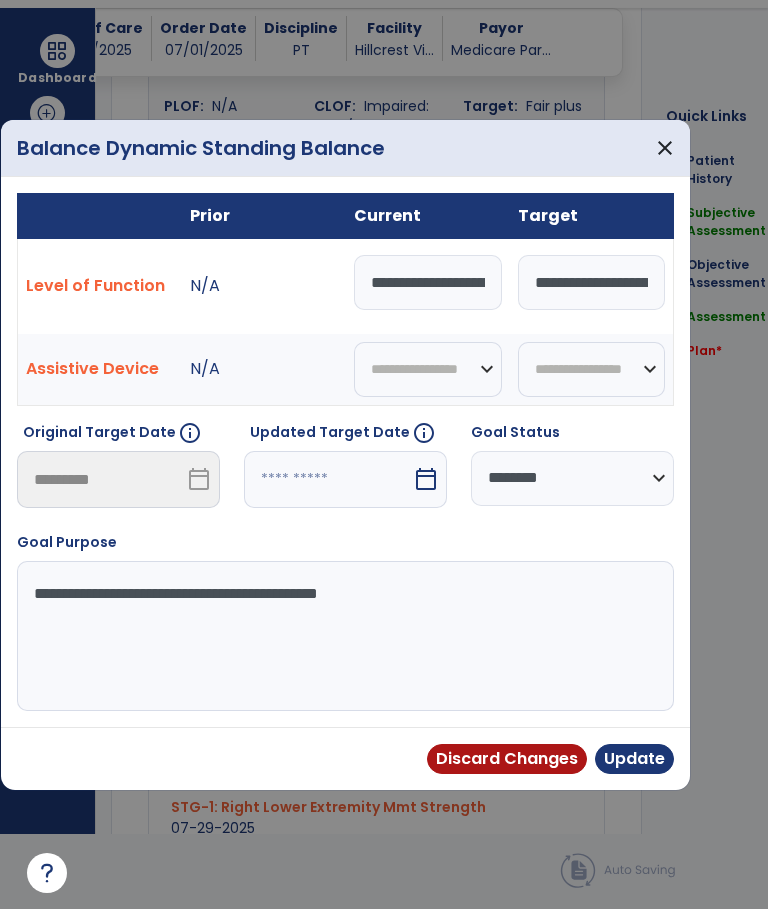 click on "Update" at bounding box center [634, 759] 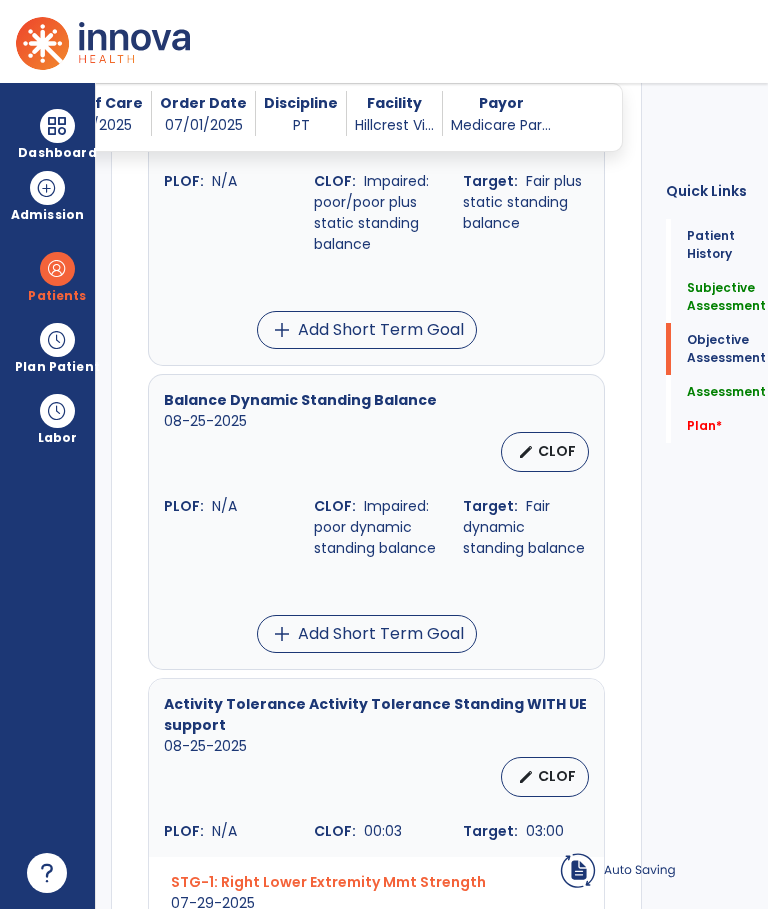 scroll, scrollTop: 75, scrollLeft: 0, axis: vertical 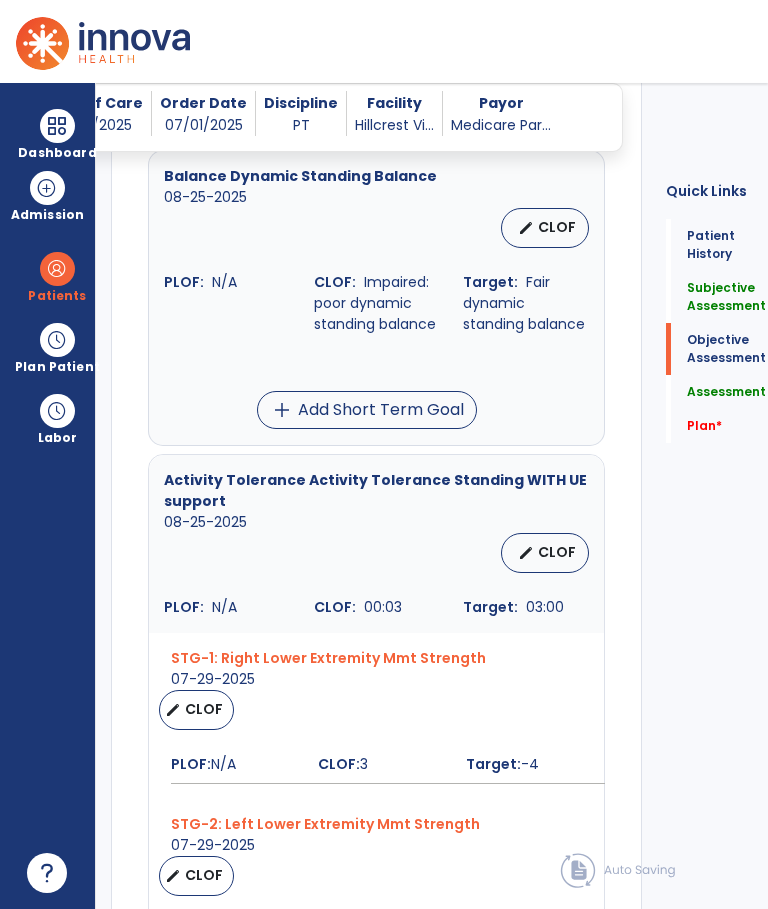 click on "edit   CLOF" at bounding box center (545, 553) 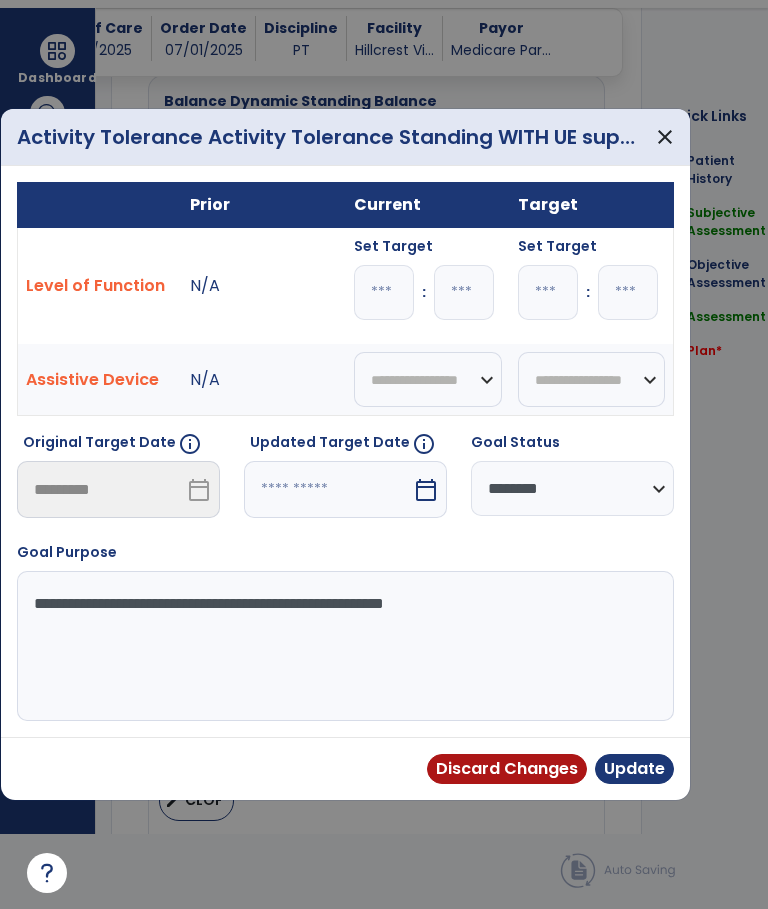 scroll, scrollTop: 0, scrollLeft: 0, axis: both 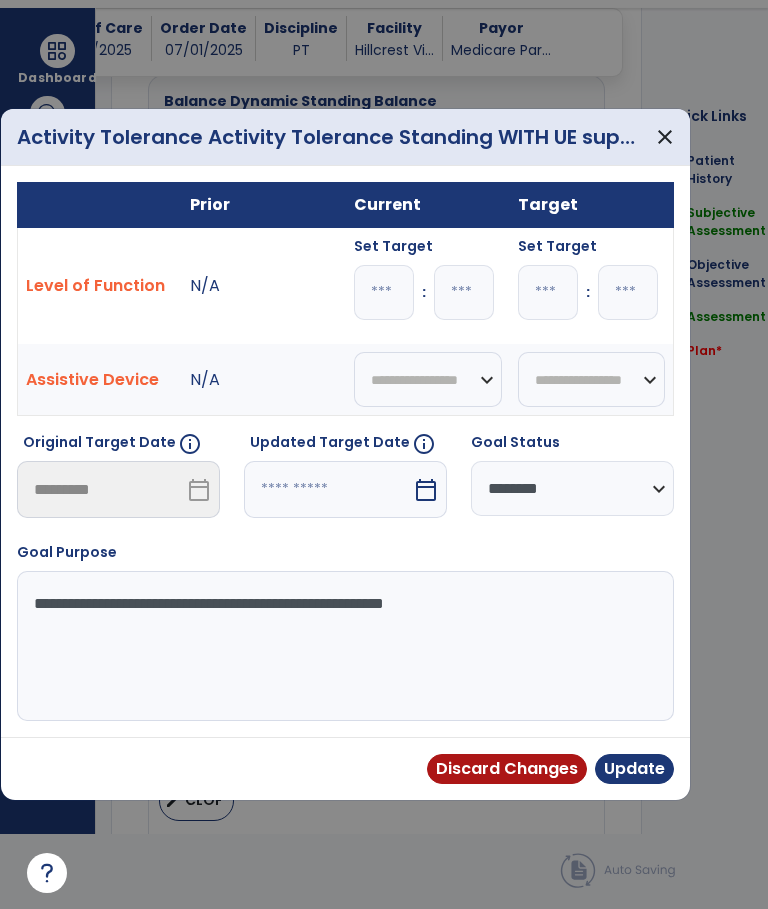 click on "*" at bounding box center [464, 292] 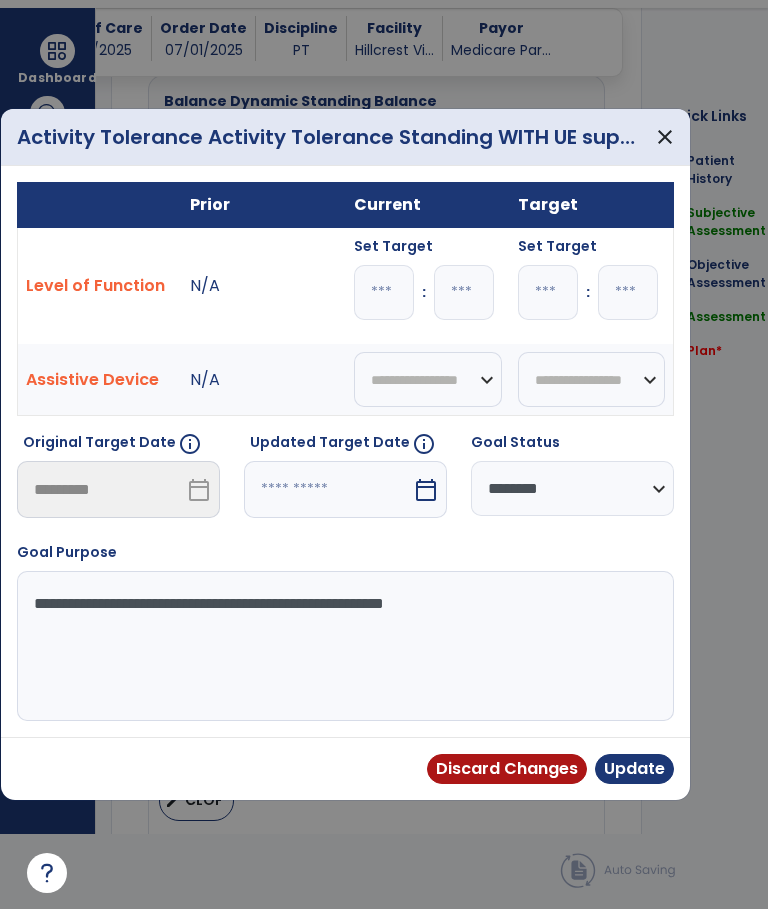 type on "**" 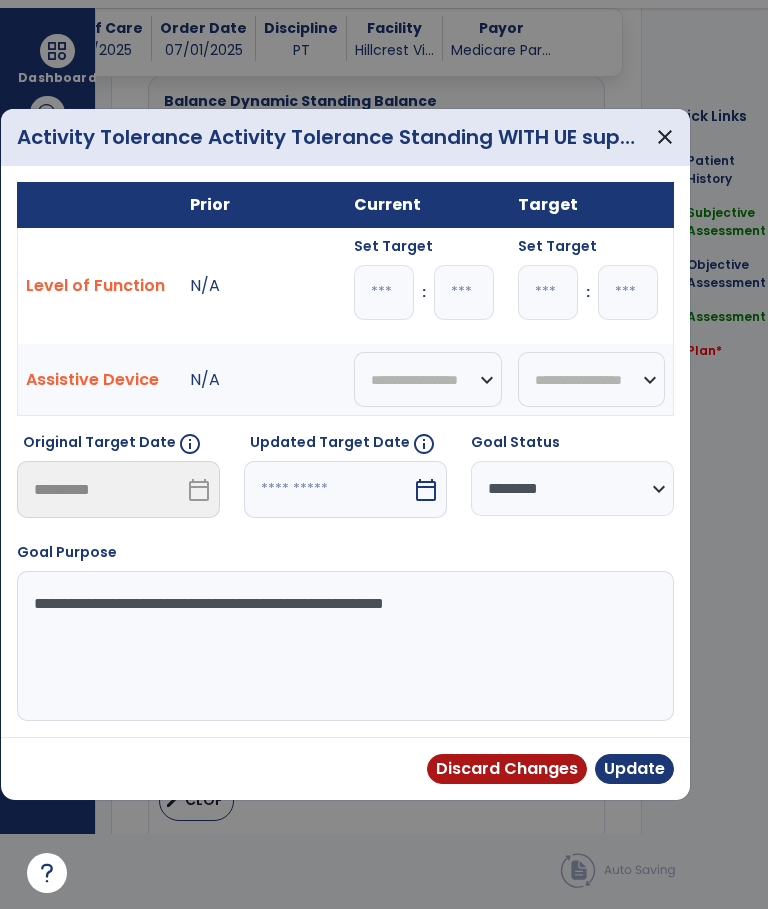 click on "Update" at bounding box center [634, 769] 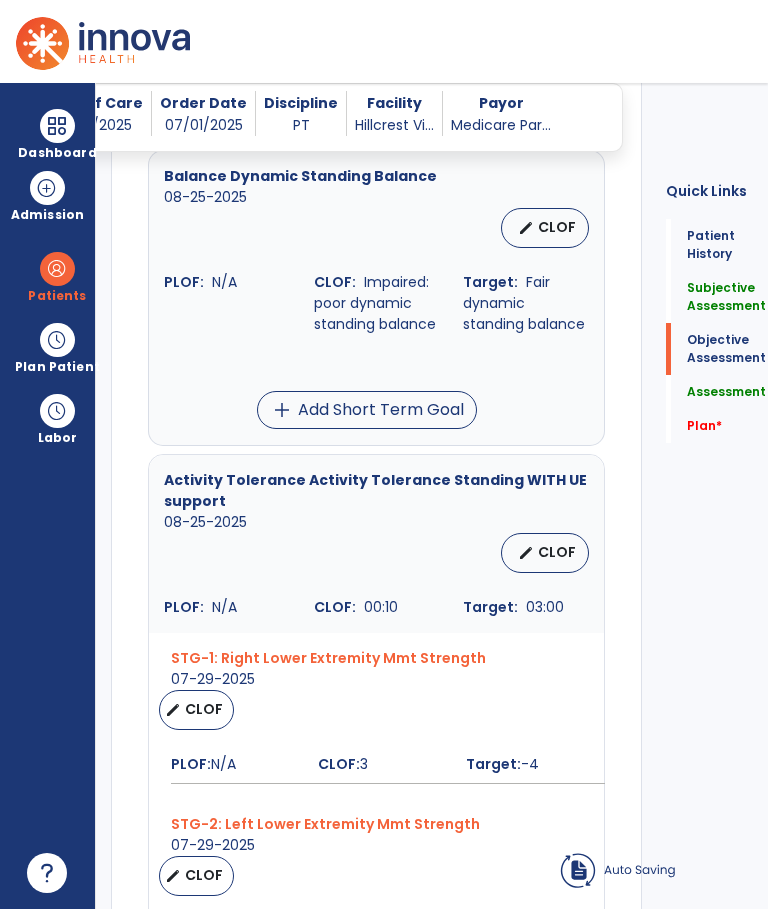 scroll, scrollTop: 75, scrollLeft: 0, axis: vertical 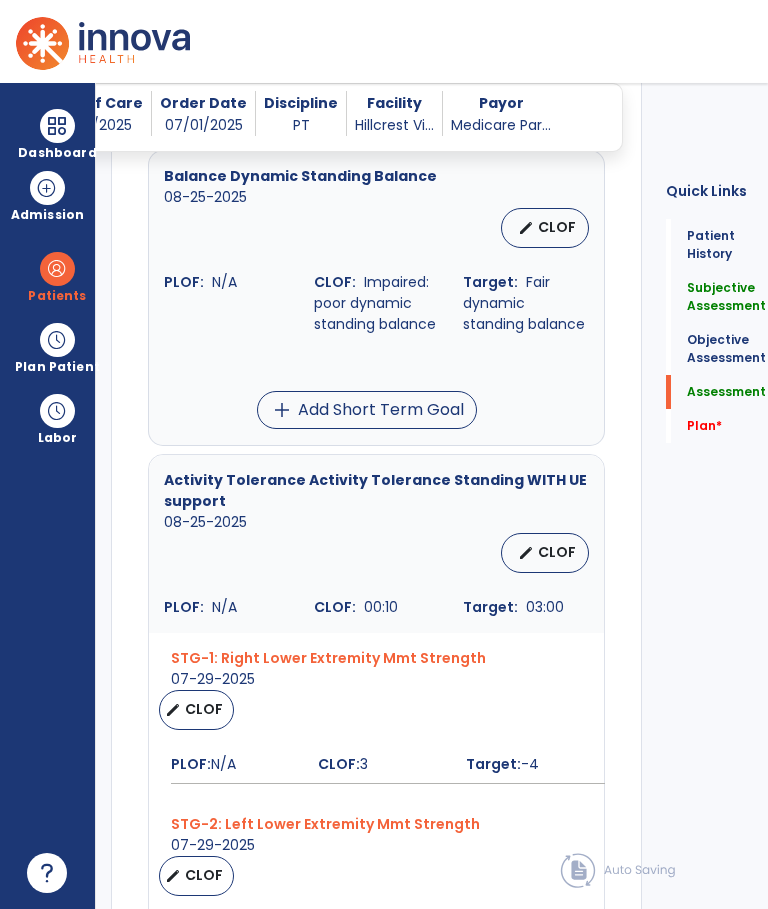 click on "Assessment" 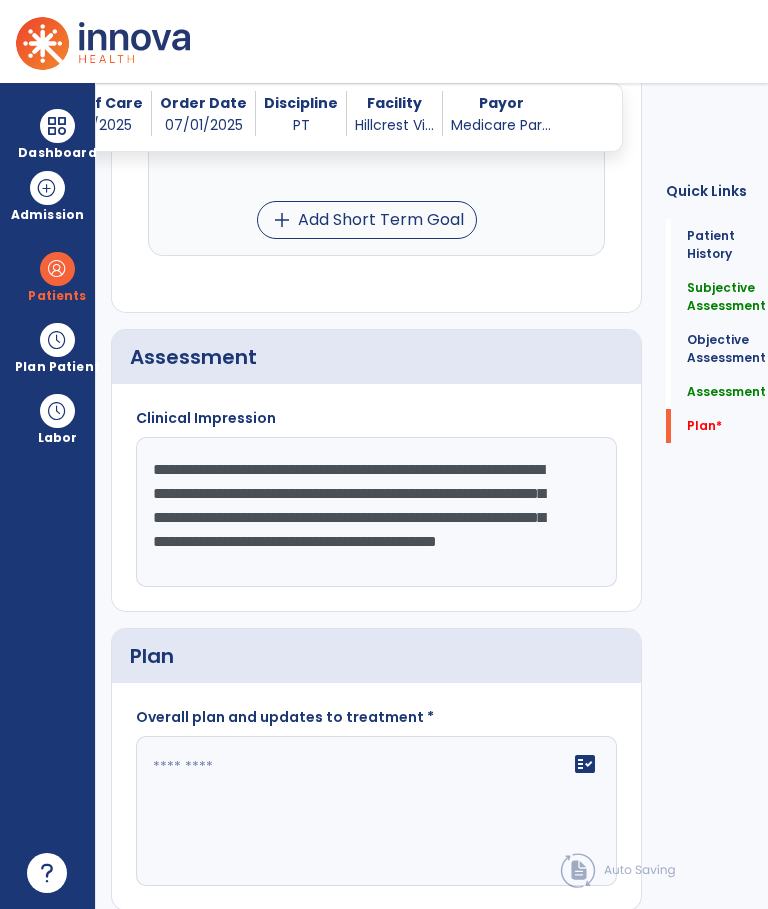 scroll, scrollTop: 4648, scrollLeft: 0, axis: vertical 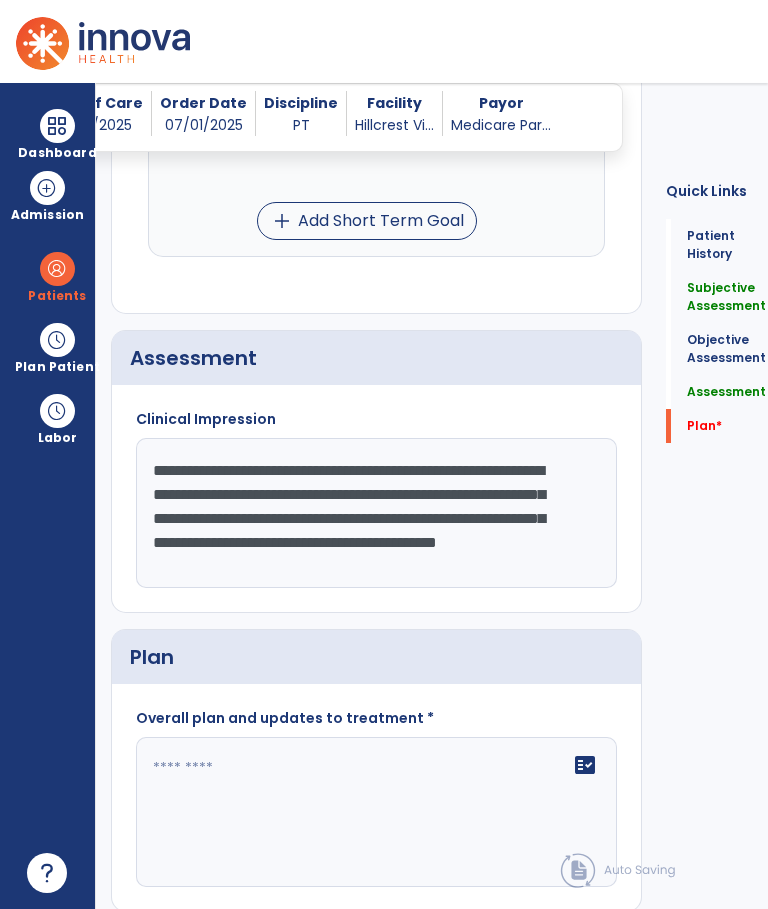click on "**********" 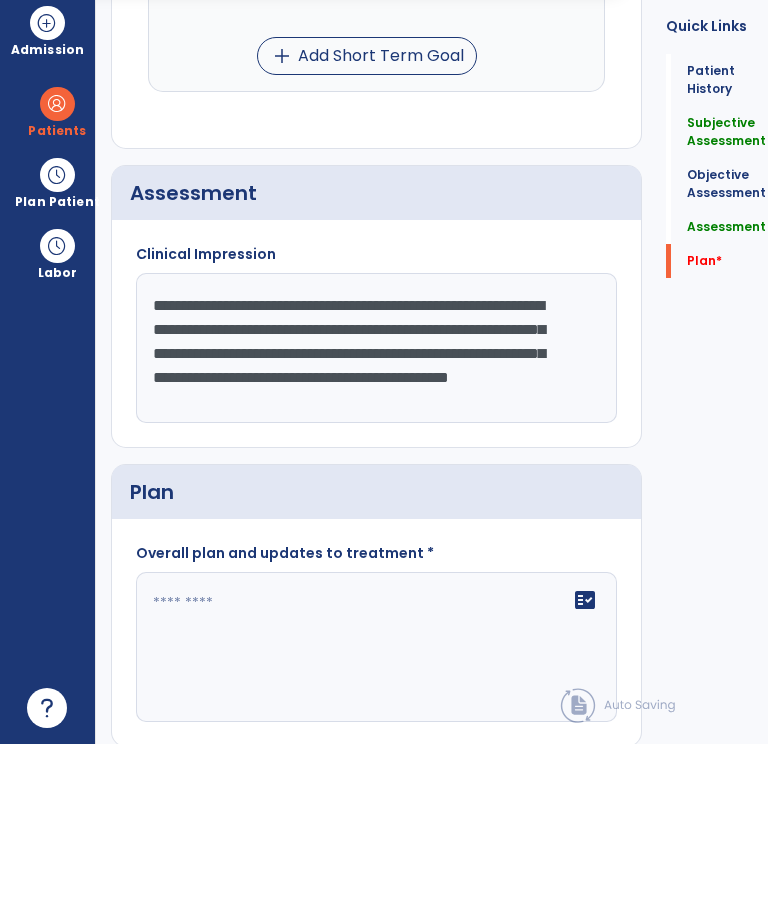 scroll, scrollTop: 15, scrollLeft: 0, axis: vertical 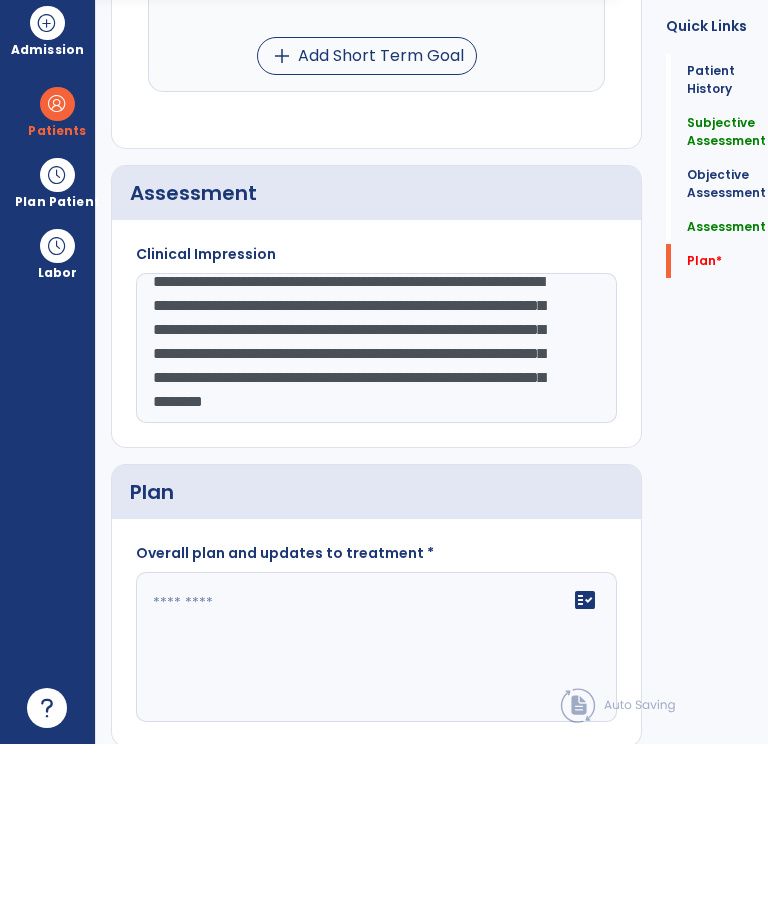 click on "**********" 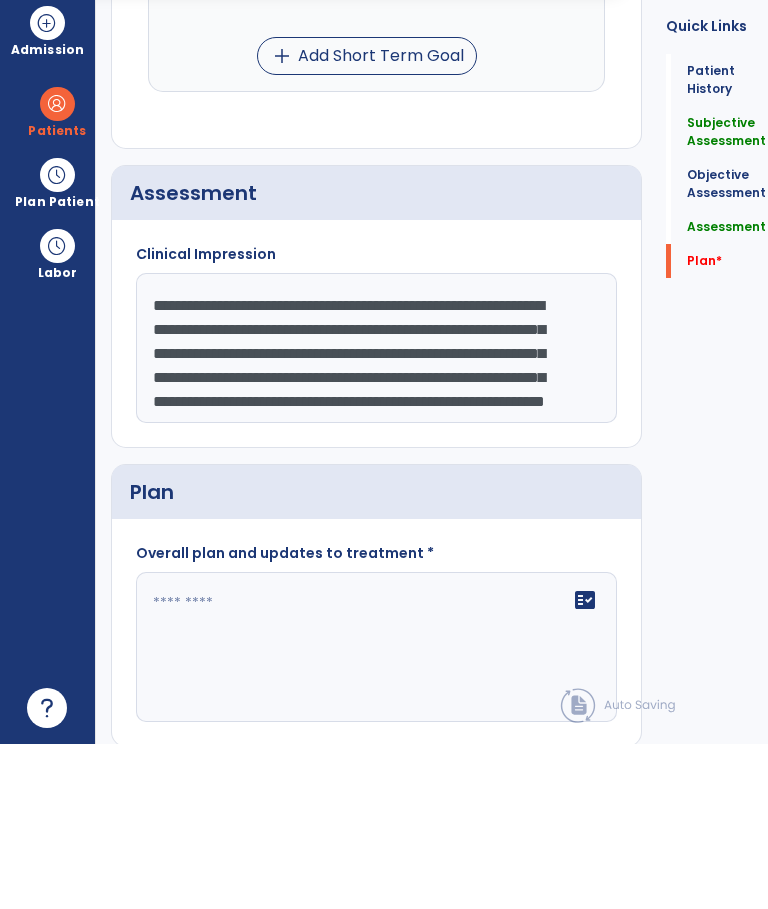 click on "**********" 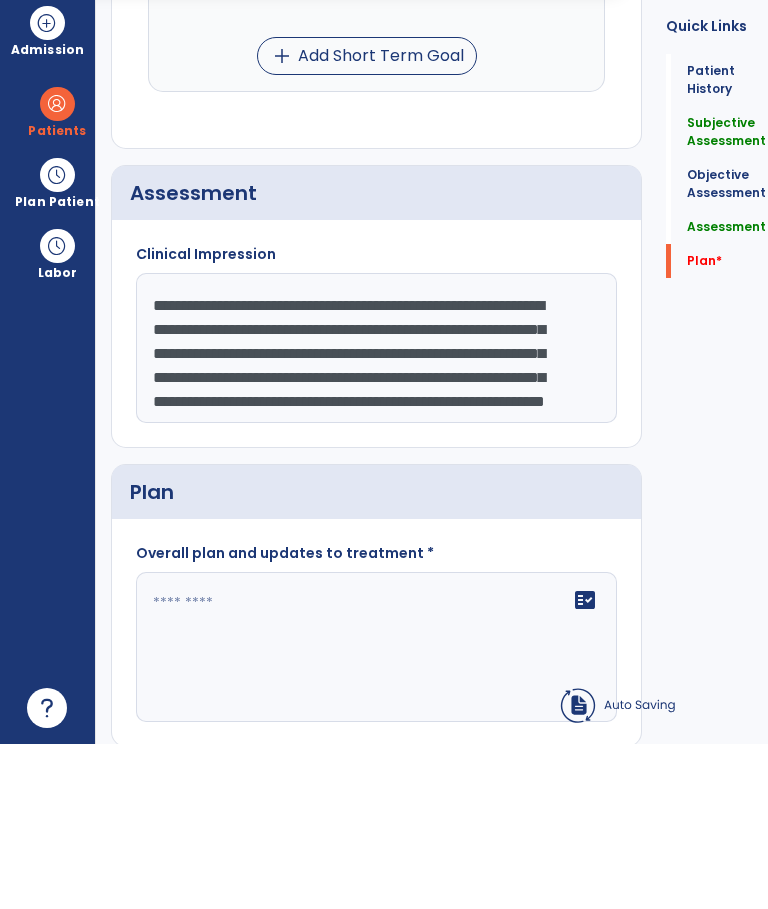click on "**********" 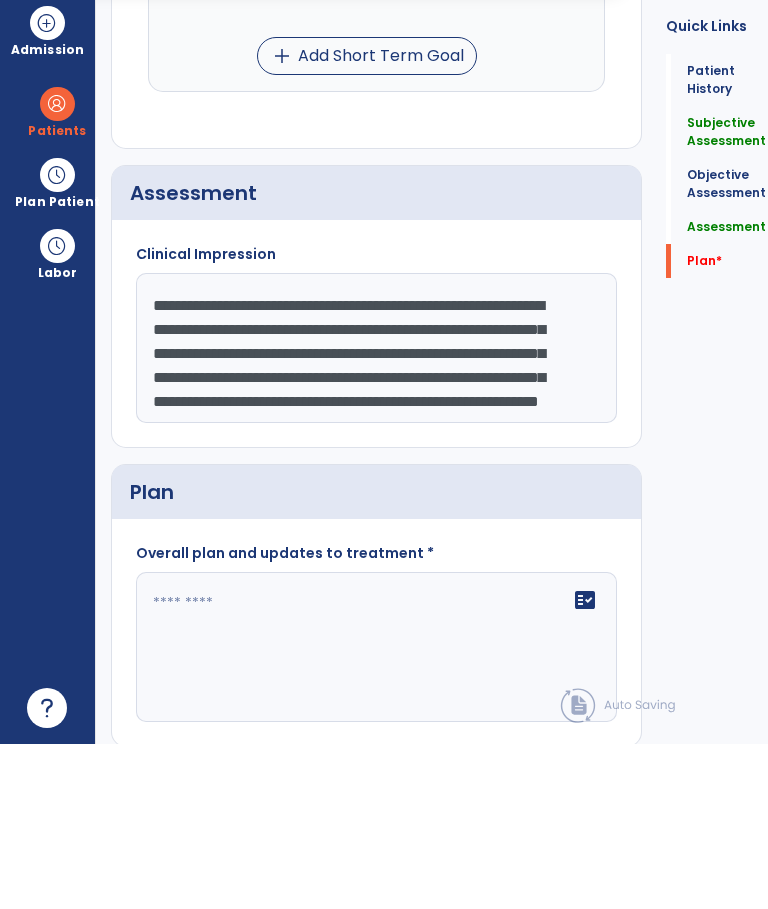 click on "**********" 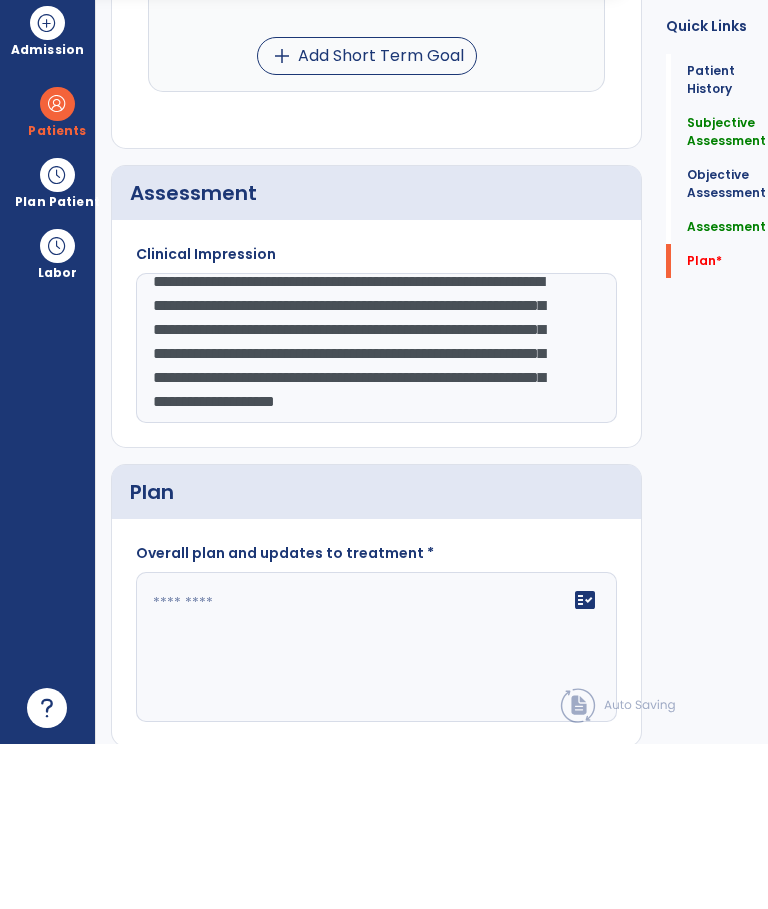 scroll, scrollTop: 63, scrollLeft: 0, axis: vertical 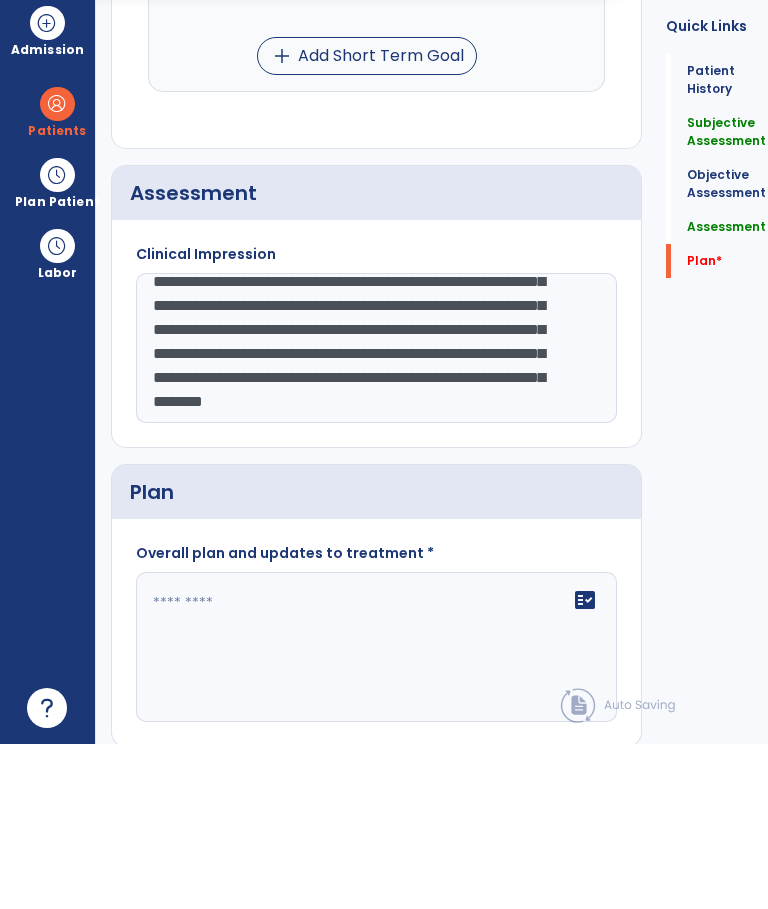 click on "**********" 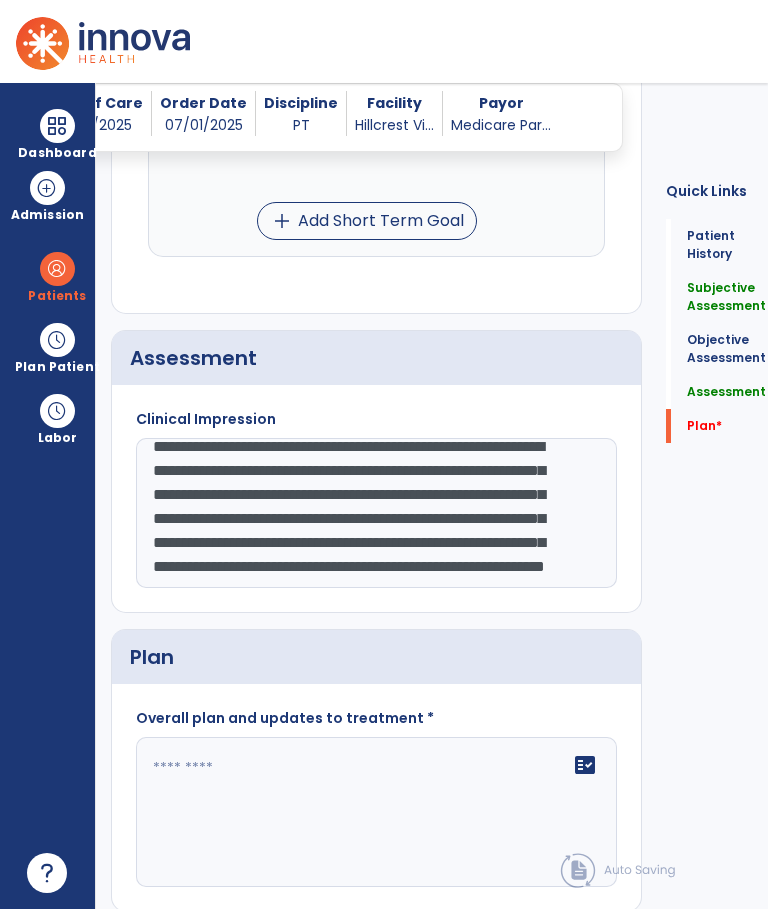 scroll, scrollTop: -111, scrollLeft: 0, axis: vertical 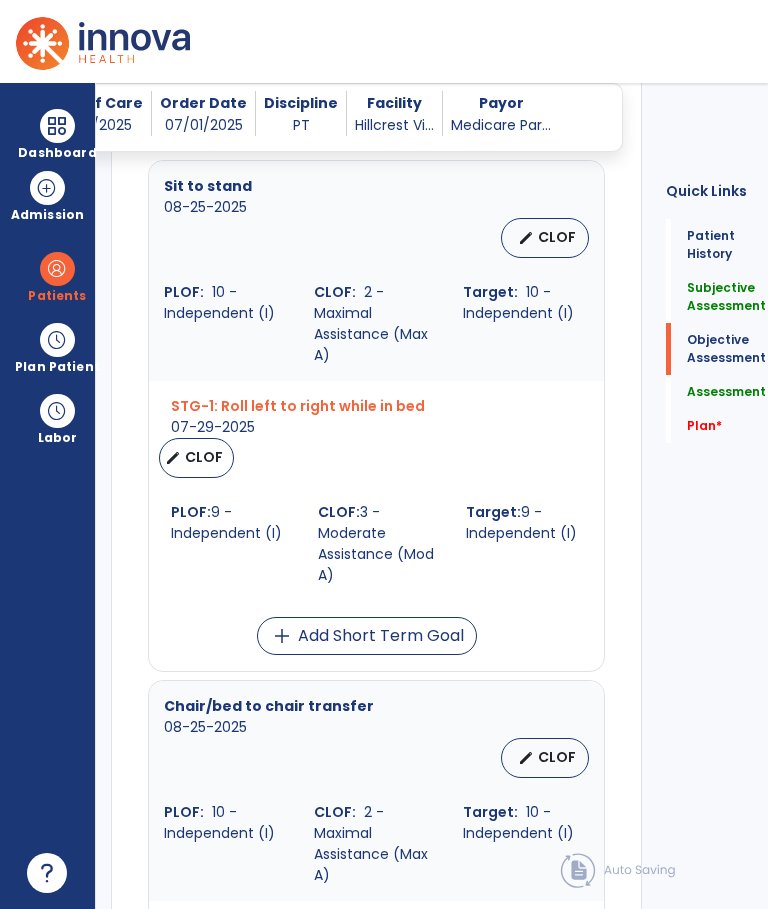 type on "**********" 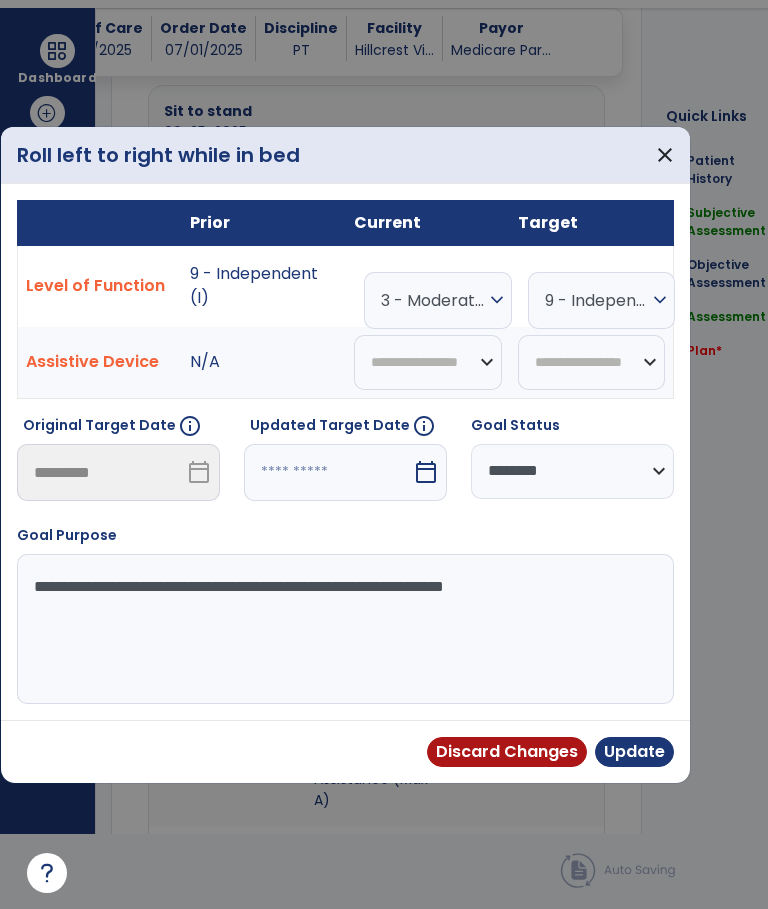 scroll, scrollTop: 0, scrollLeft: 0, axis: both 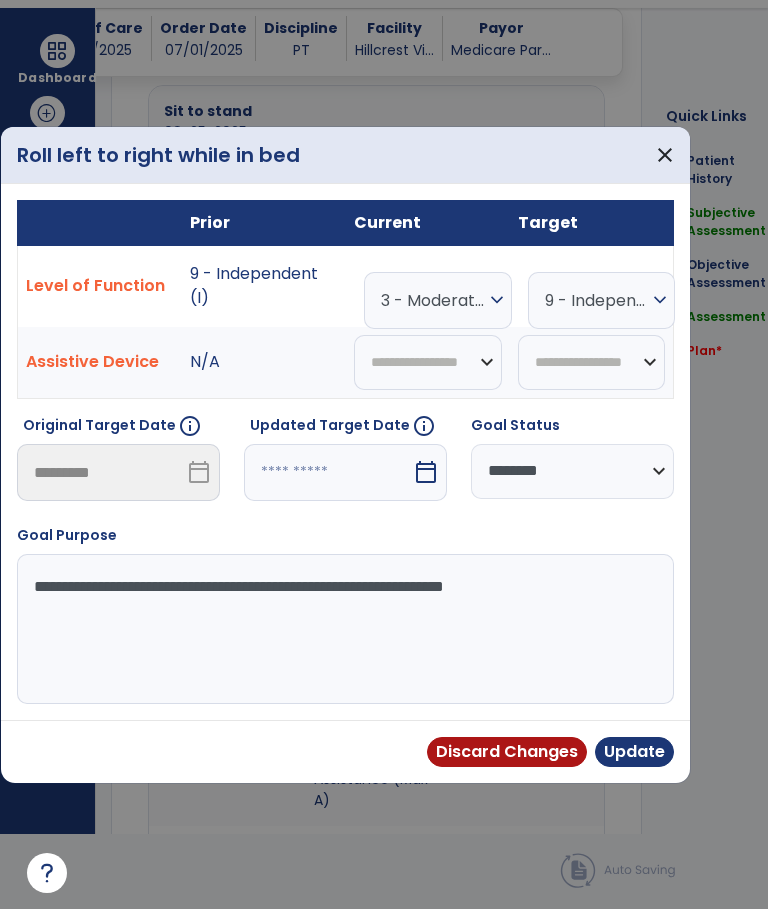 click on "3 - Moderate Assistance (Mod A)" at bounding box center (433, 300) 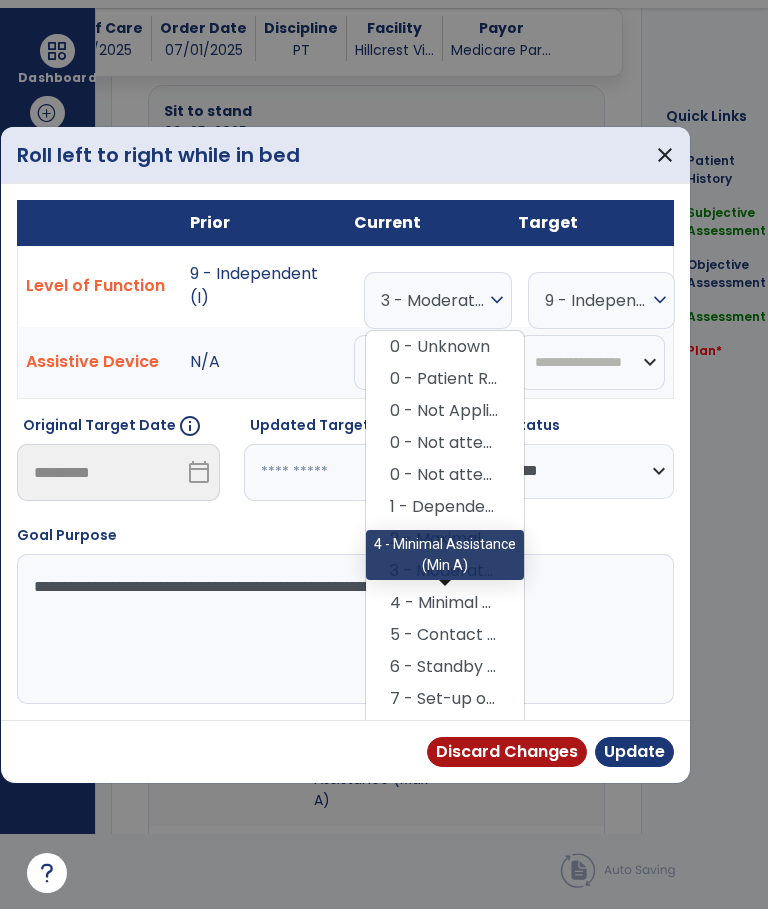 click on "4 - Minimal Assistance (Min A)" at bounding box center (445, 603) 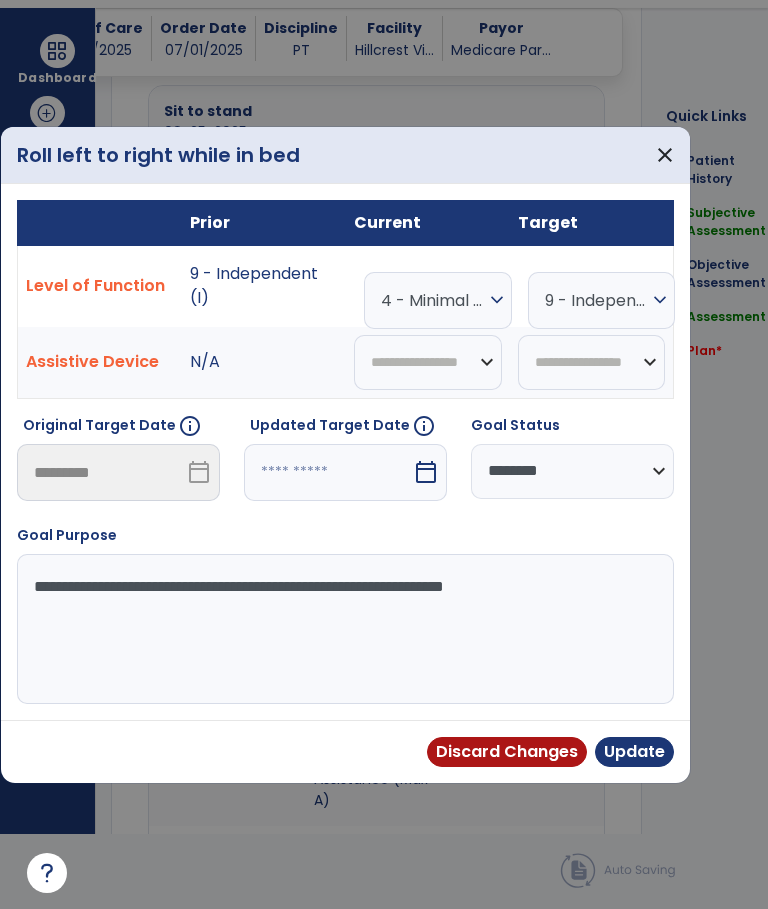 click on "Update" at bounding box center (634, 752) 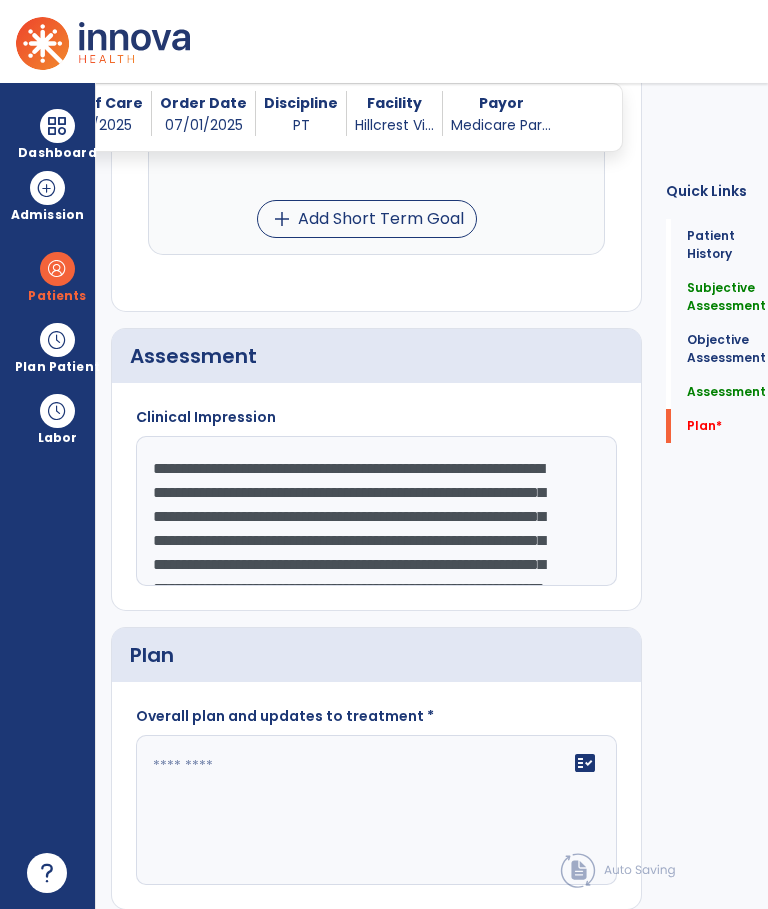 scroll, scrollTop: 4627, scrollLeft: 0, axis: vertical 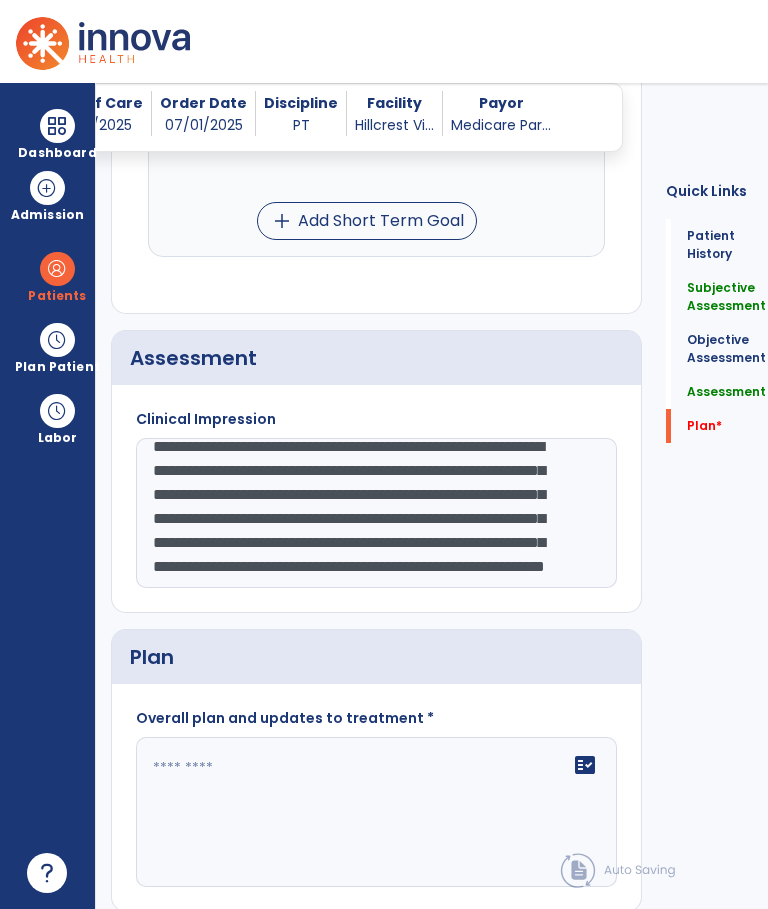 click on "**********" 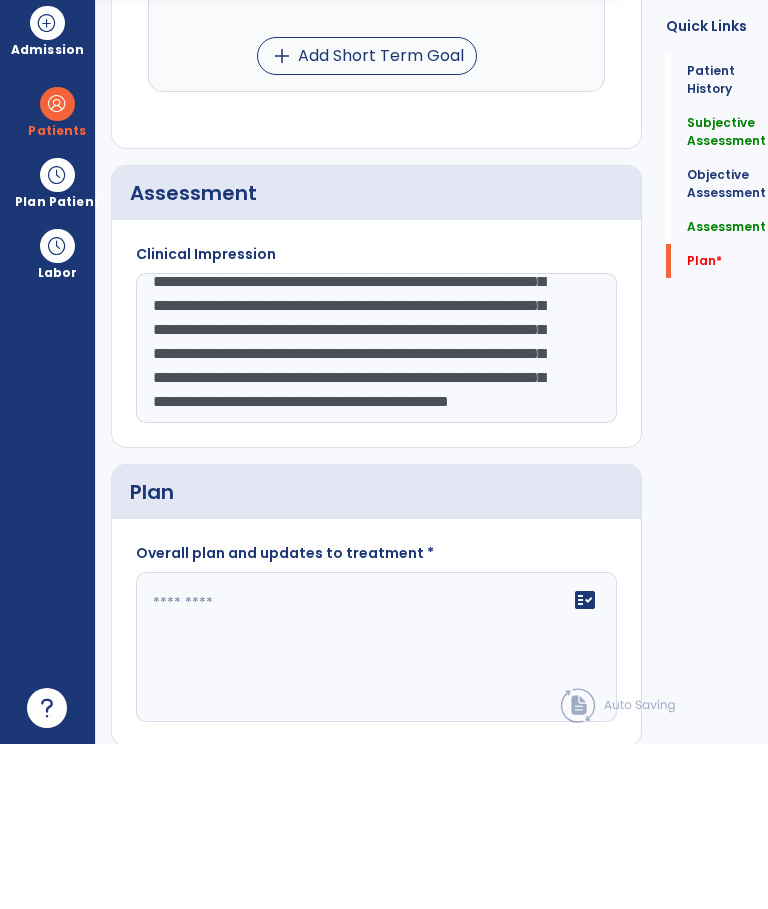 scroll, scrollTop: 111, scrollLeft: 0, axis: vertical 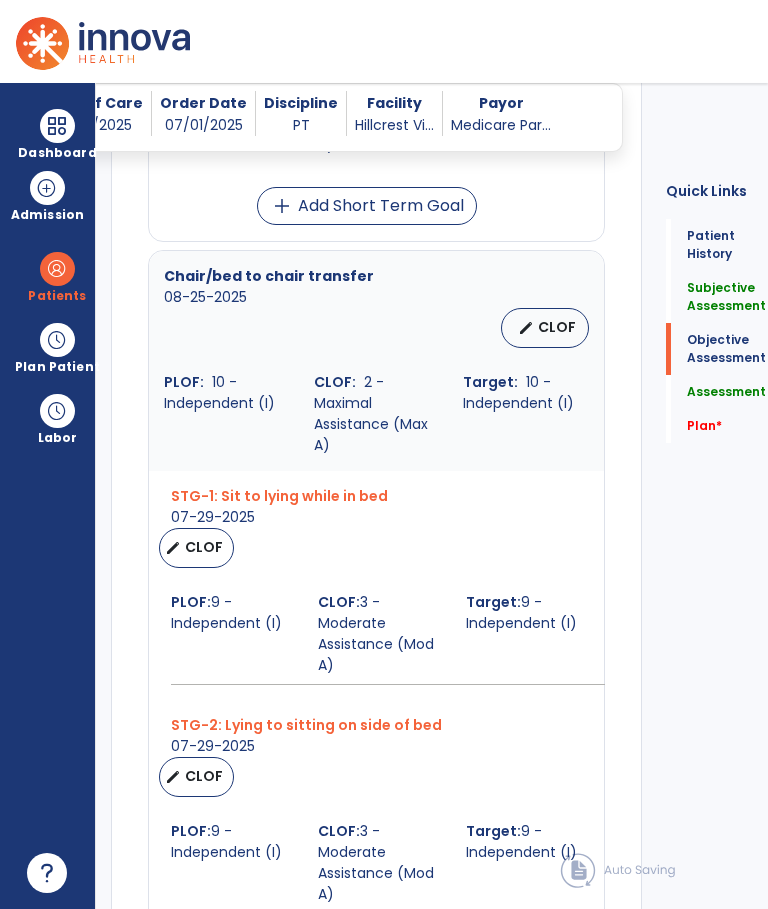 type on "**********" 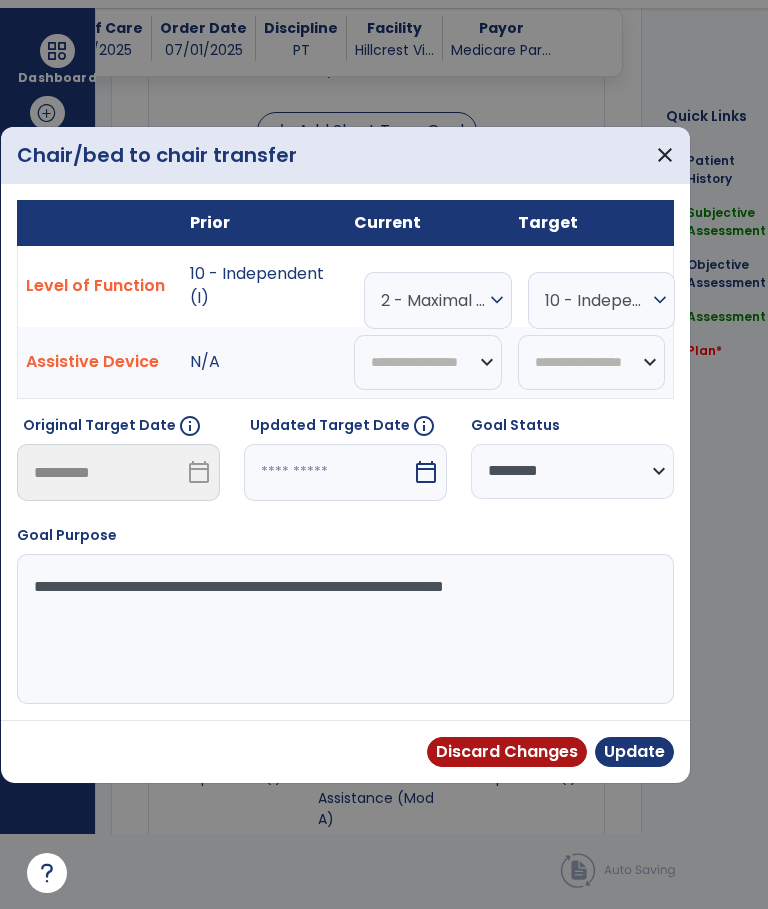 scroll, scrollTop: 0, scrollLeft: 0, axis: both 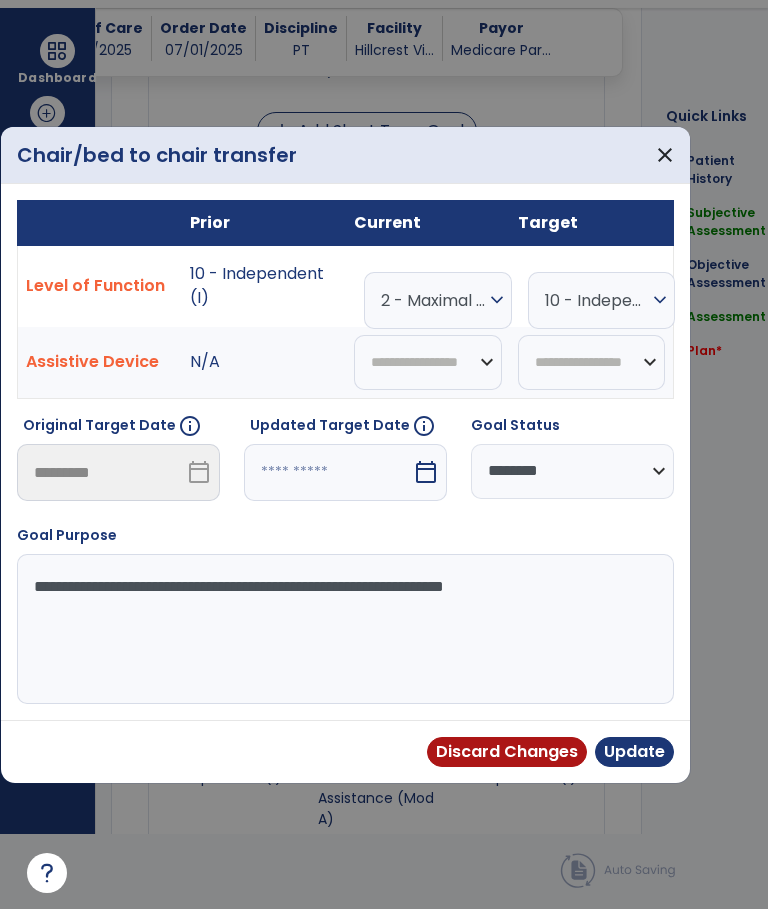 click on "2 - Maximal Assistance (Max A)" at bounding box center [433, 300] 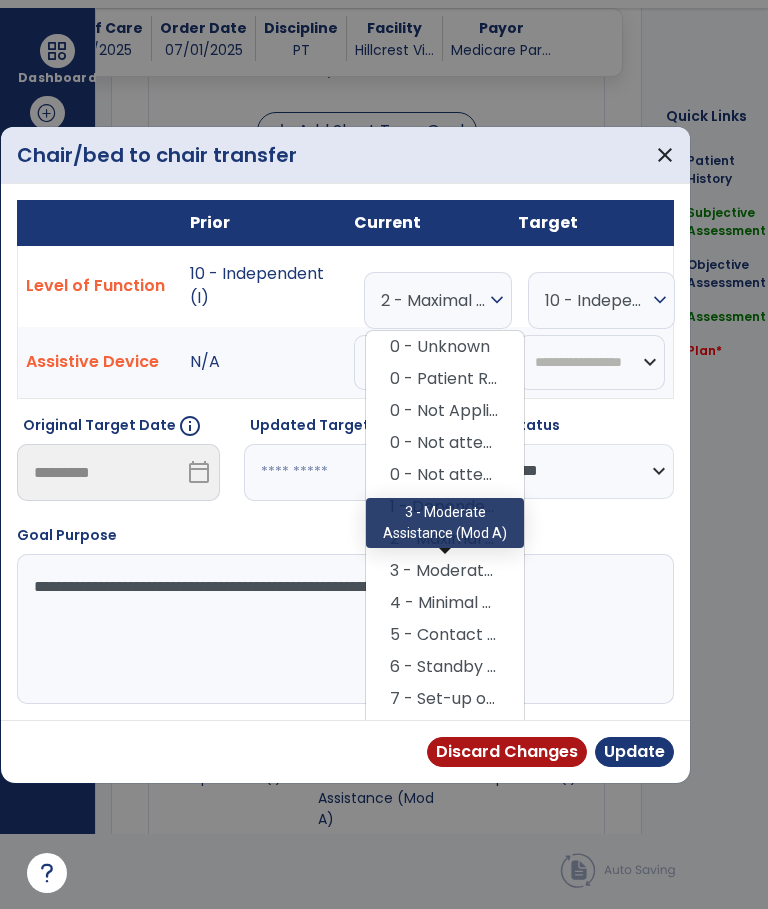 click on "3 - Moderate Assistance (Mod A)" at bounding box center (445, 571) 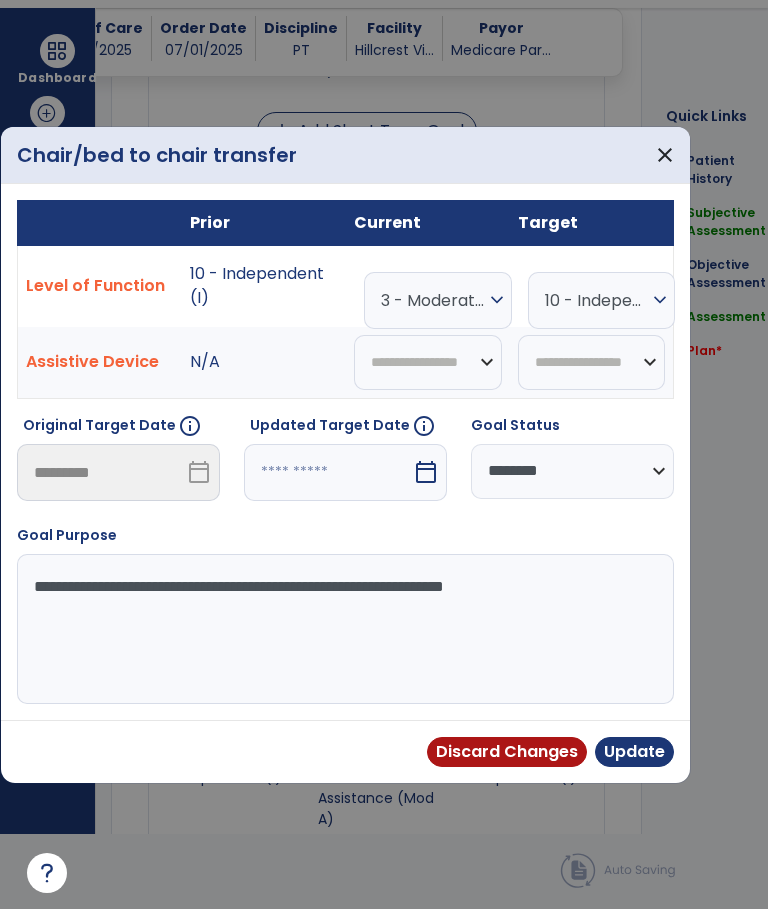 click on "Update" at bounding box center (634, 752) 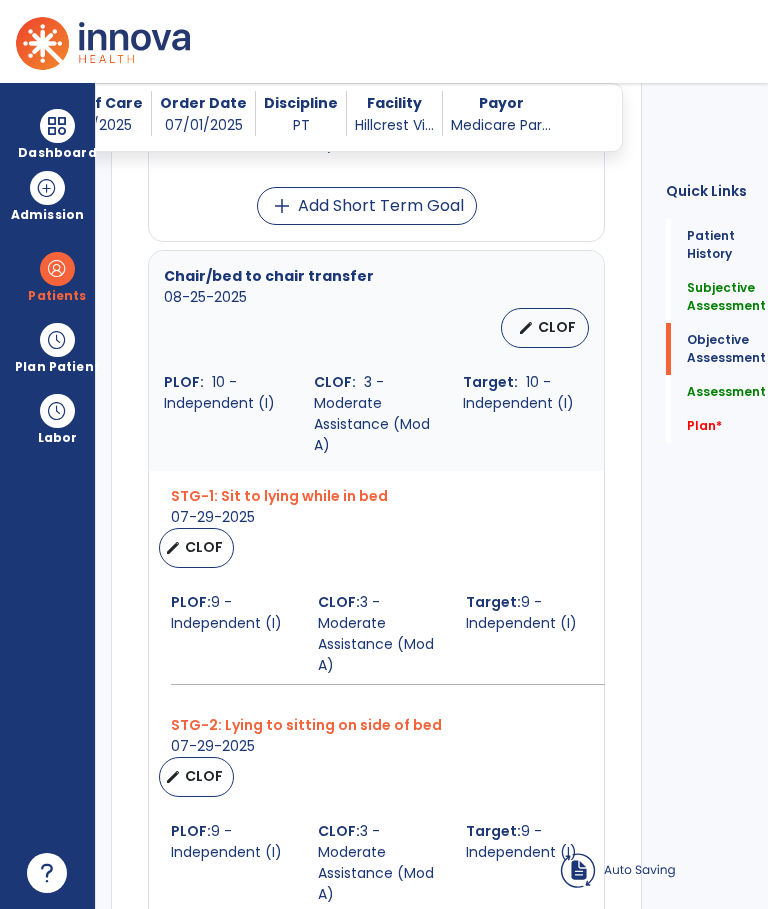 scroll, scrollTop: 75, scrollLeft: 0, axis: vertical 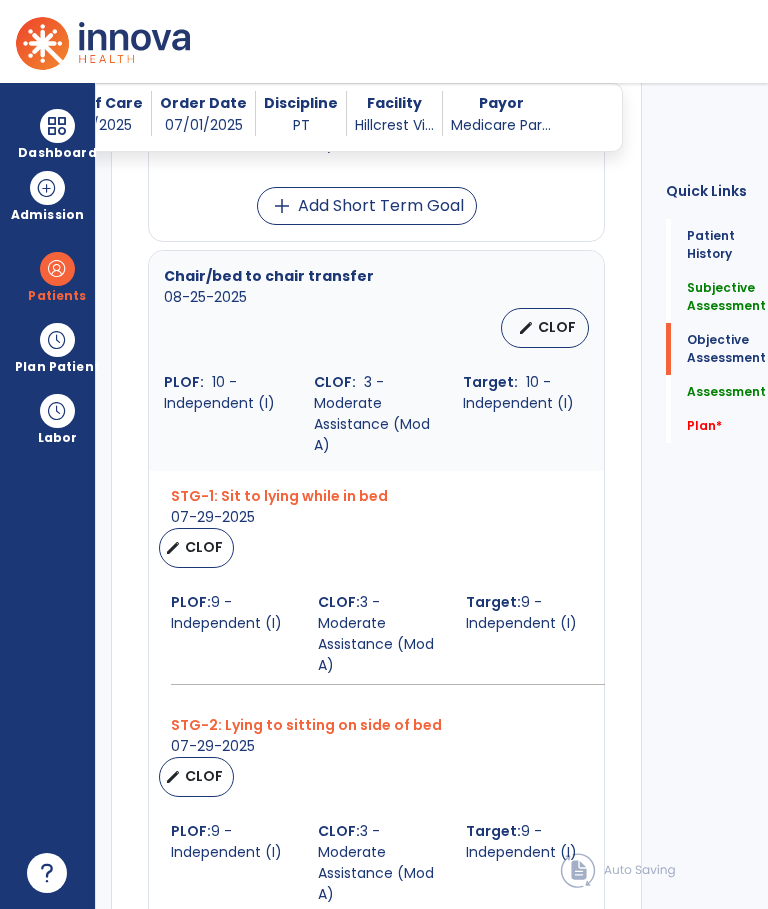 click on "Assessment   Assessment" 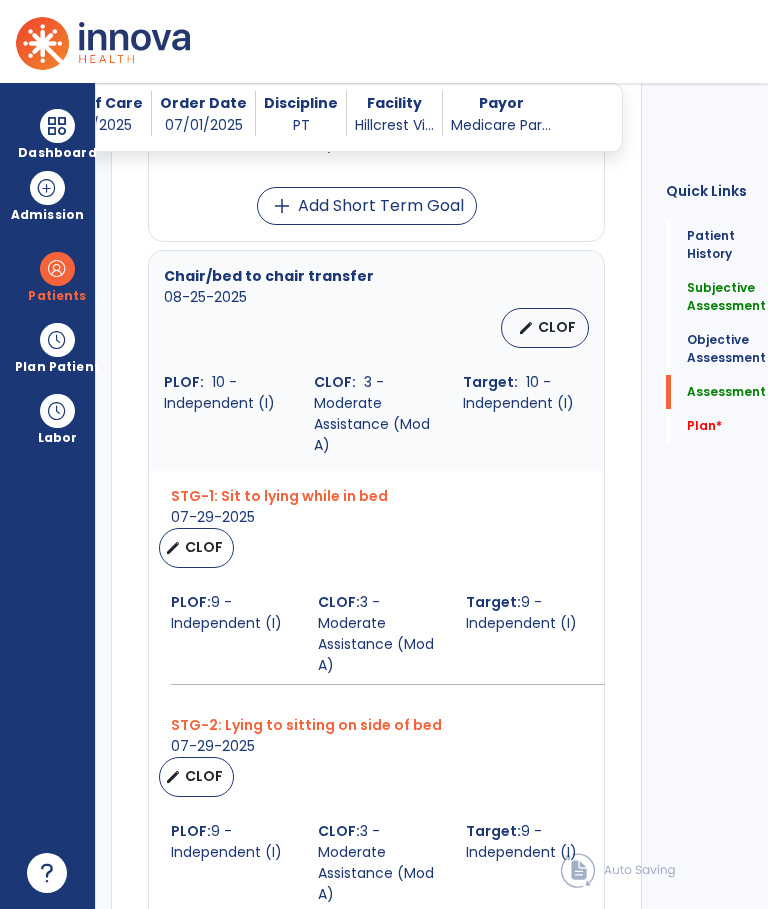 click on "Assessment" 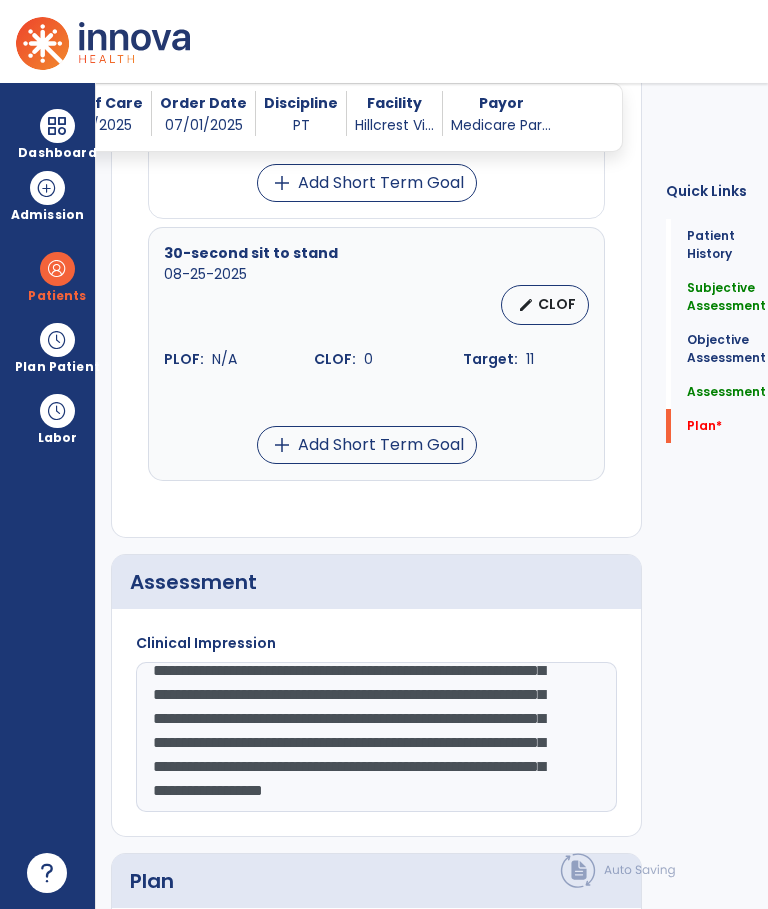 scroll, scrollTop: 4565, scrollLeft: 0, axis: vertical 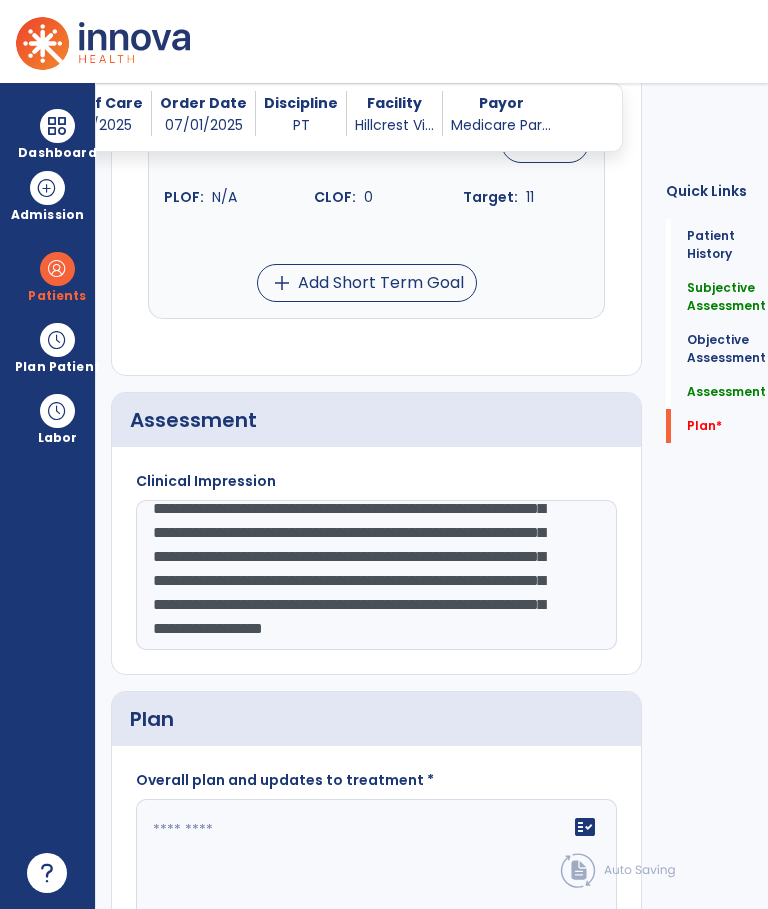 click on "**********" 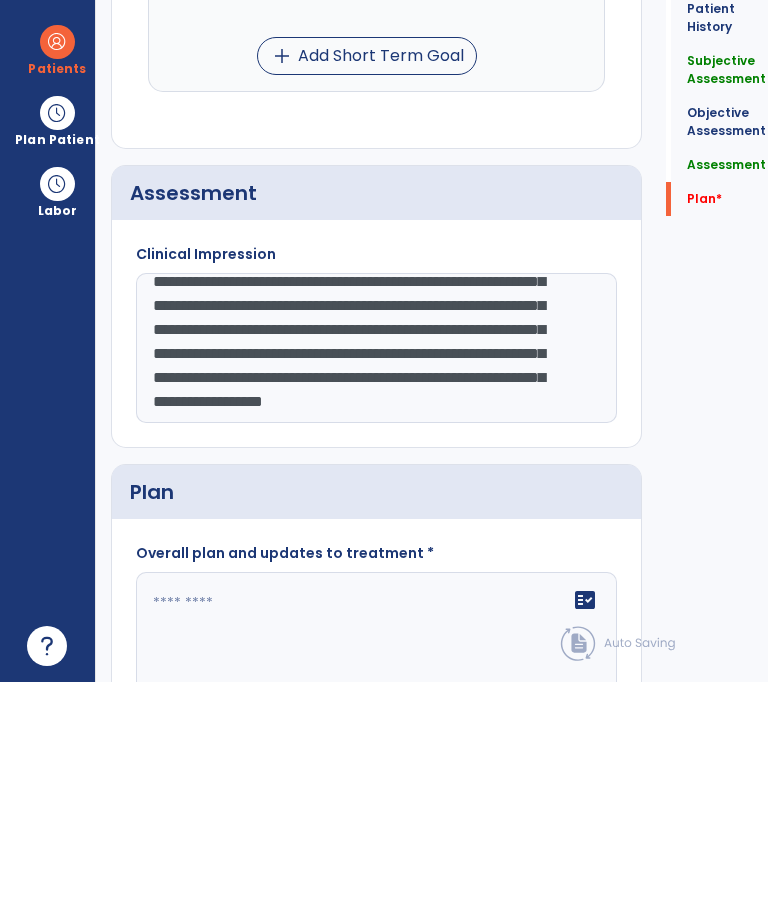 click on "**********" 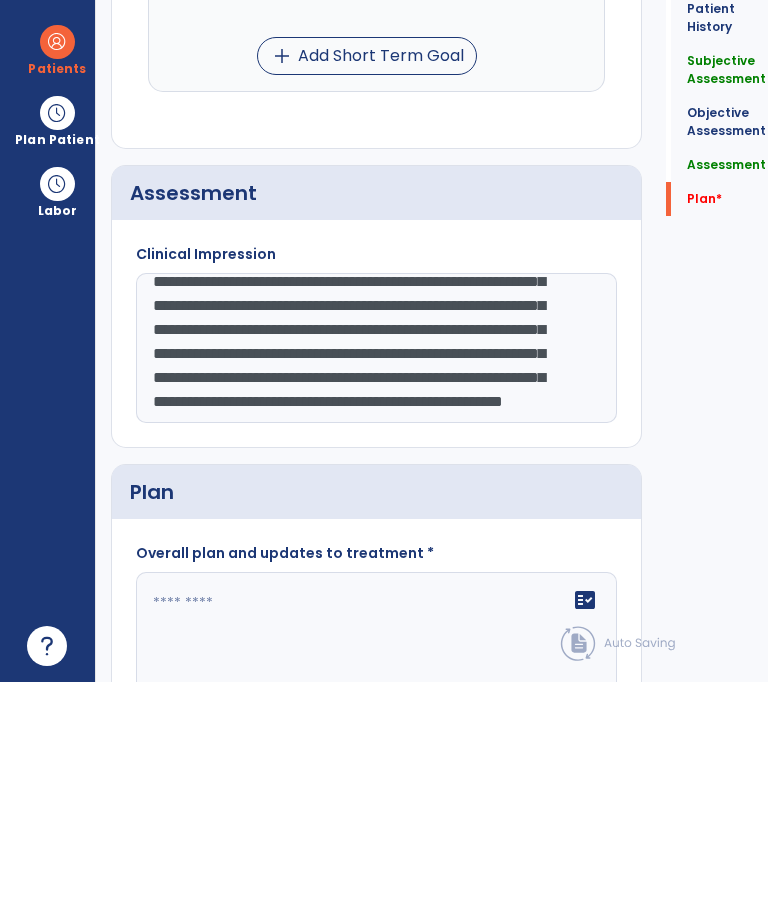 scroll, scrollTop: 183, scrollLeft: 0, axis: vertical 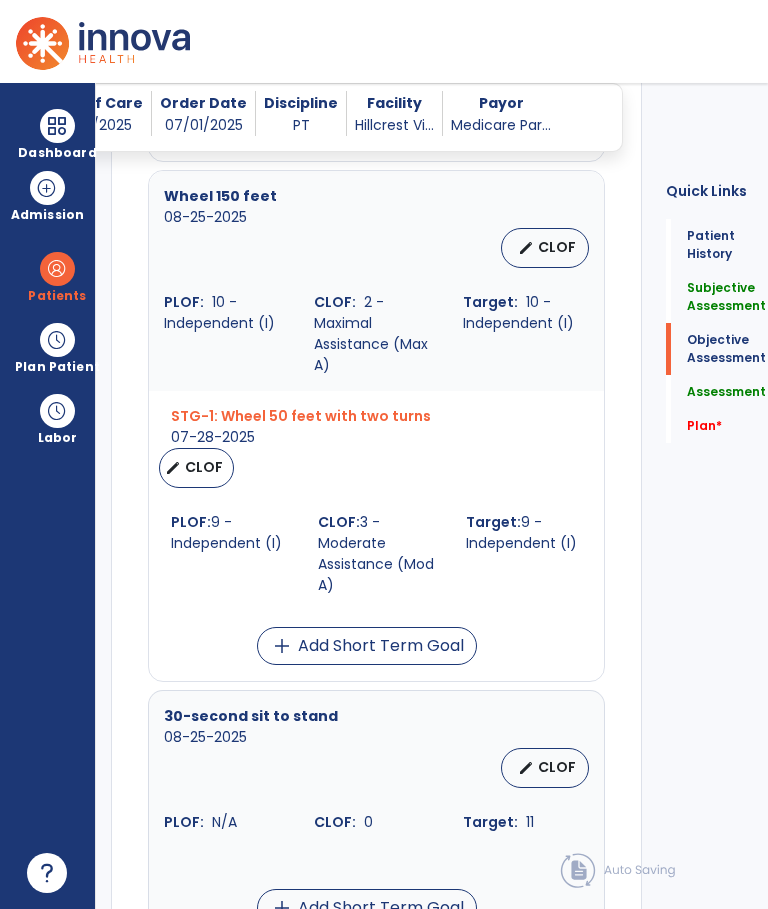 type on "**********" 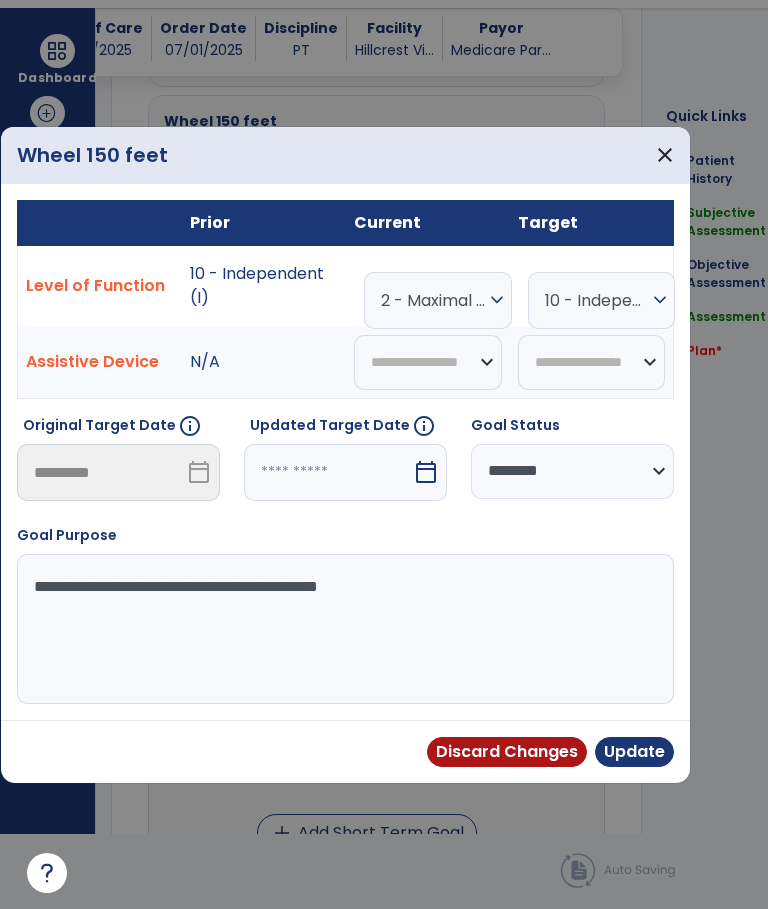 scroll, scrollTop: 0, scrollLeft: 0, axis: both 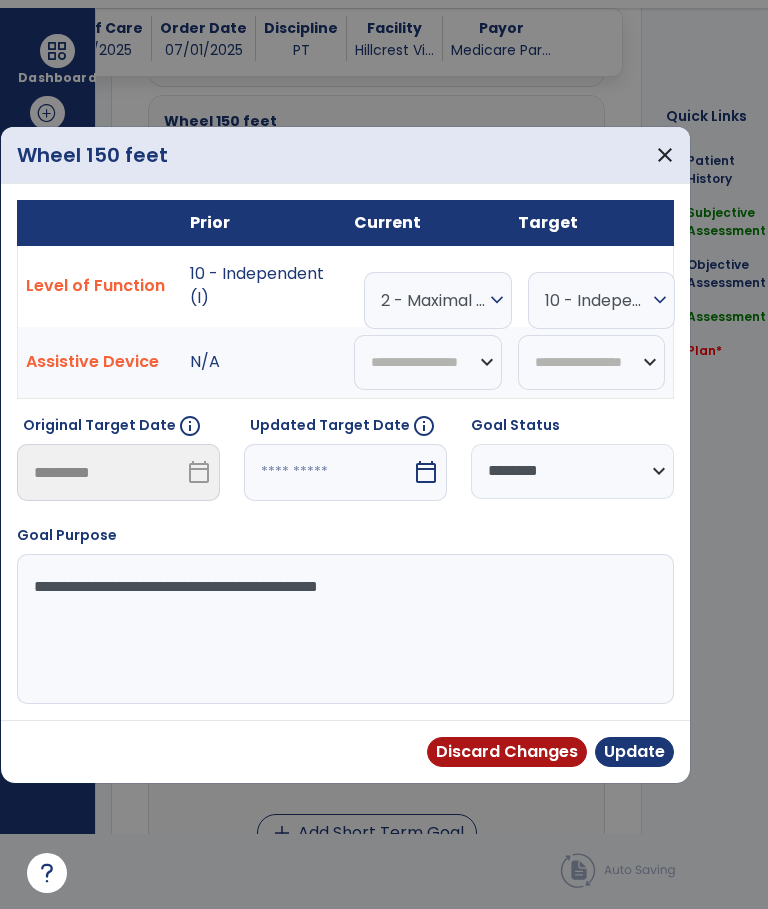 click on "2 - Maximal Assistance (Max A)" at bounding box center (433, 300) 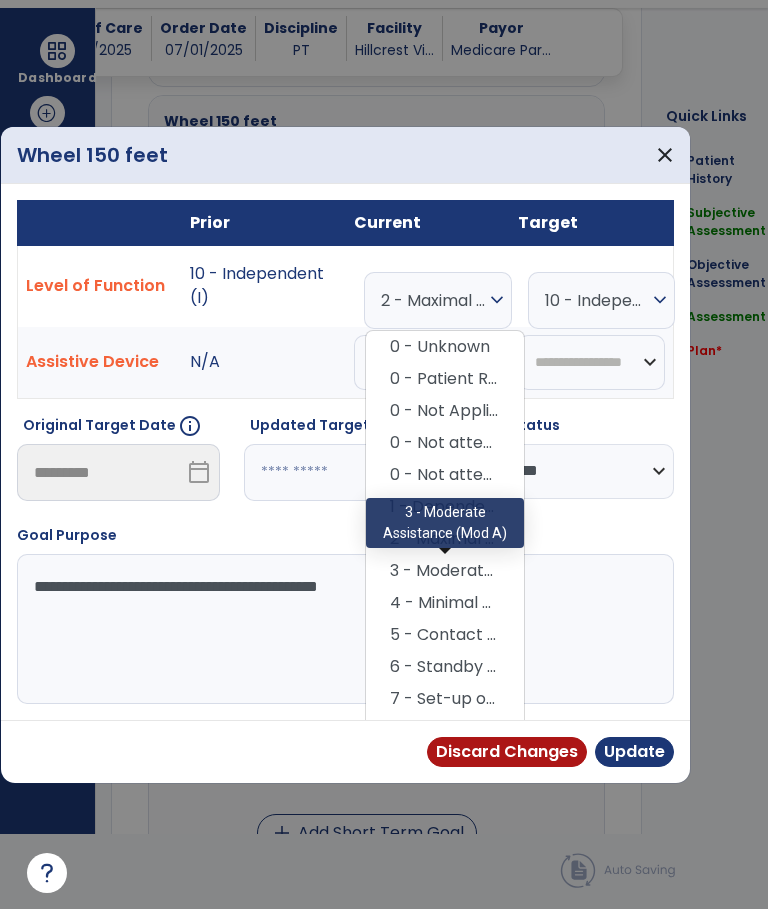 click on "3 - Moderate Assistance (Mod A)" at bounding box center [445, 571] 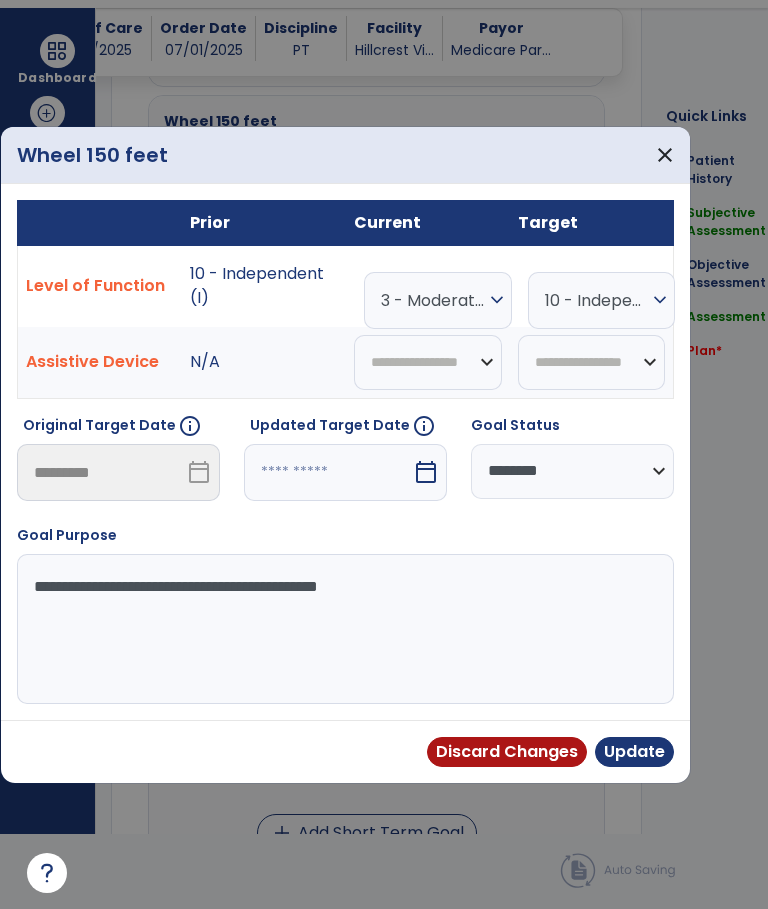 click on "Update" at bounding box center (634, 752) 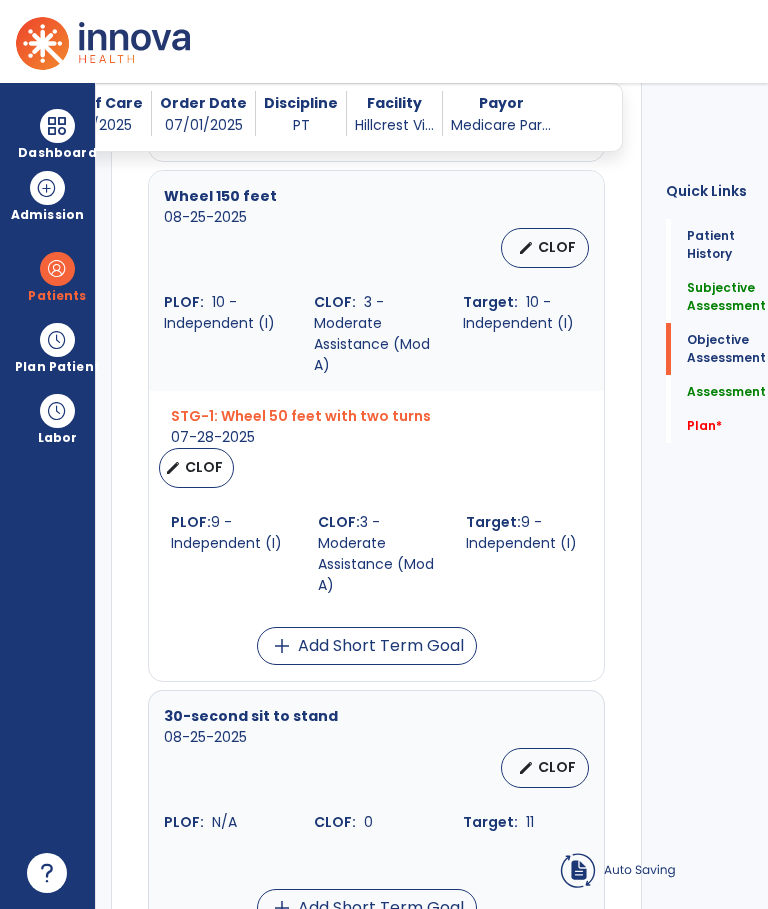 scroll, scrollTop: 75, scrollLeft: 0, axis: vertical 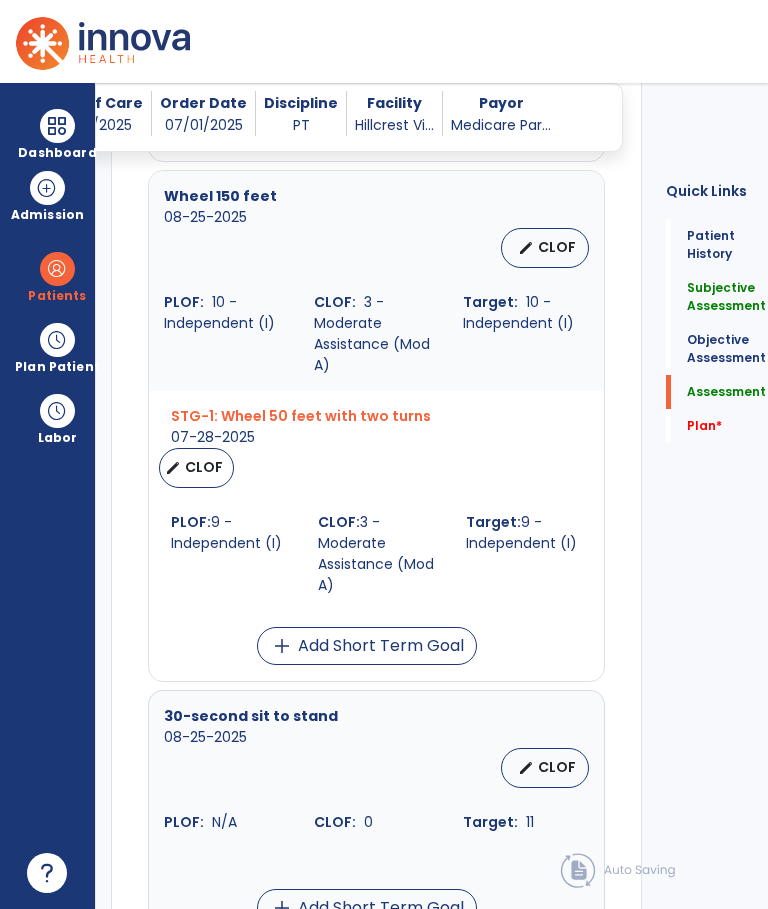 click on "Assessment" 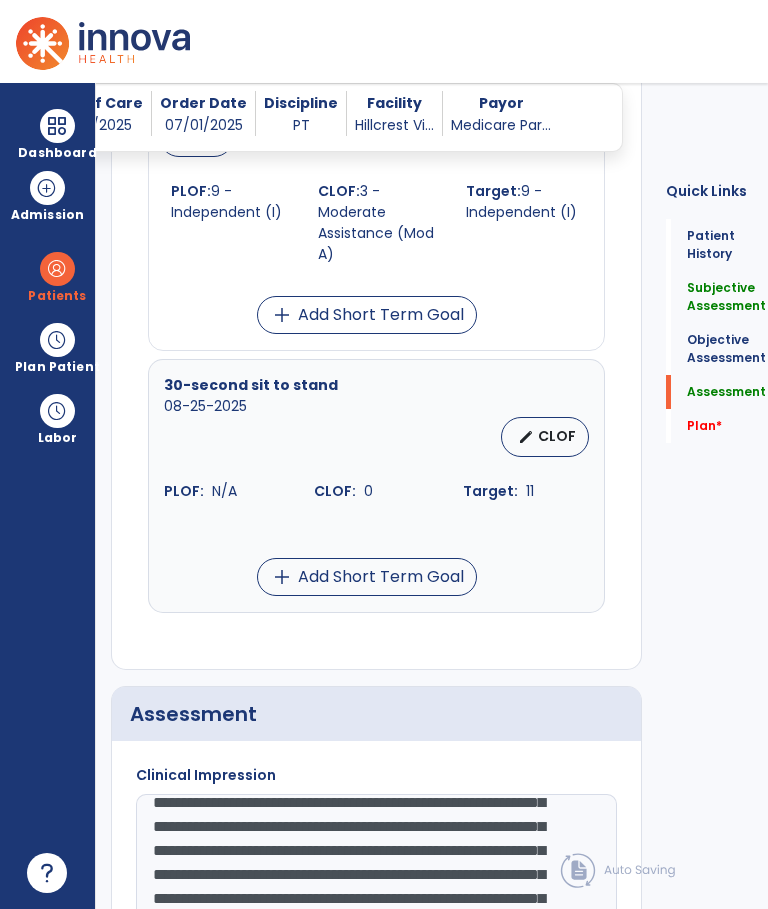 scroll, scrollTop: 4565, scrollLeft: 0, axis: vertical 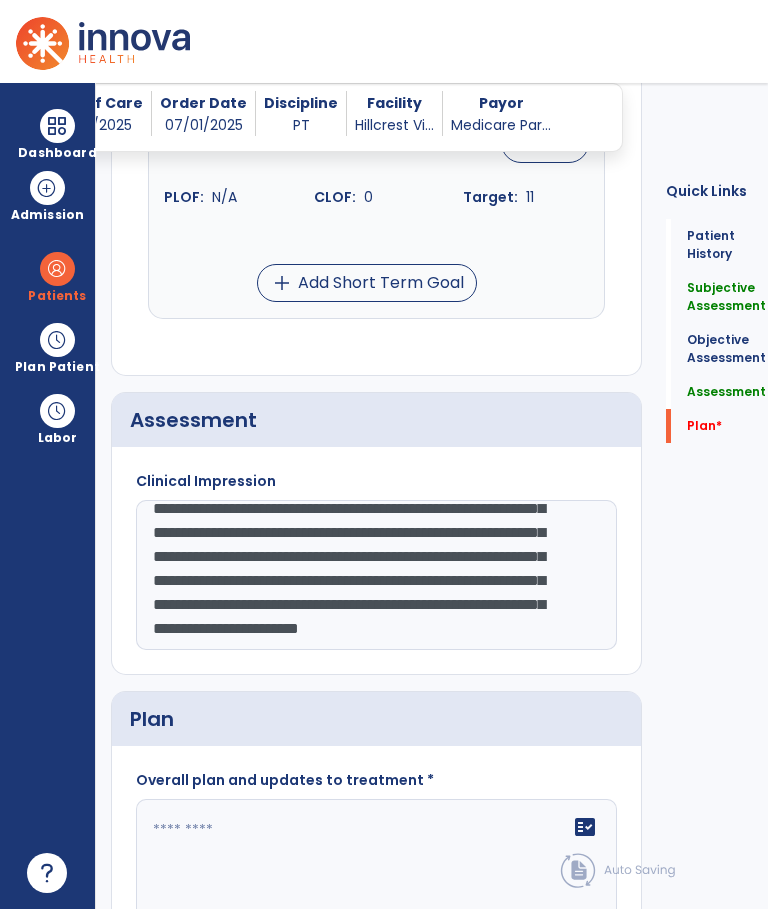 click on "**********" 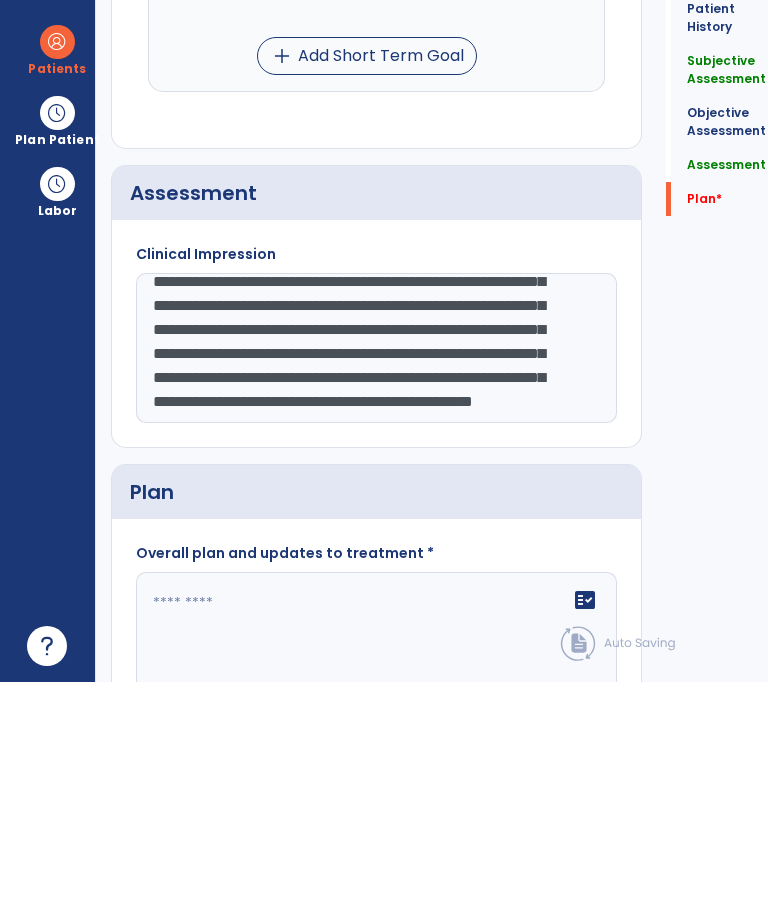 scroll, scrollTop: 279, scrollLeft: 0, axis: vertical 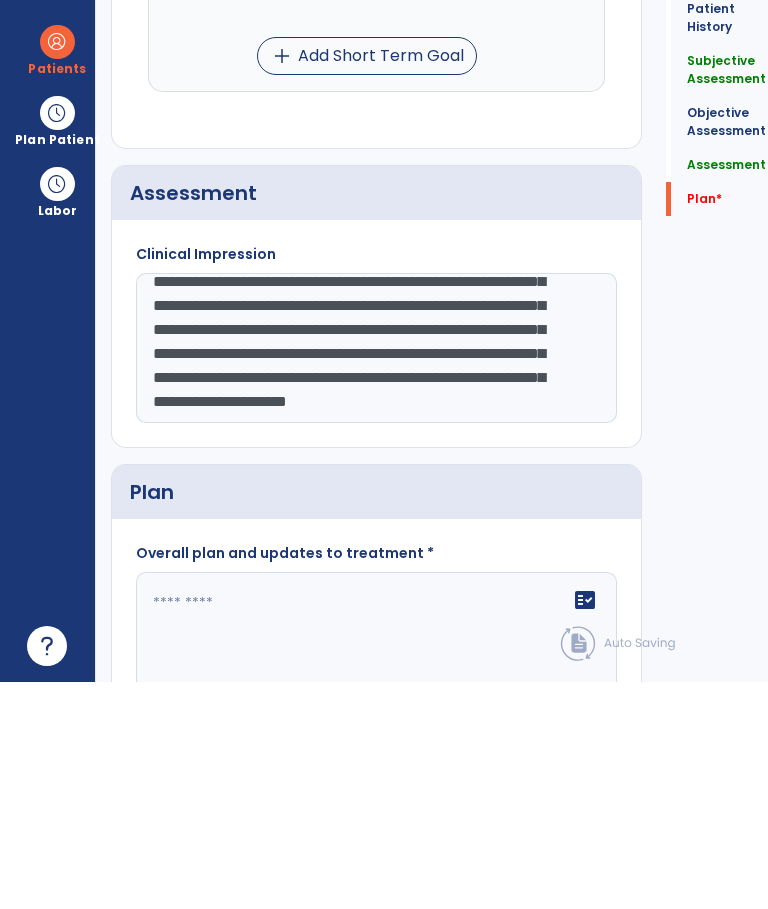 type on "**********" 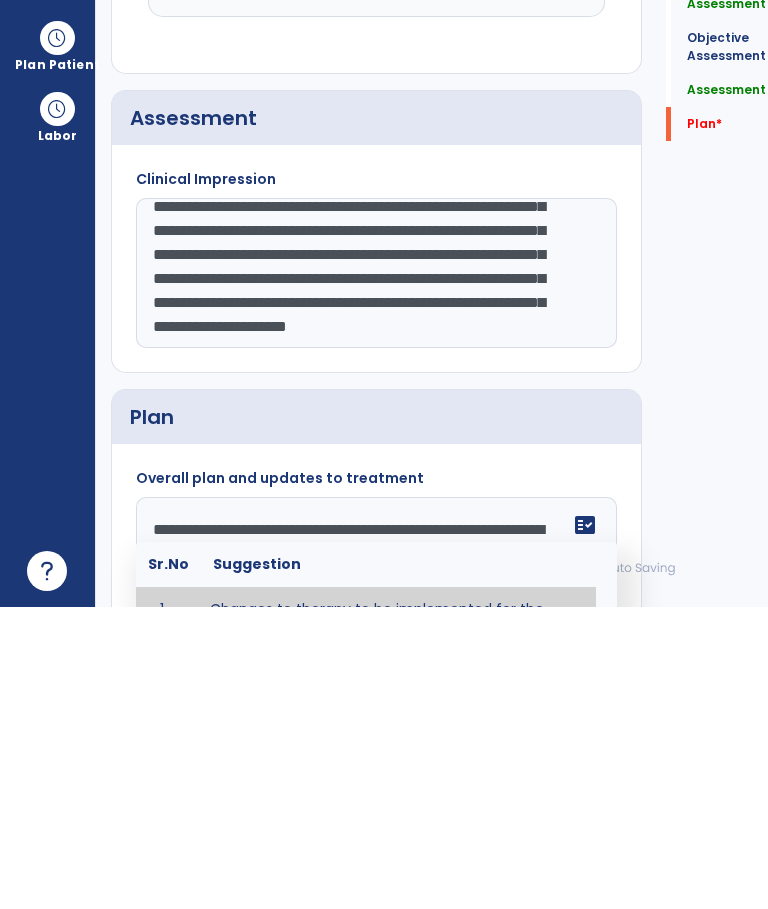 scroll, scrollTop: 15, scrollLeft: 0, axis: vertical 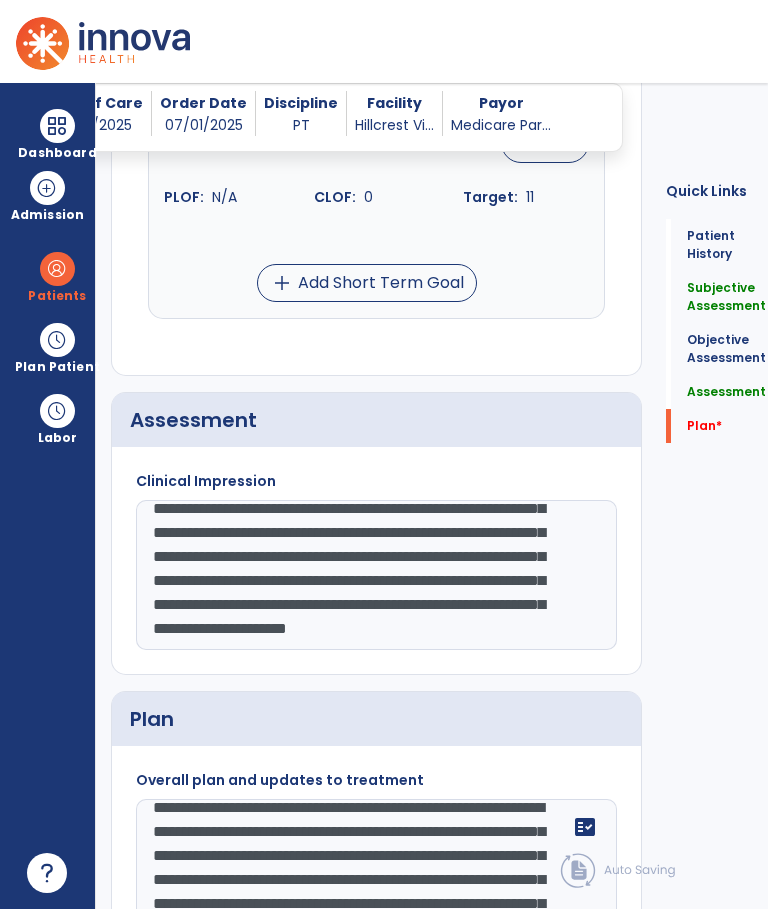 click on "**********" 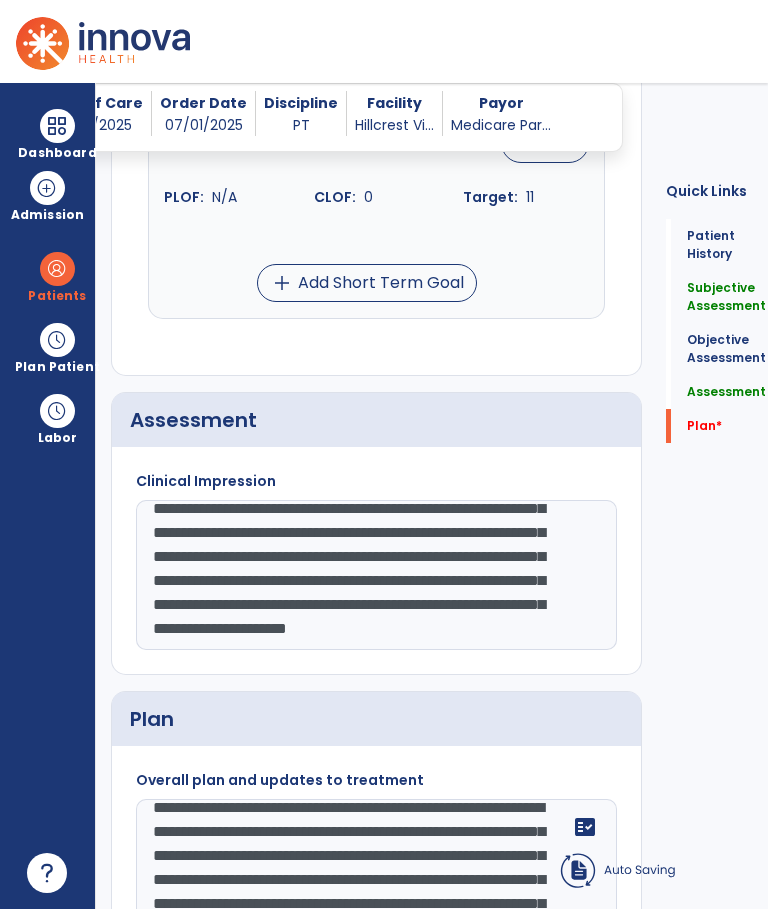 scroll, scrollTop: 100, scrollLeft: 0, axis: vertical 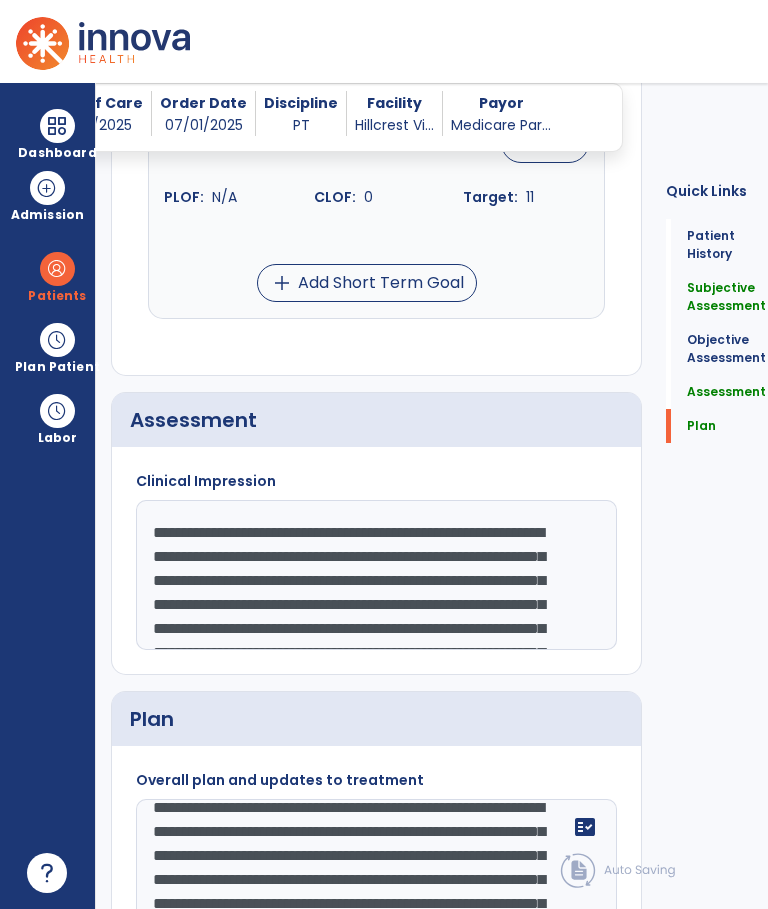 type on "**********" 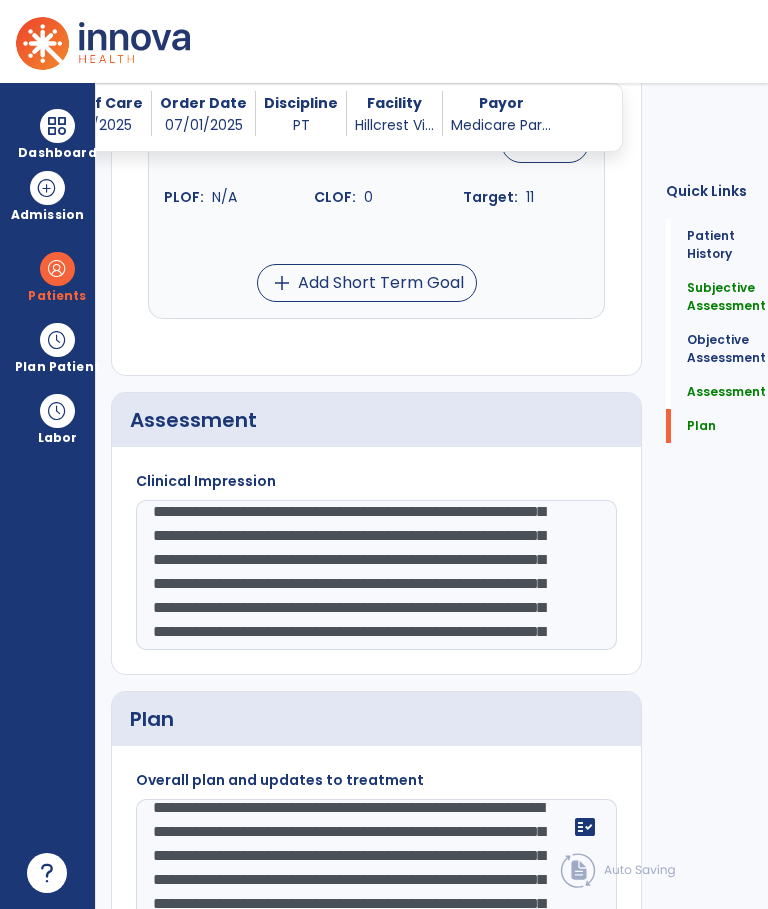 scroll, scrollTop: 360, scrollLeft: 0, axis: vertical 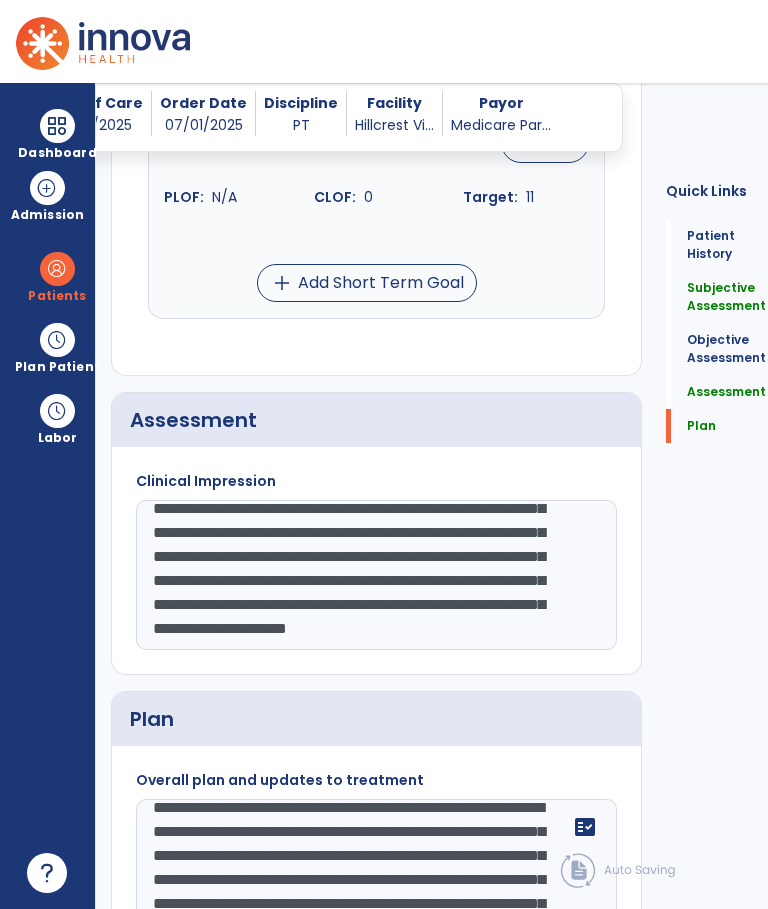 click on "Plan   Plan" 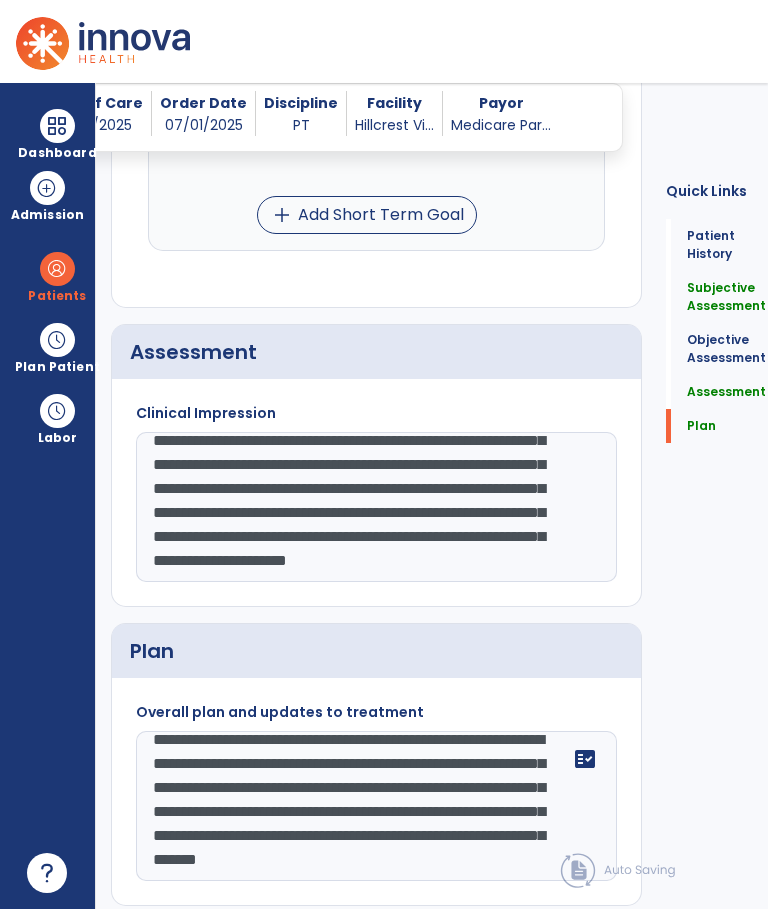 scroll, scrollTop: 4629, scrollLeft: 0, axis: vertical 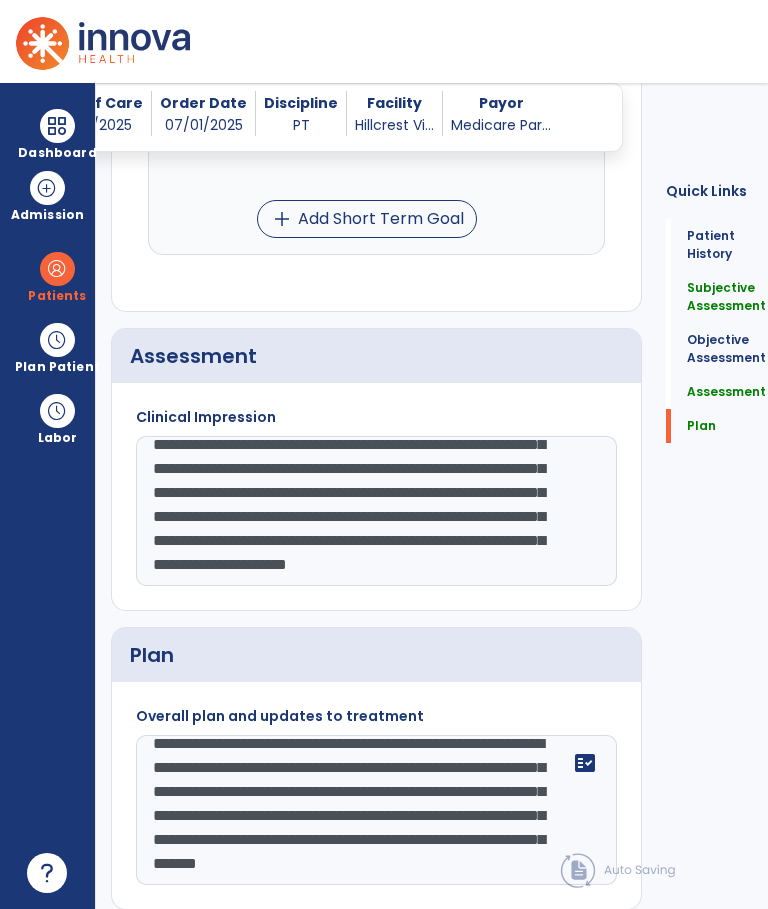 click on "Sign" 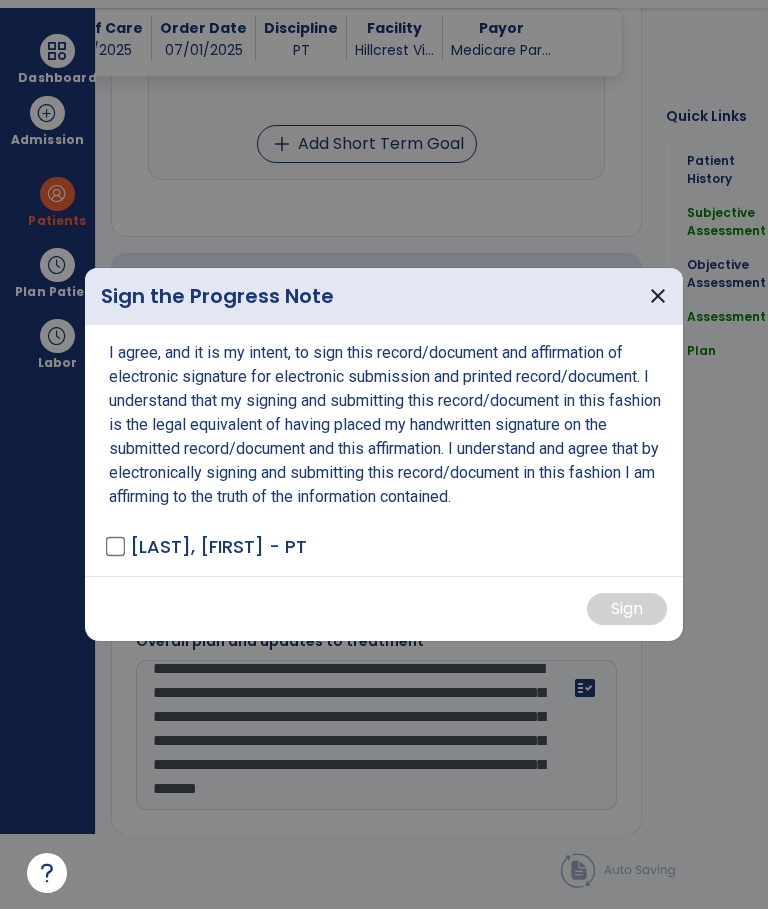 scroll, scrollTop: 0, scrollLeft: 0, axis: both 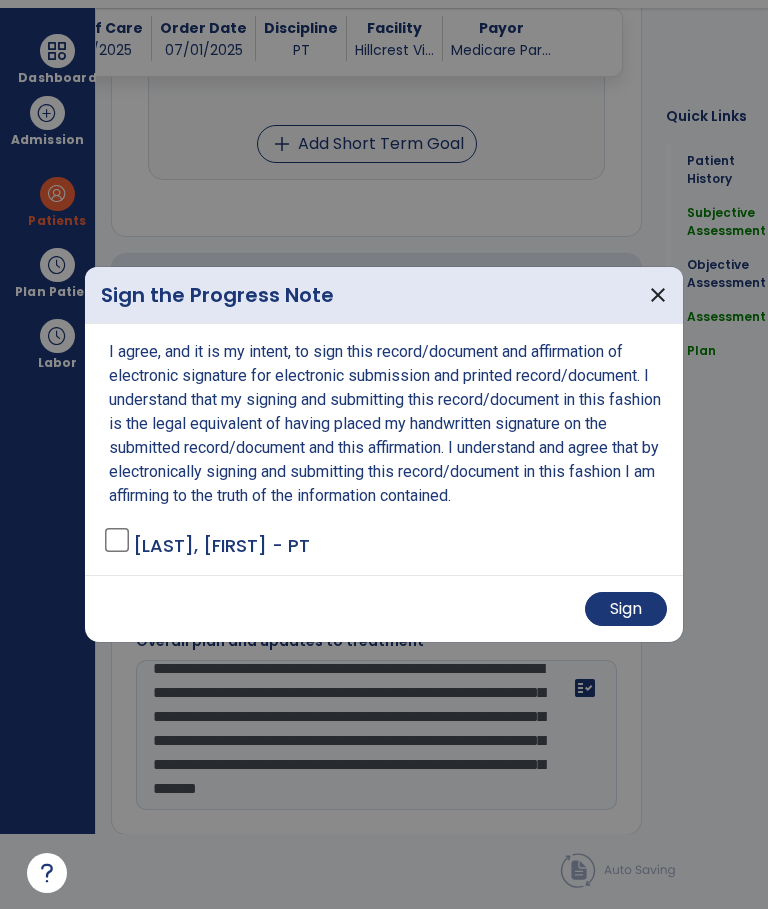 click on "Sign" at bounding box center [626, 609] 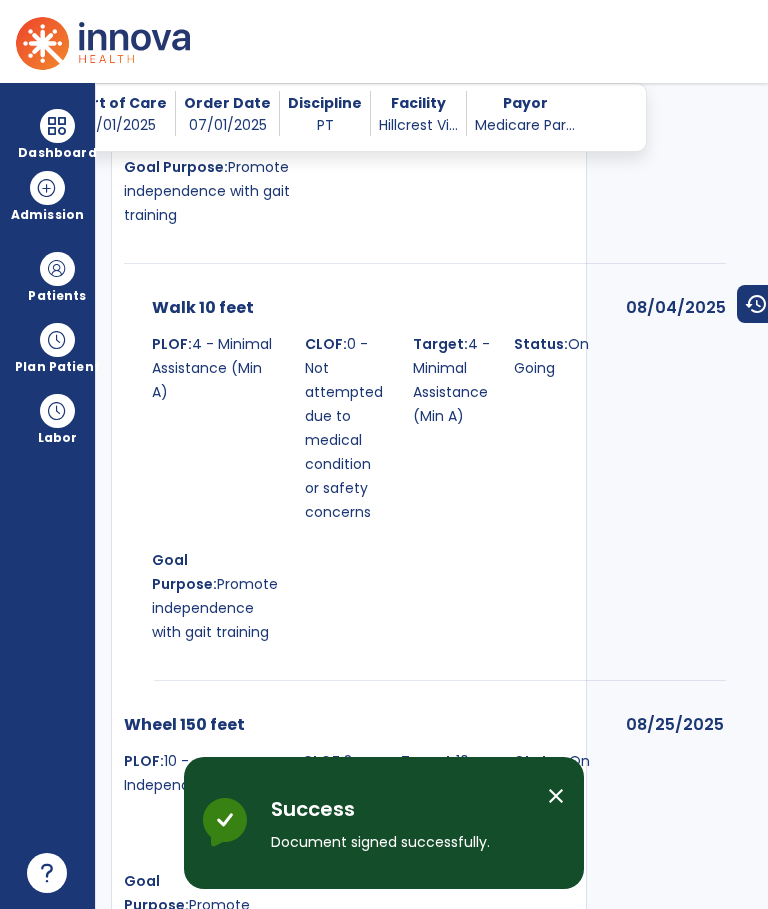 scroll, scrollTop: 75, scrollLeft: 0, axis: vertical 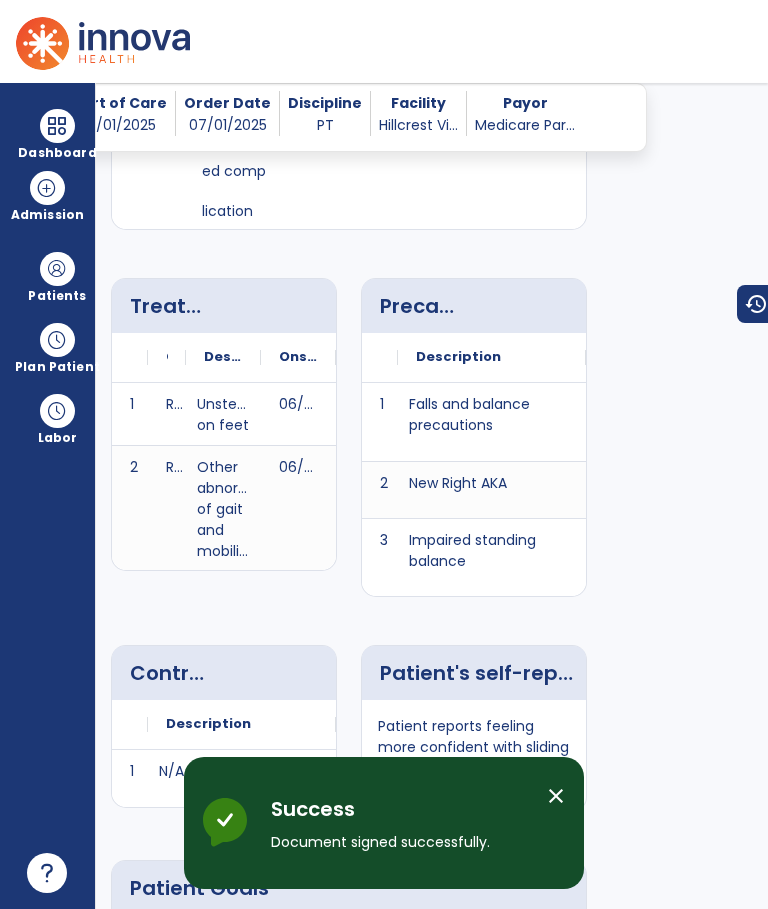 click on "Dashboard" at bounding box center [57, 134] 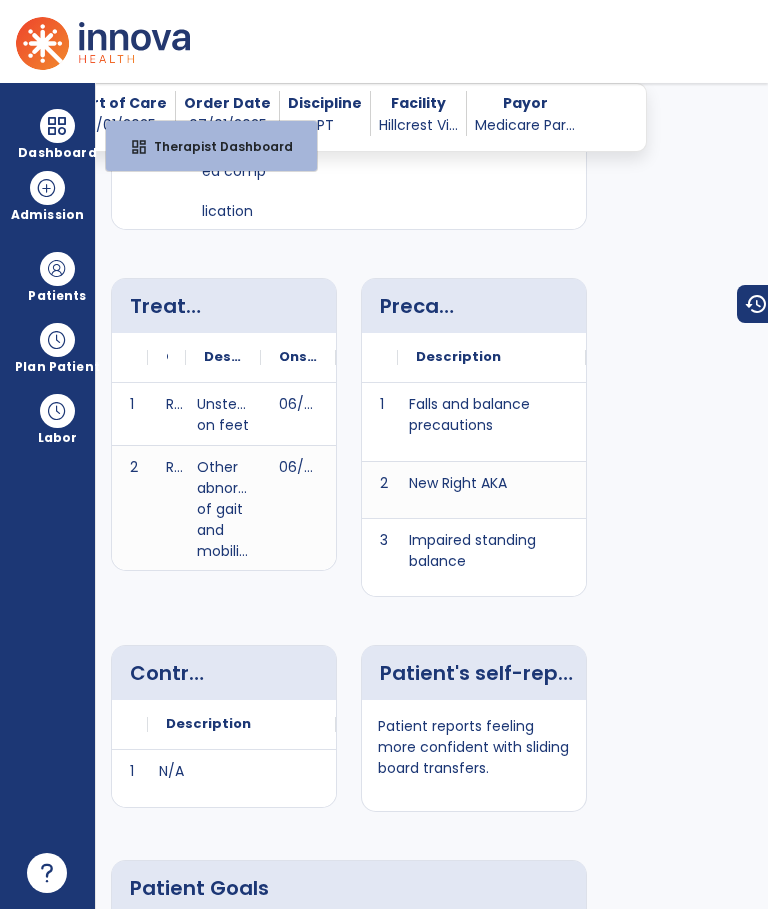 click at bounding box center (57, 126) 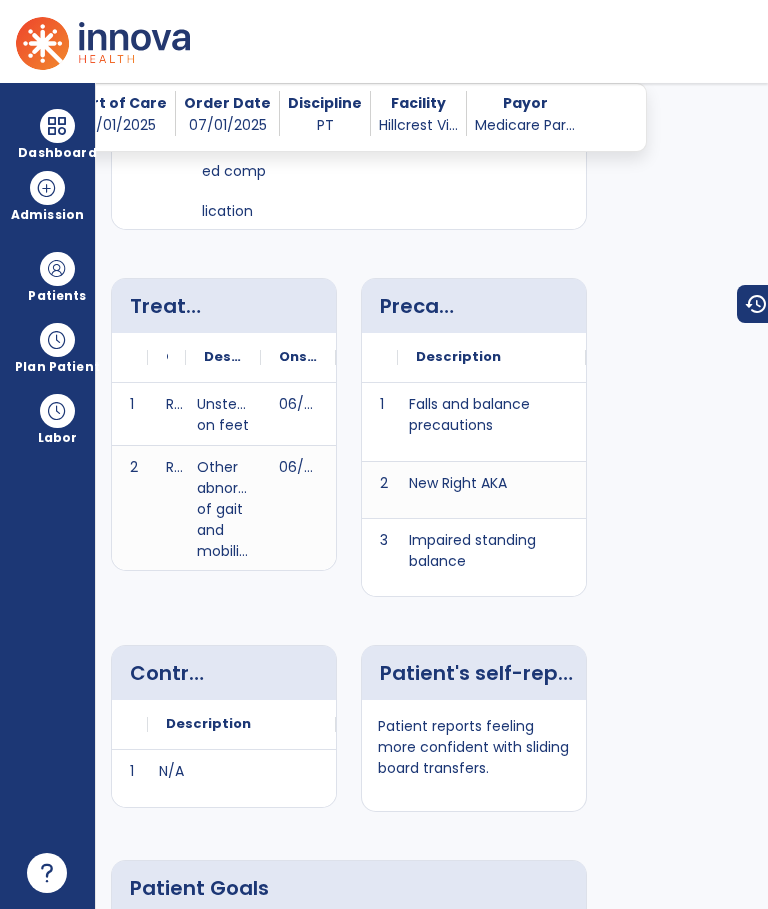 click on "MRN [MEDICAL_RECORD_NUMBER] Admit Date [DATE] Start of Care [DATE] Order Date [DATE] Discipline PT Facility [INSTITUTION]... Payor Medicare Par..." at bounding box center (266, 117) 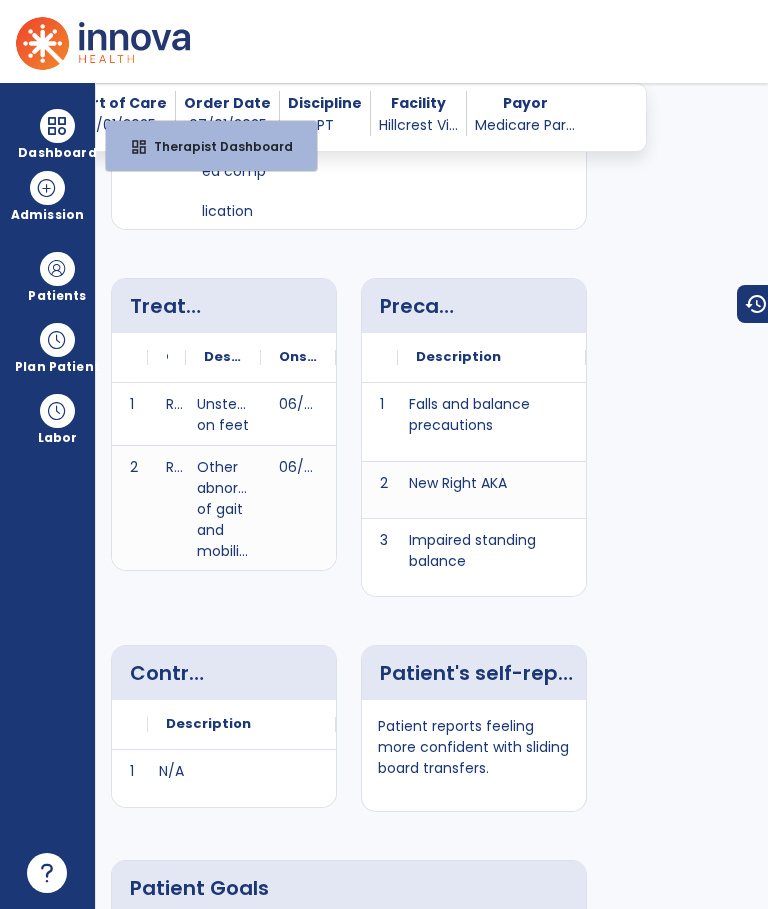 click on "dashboard  Therapist Dashboard" at bounding box center [211, 146] 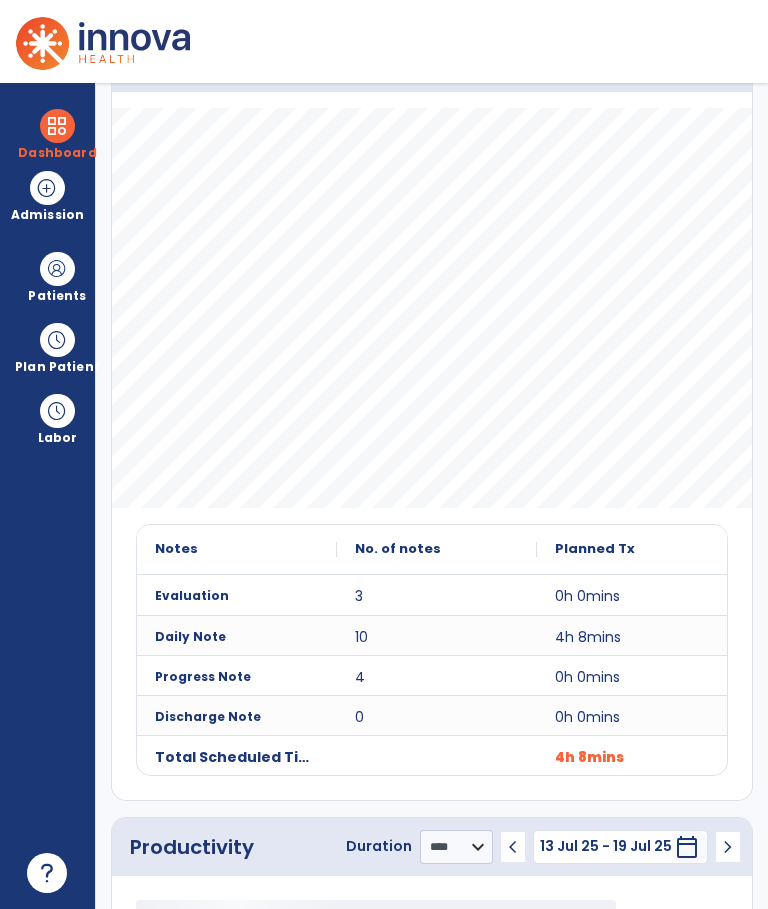 scroll, scrollTop: 482, scrollLeft: 0, axis: vertical 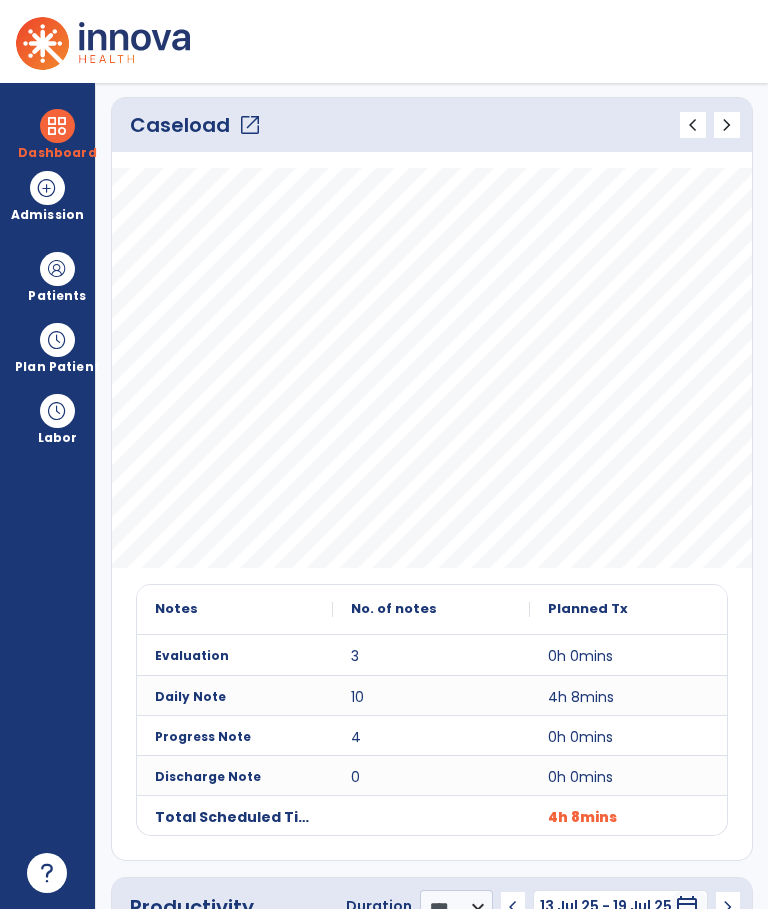 click on "open_in_new" 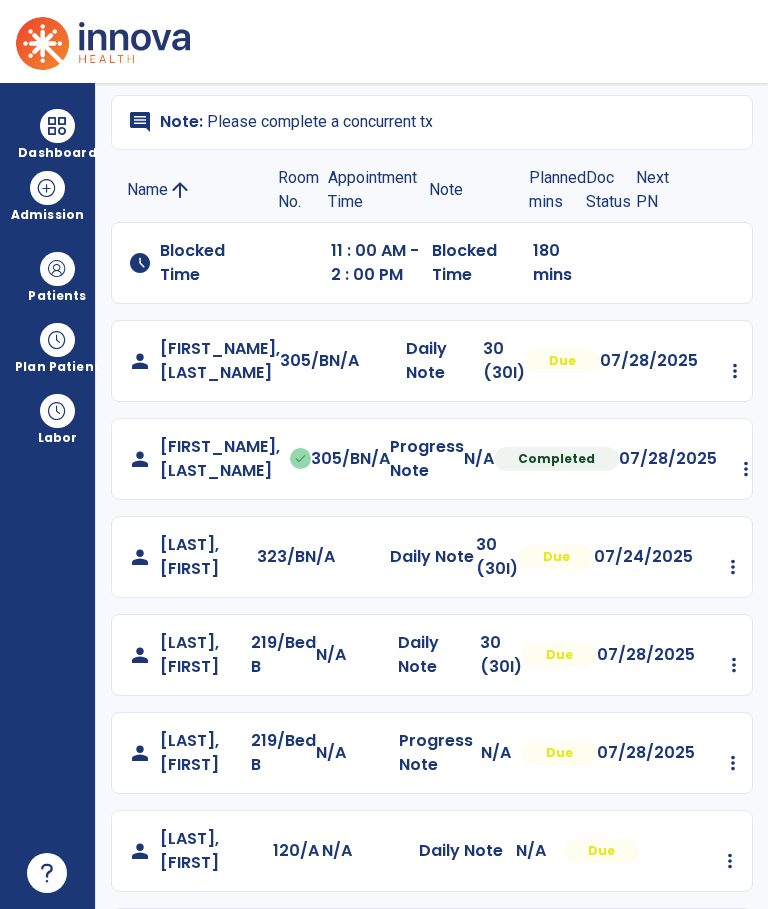 scroll, scrollTop: 200, scrollLeft: 0, axis: vertical 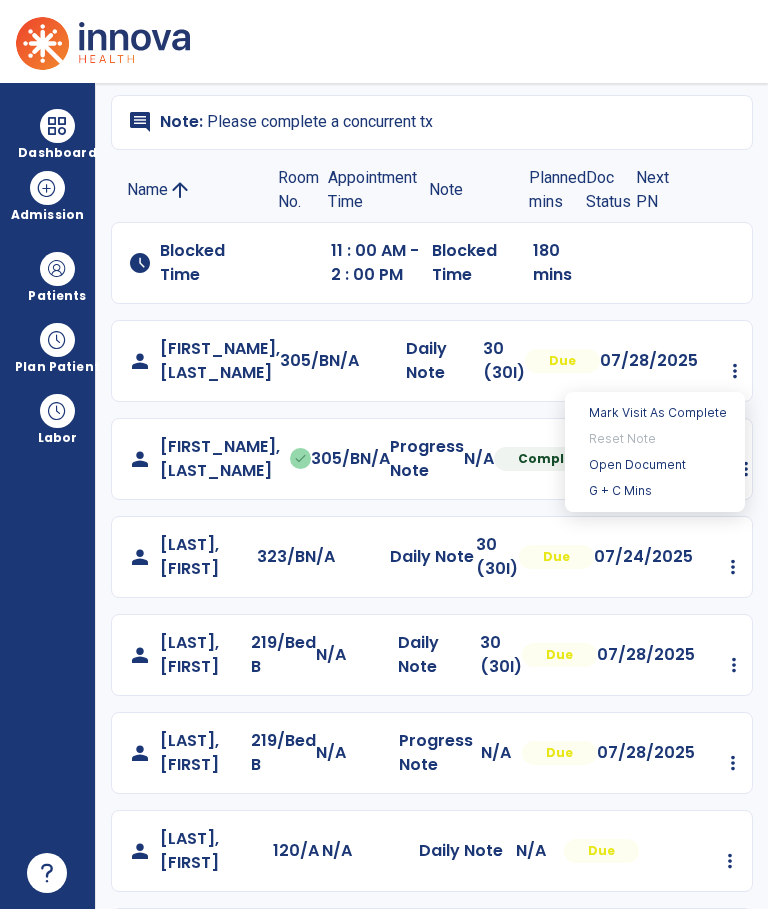 click on "Open Document" at bounding box center (655, 465) 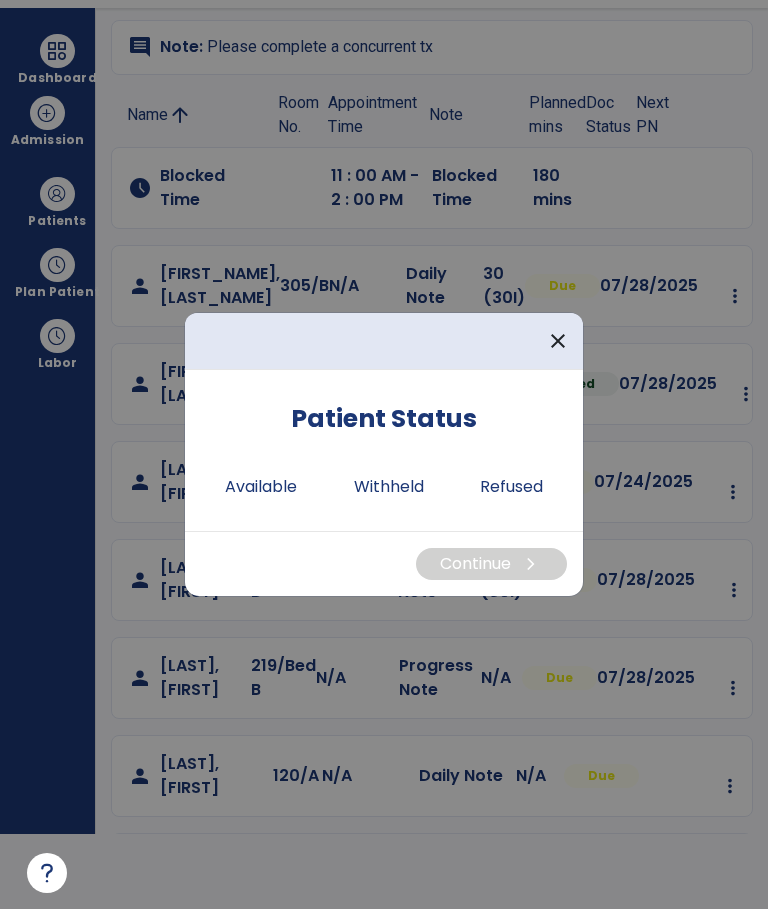 scroll, scrollTop: 0, scrollLeft: 0, axis: both 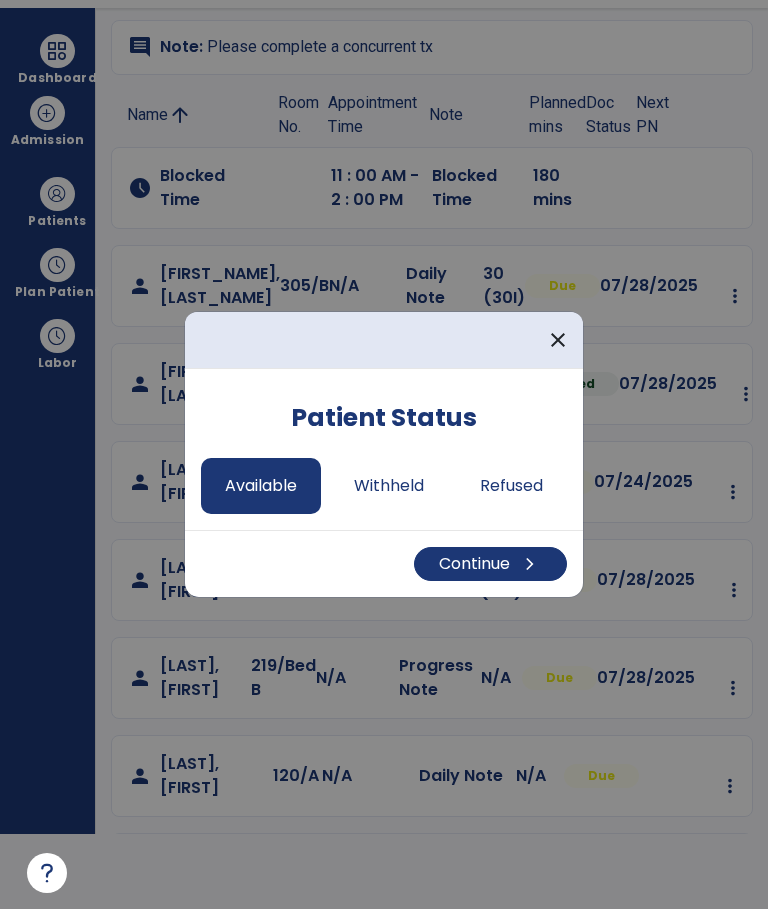 click on "Continue   chevron_right" at bounding box center (490, 564) 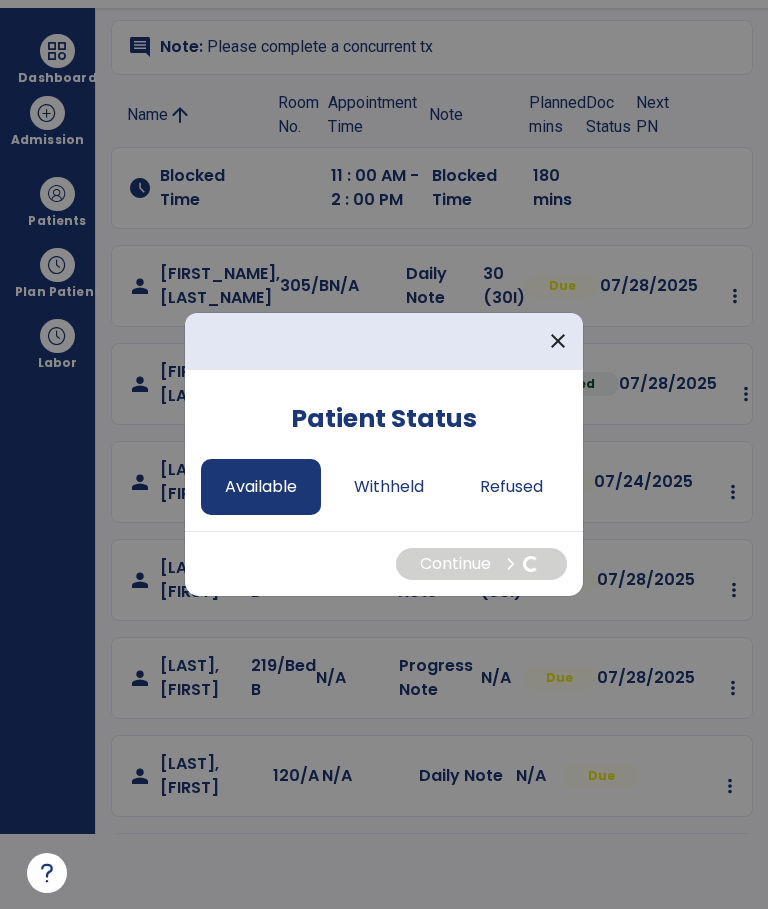 select on "*" 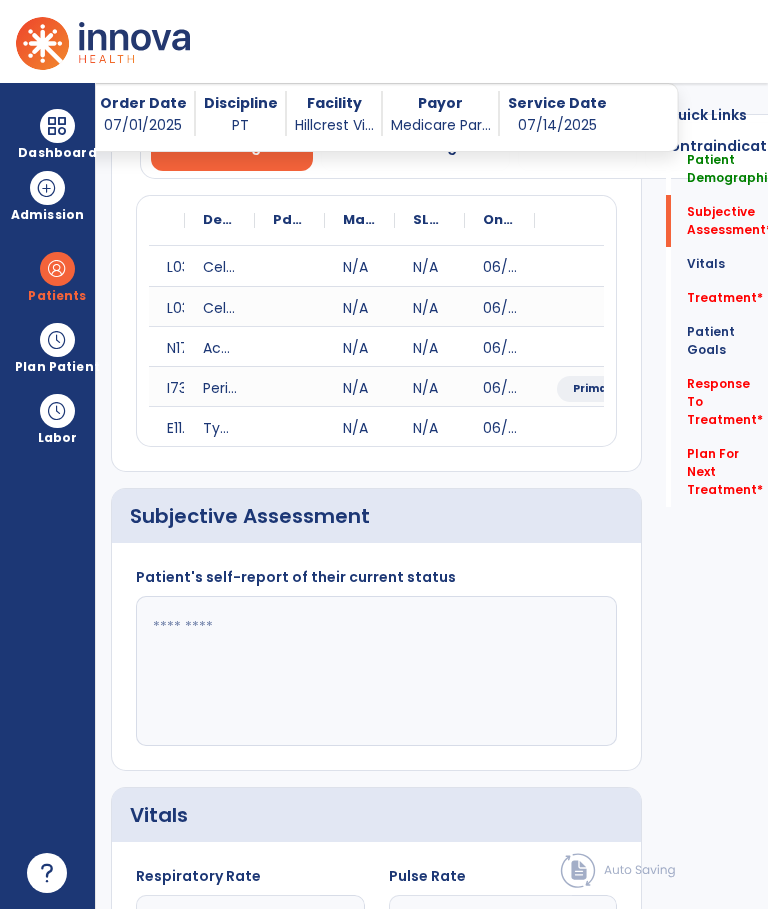 scroll, scrollTop: 75, scrollLeft: 0, axis: vertical 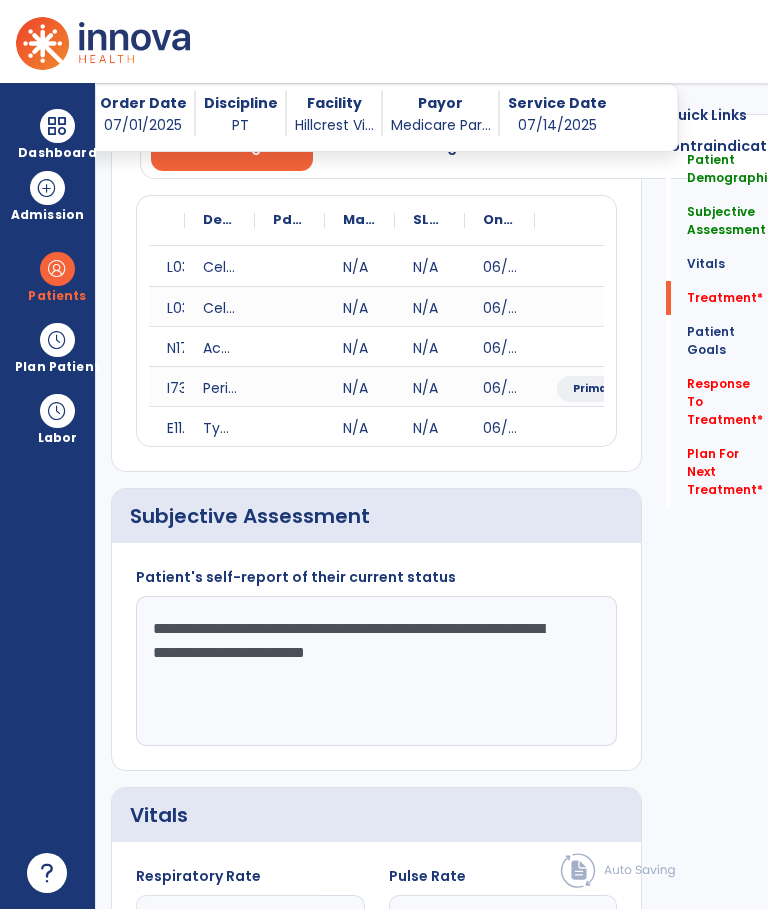 type on "**********" 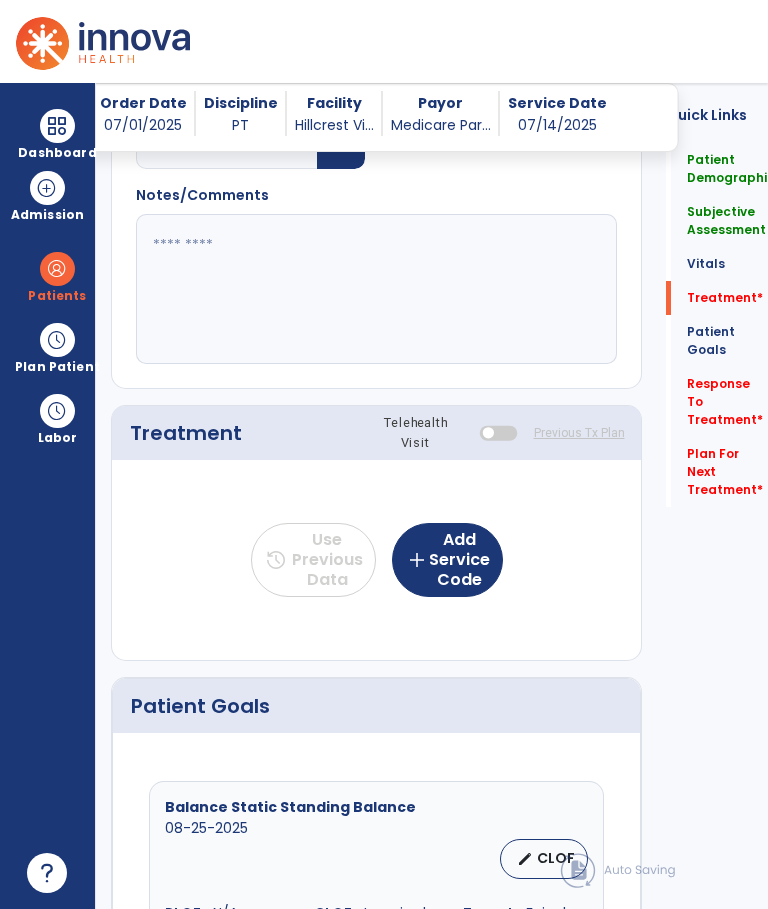 click on "add  Add Service Code" 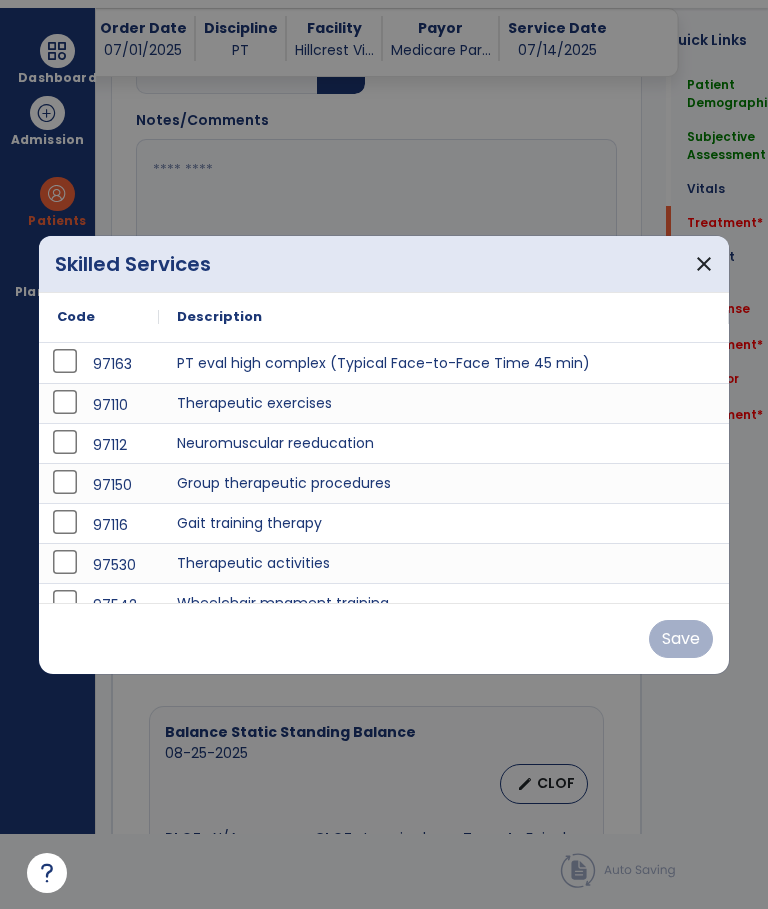 scroll, scrollTop: 0, scrollLeft: 0, axis: both 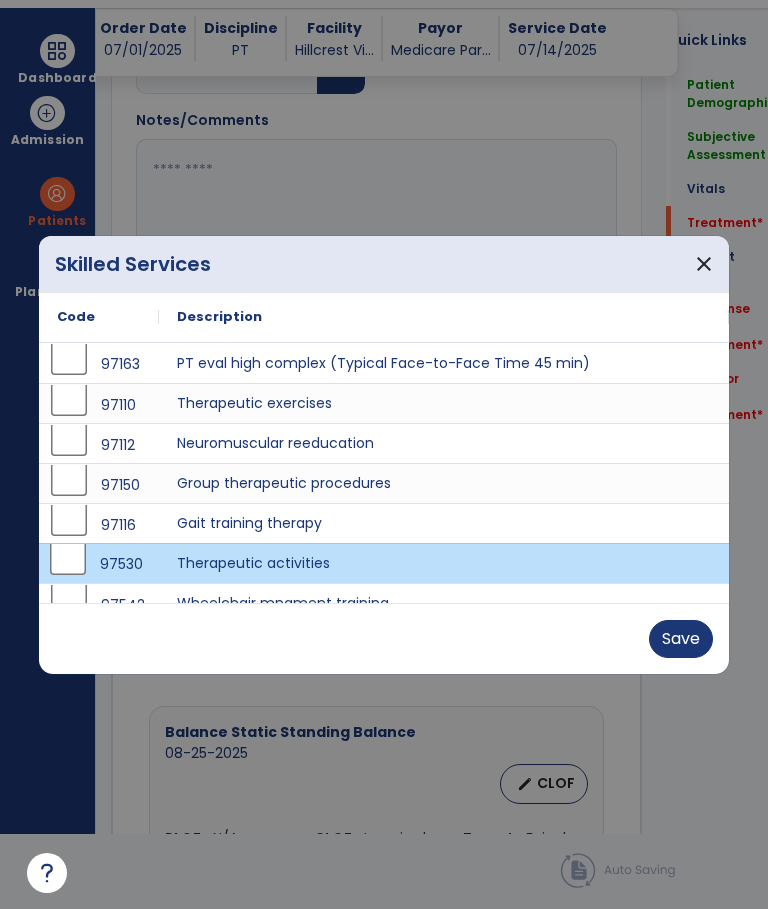click on "Save" at bounding box center (681, 639) 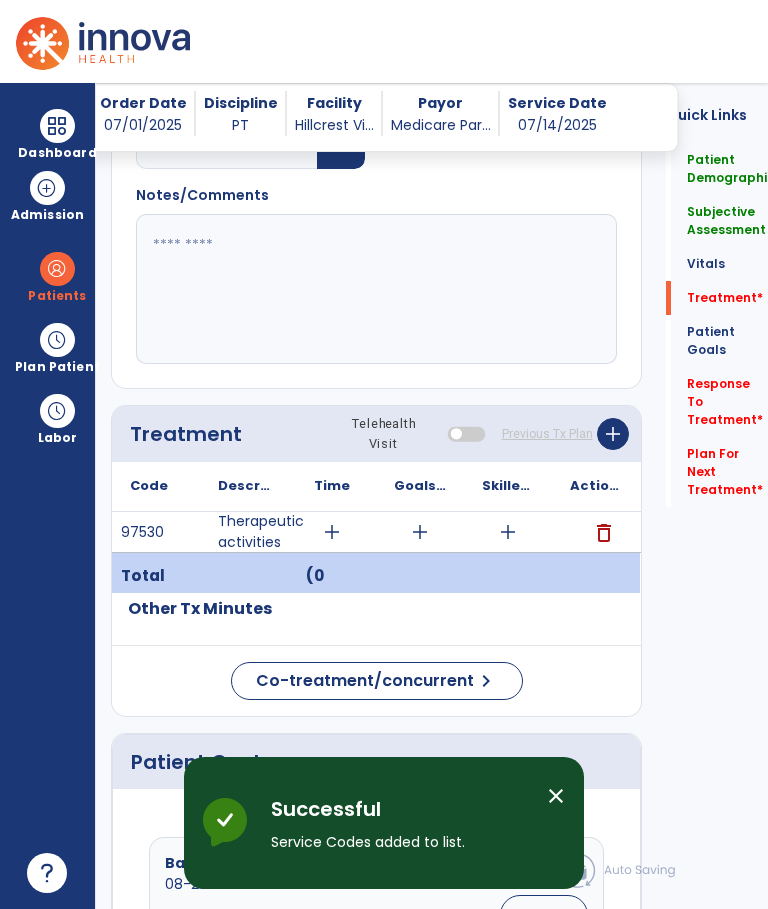 scroll, scrollTop: 75, scrollLeft: 0, axis: vertical 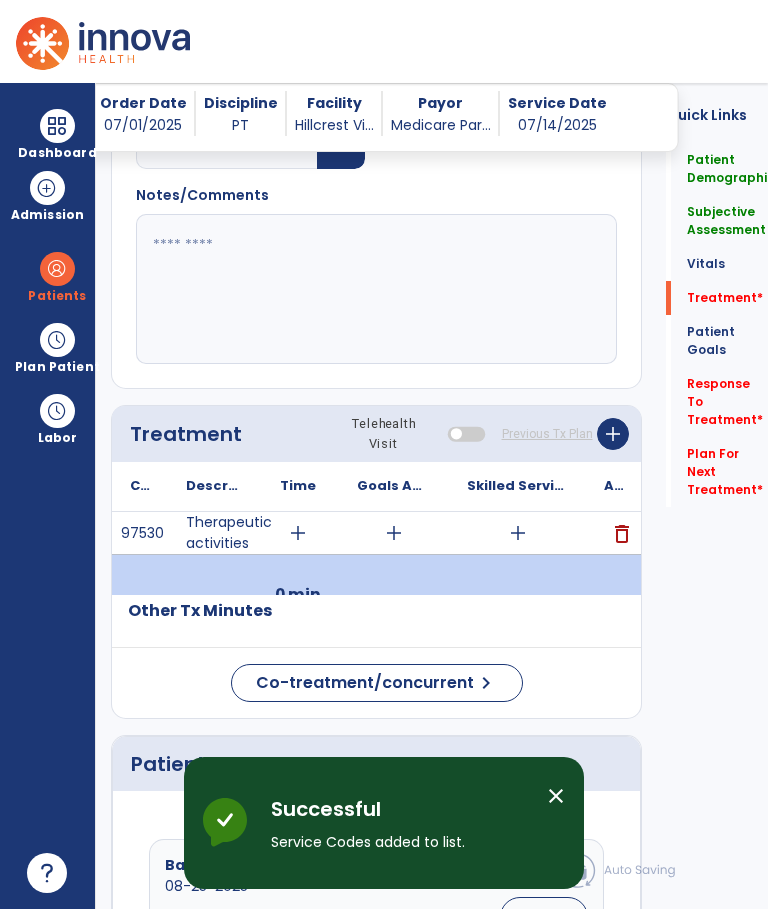 click on "add" at bounding box center (298, 533) 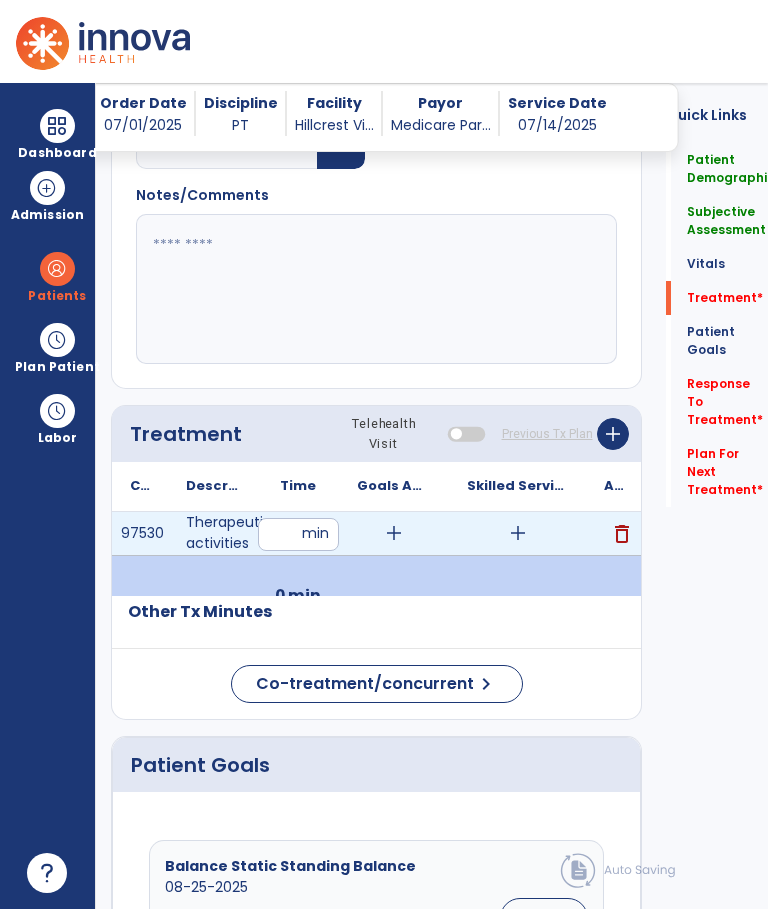 scroll, scrollTop: 7, scrollLeft: 0, axis: vertical 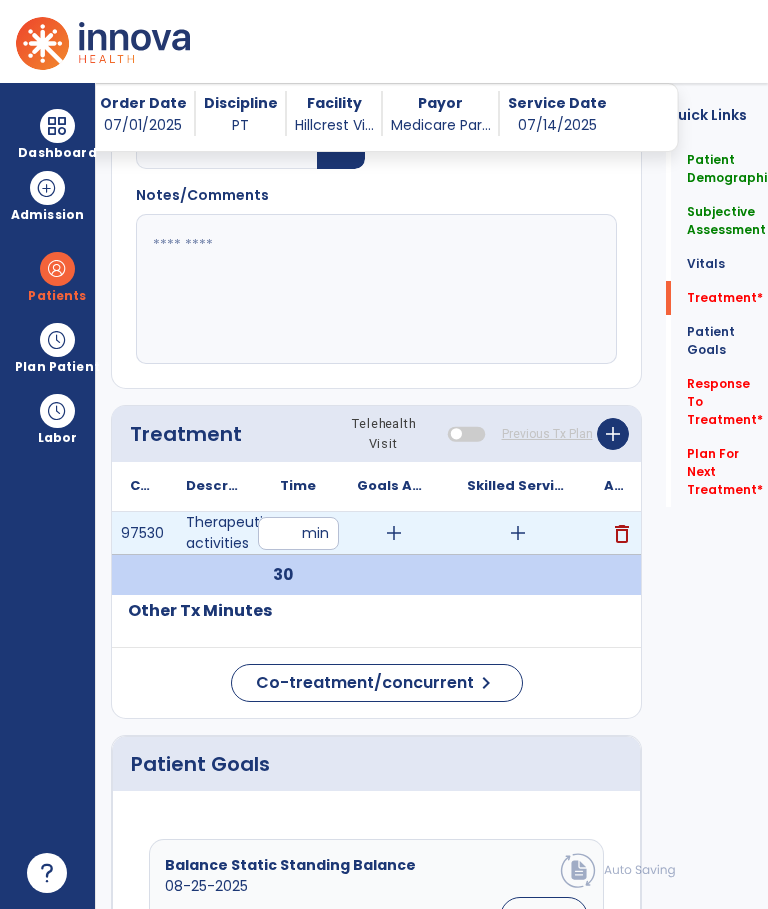 click on "add" at bounding box center (518, 533) 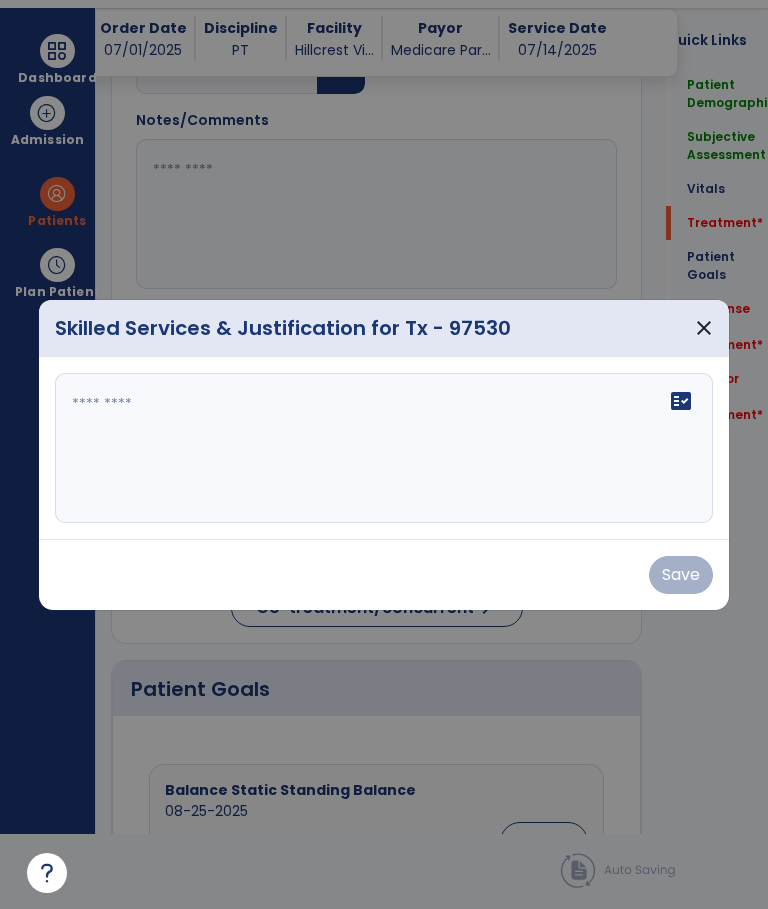 scroll, scrollTop: 0, scrollLeft: 0, axis: both 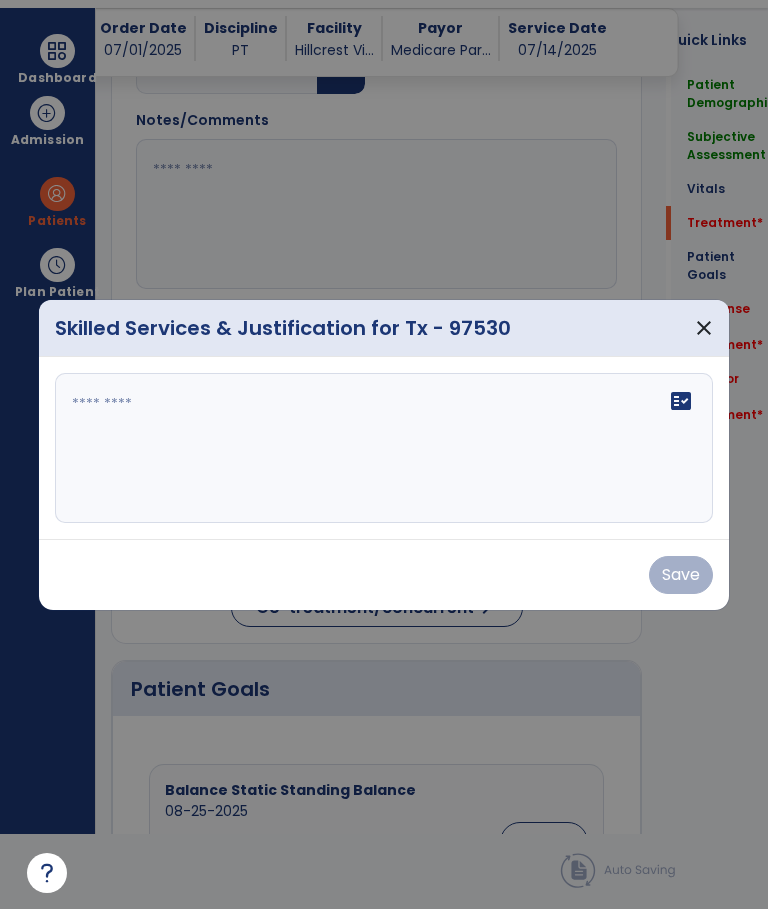 click on "fact_check" at bounding box center [383, 448] 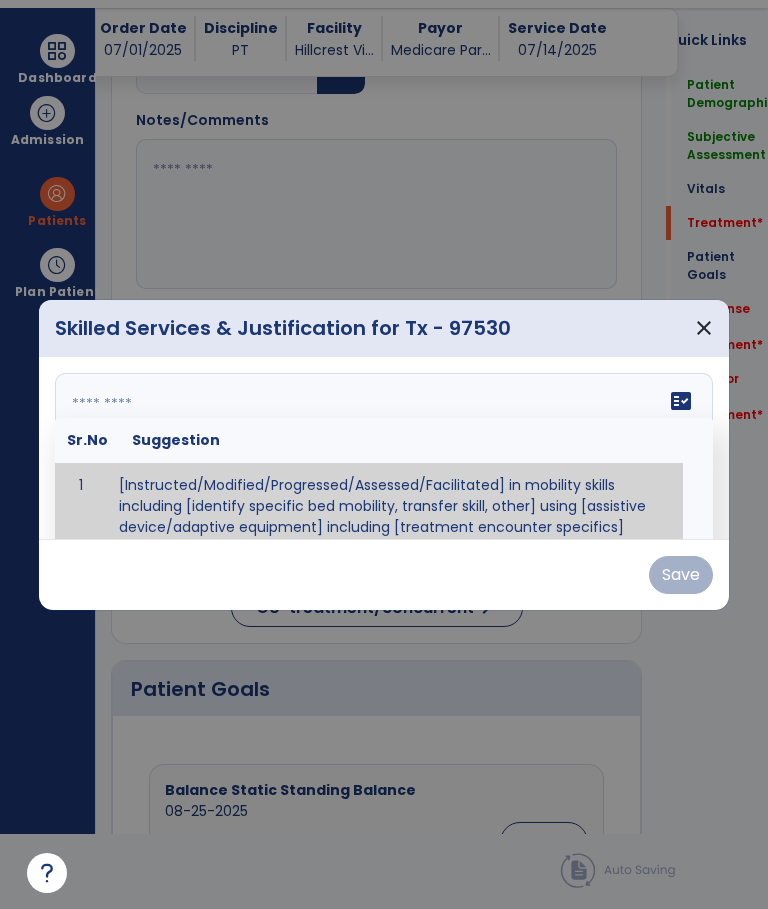 paste on "**********" 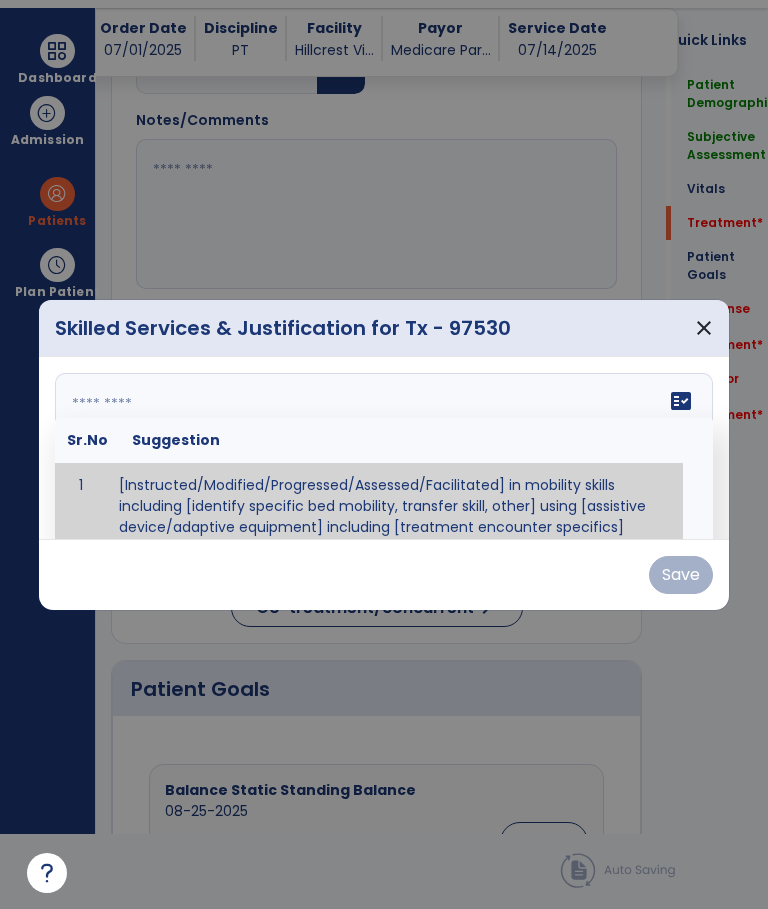 type on "**********" 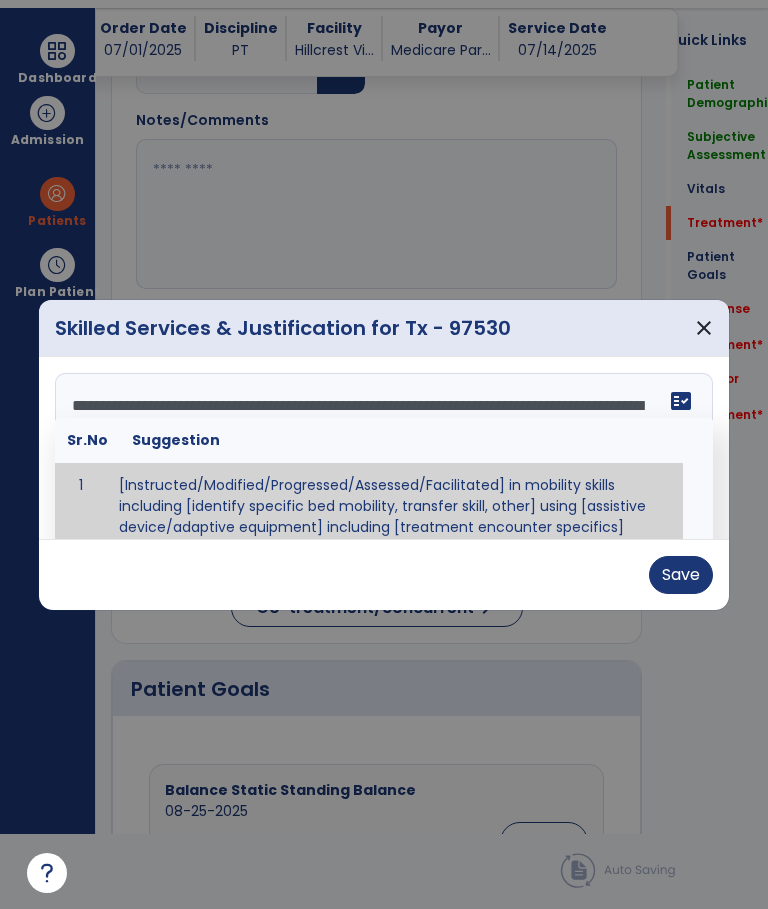 scroll, scrollTop: 216, scrollLeft: 0, axis: vertical 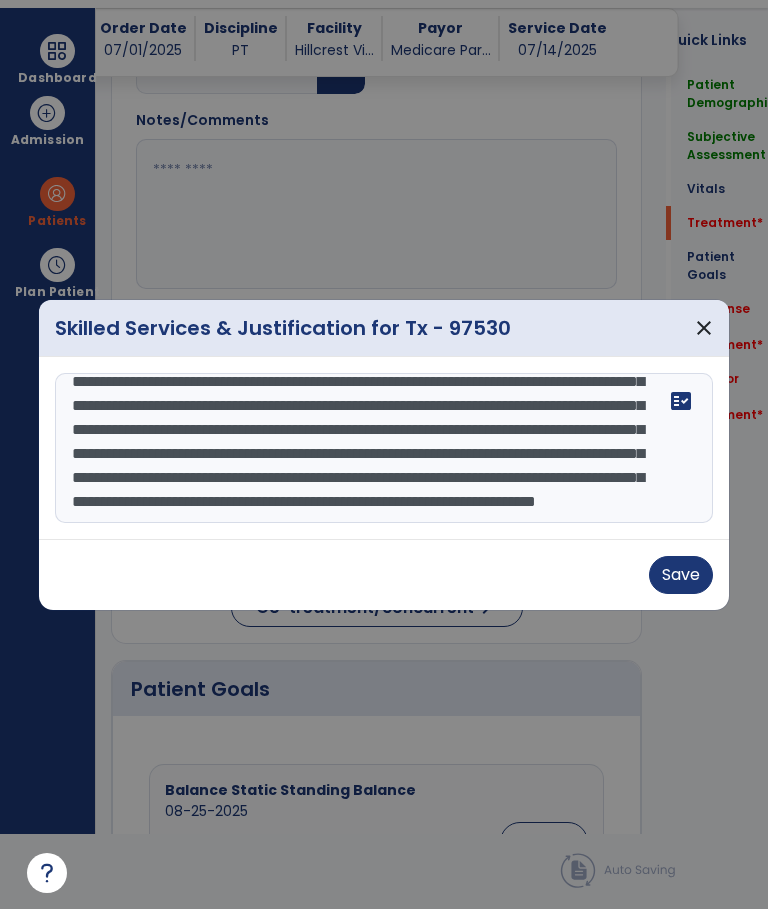 click on "Save" at bounding box center (681, 575) 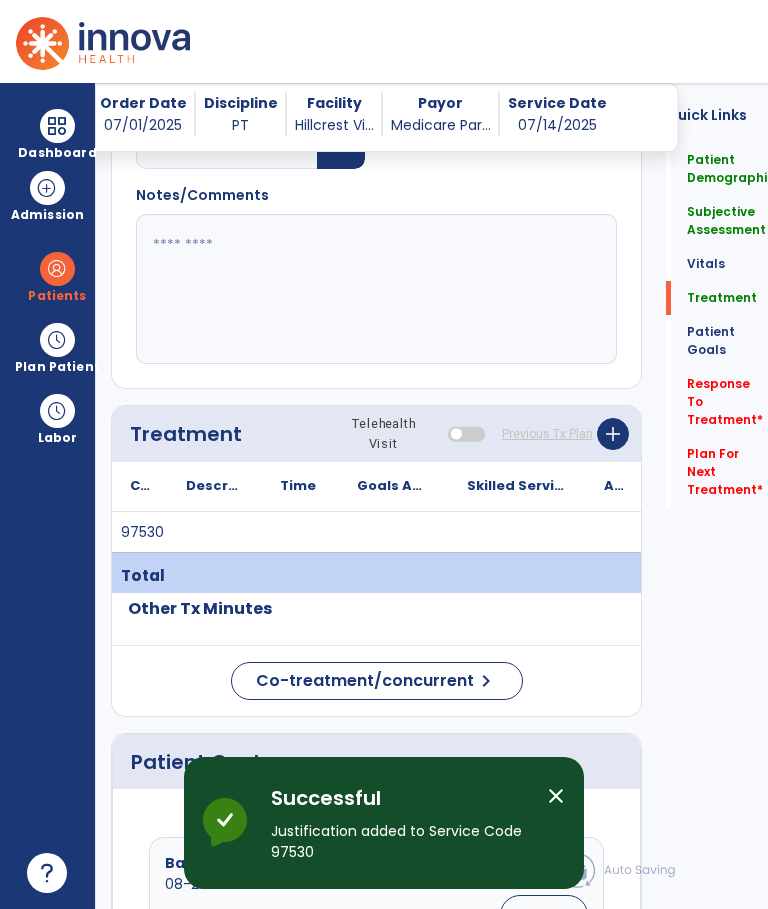 scroll, scrollTop: 75, scrollLeft: 0, axis: vertical 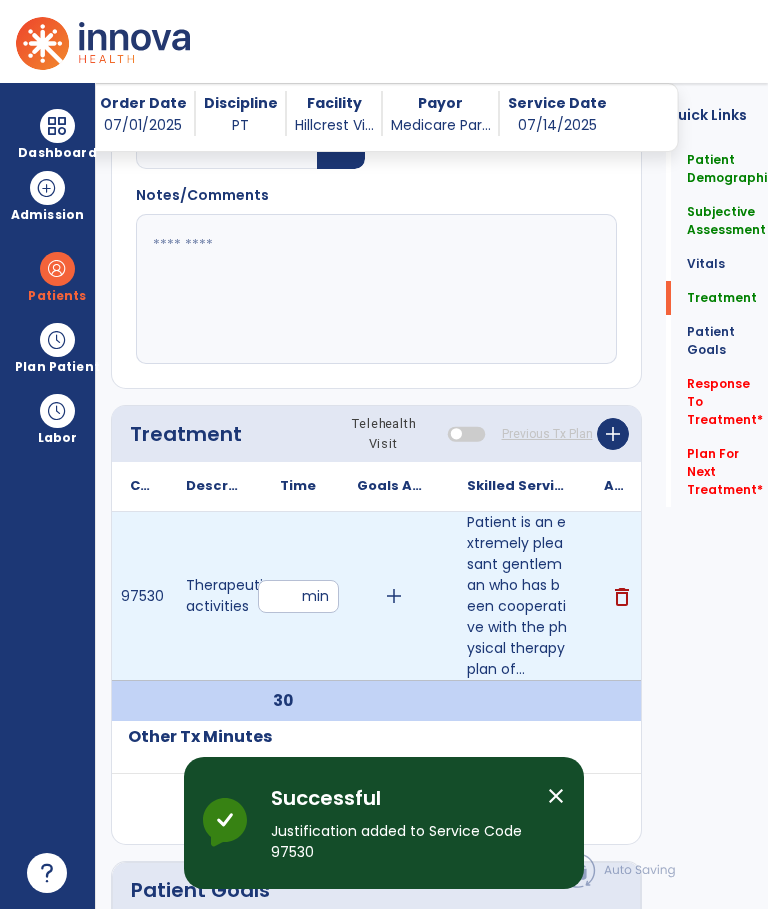 click on "add" at bounding box center [394, 596] 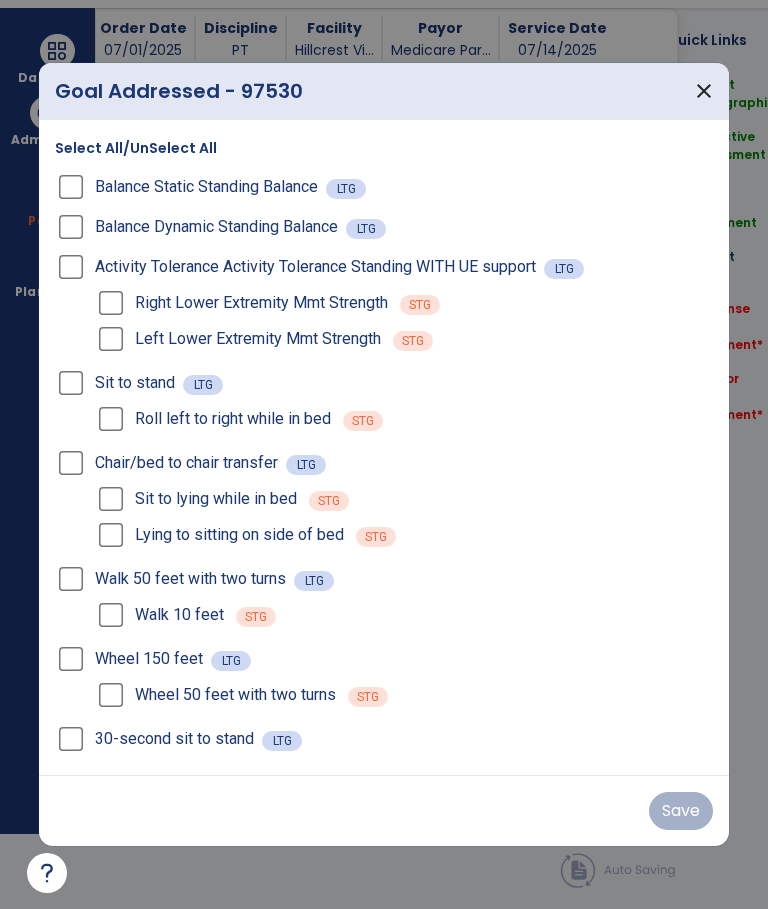 scroll, scrollTop: 0, scrollLeft: 0, axis: both 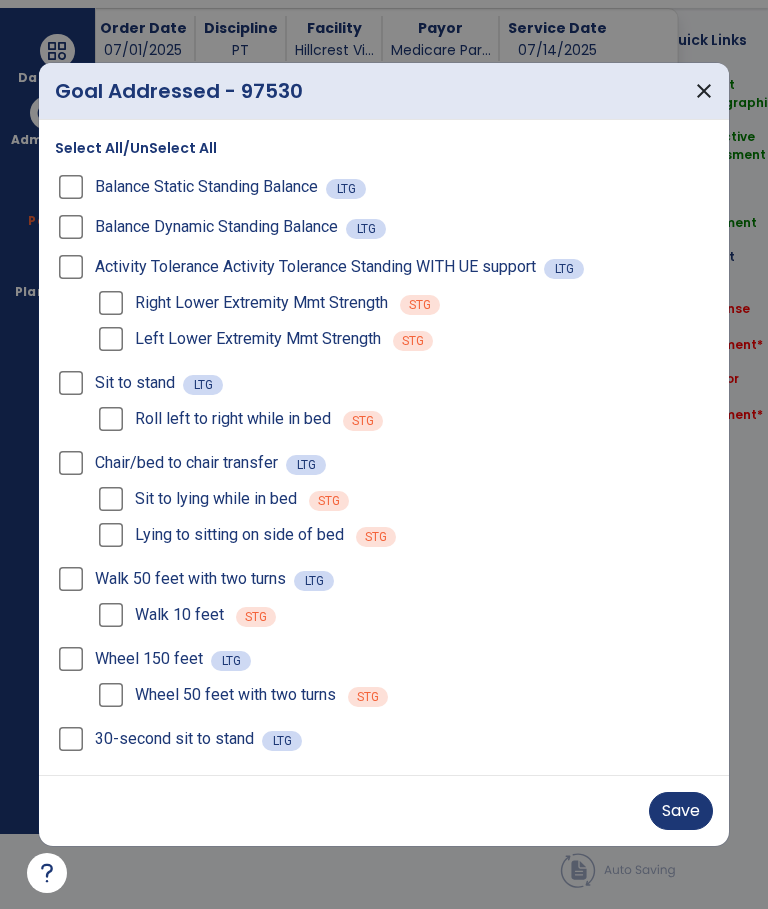 click on "Save" at bounding box center (681, 811) 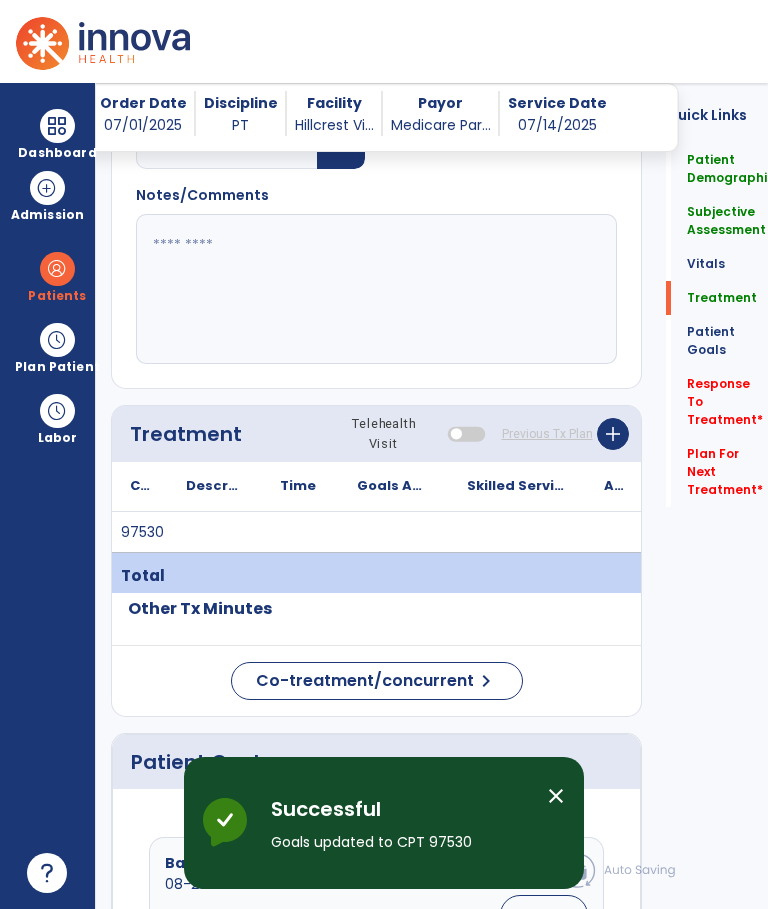 scroll, scrollTop: 75, scrollLeft: 0, axis: vertical 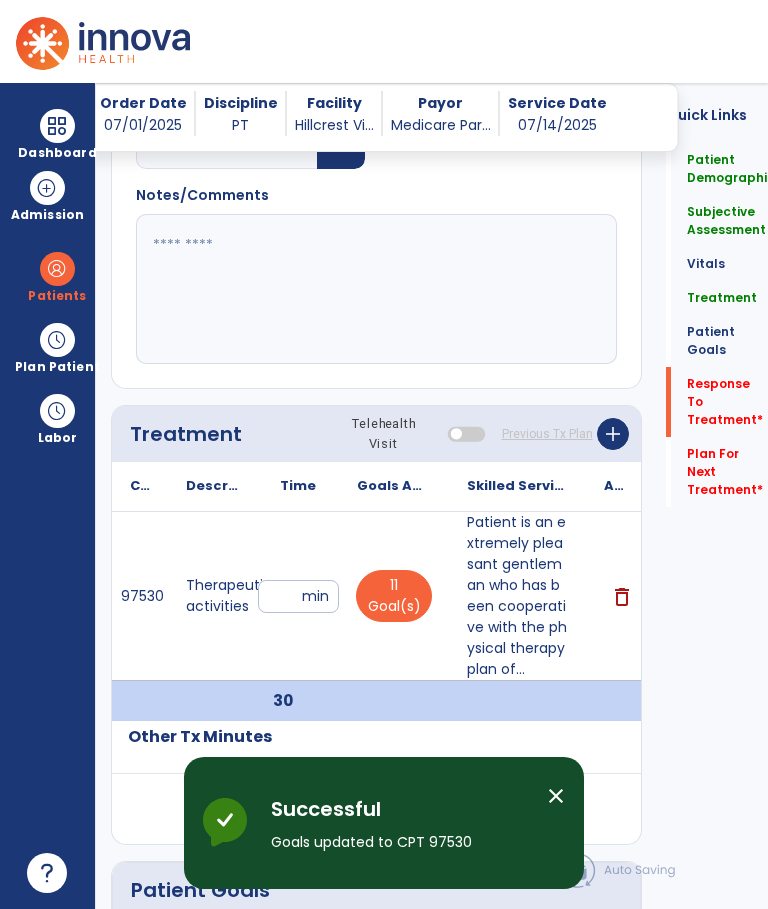 click on "Response To Treatment   *" 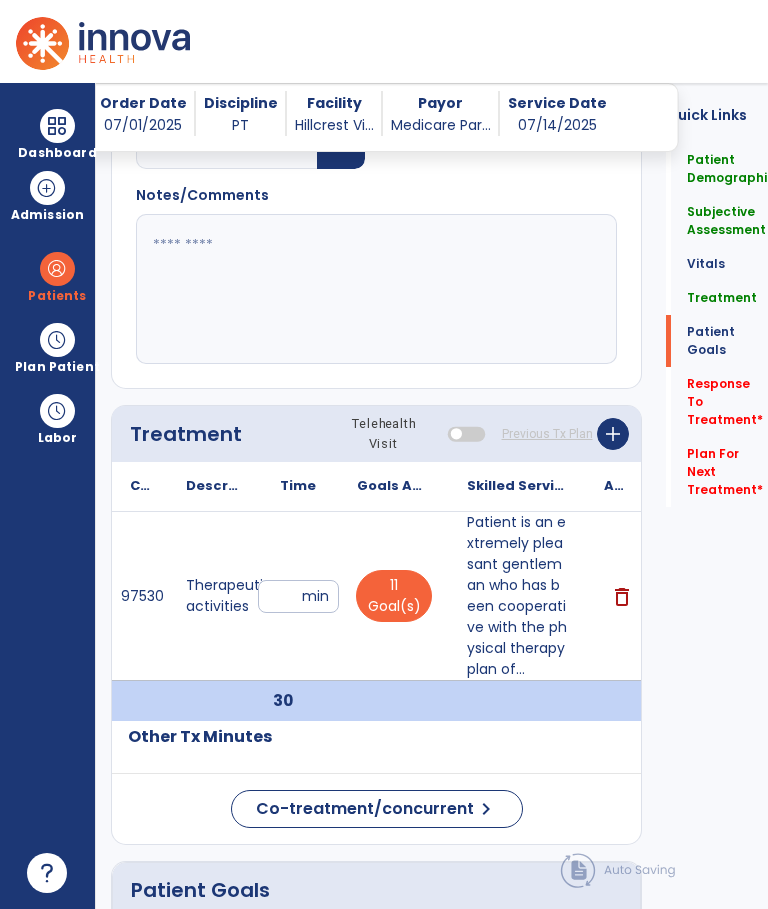 scroll, scrollTop: 5306, scrollLeft: 0, axis: vertical 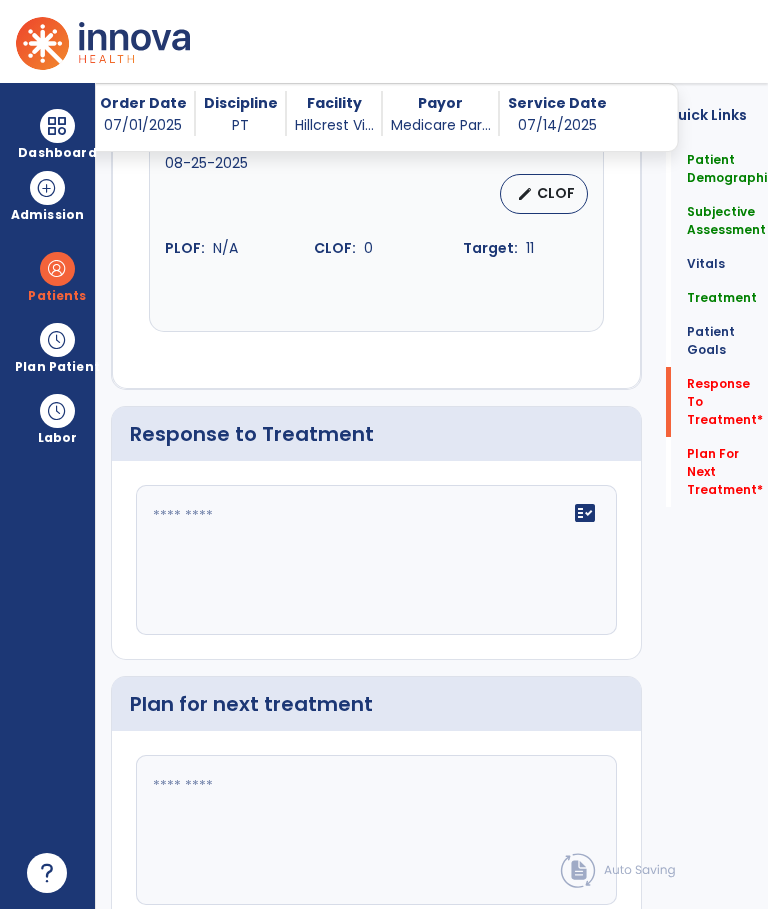 click on "fact_check" 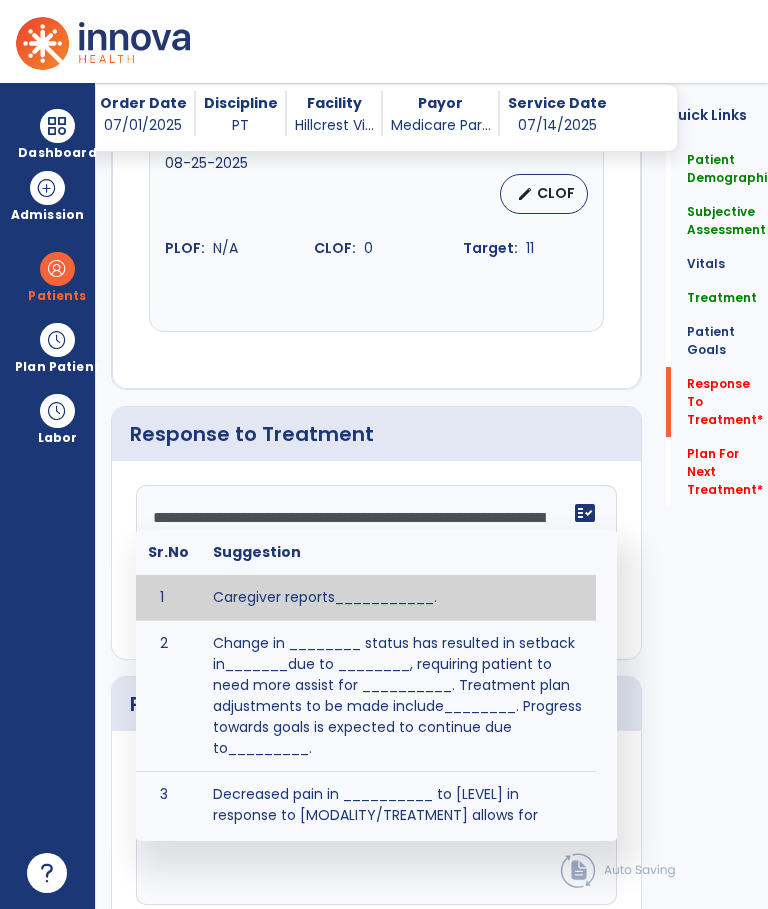 scroll, scrollTop: 15, scrollLeft: 0, axis: vertical 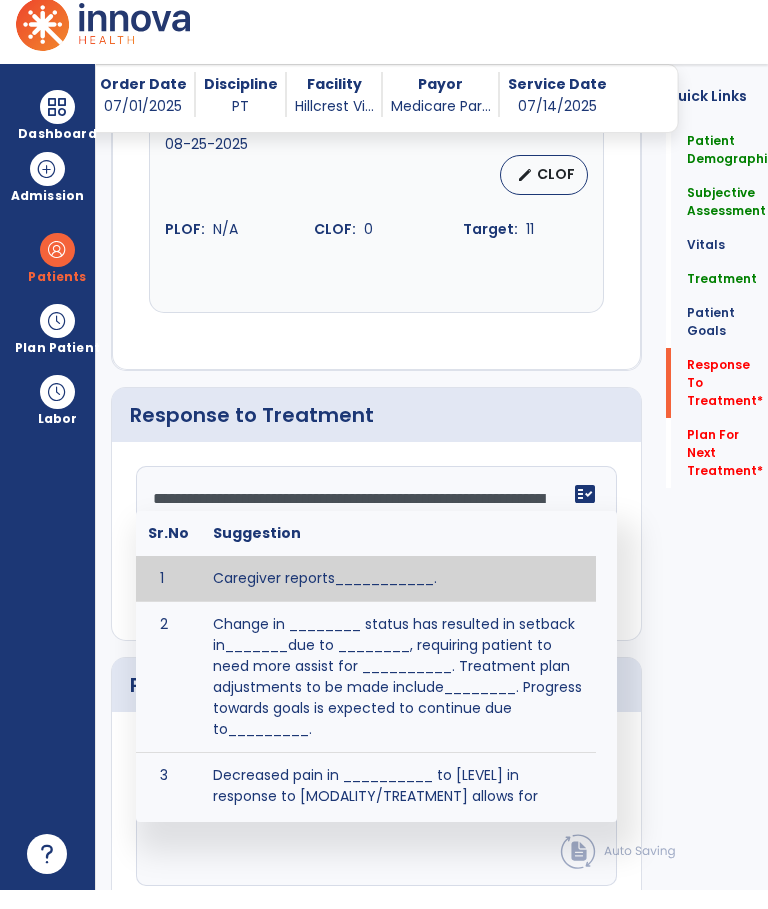 type on "**********" 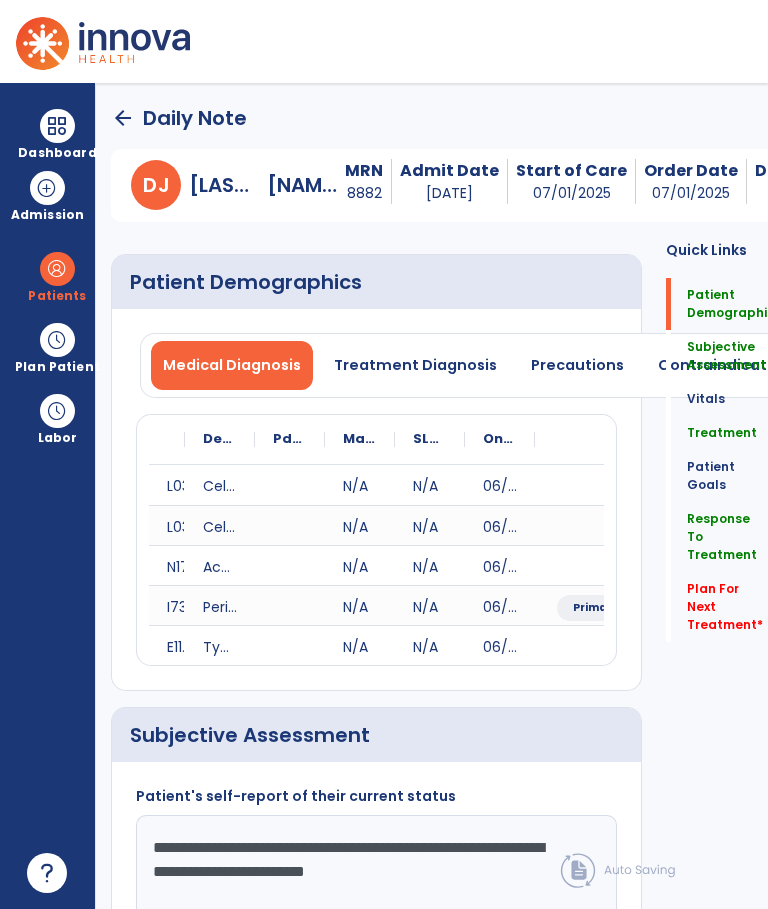 scroll, scrollTop: 0, scrollLeft: 0, axis: both 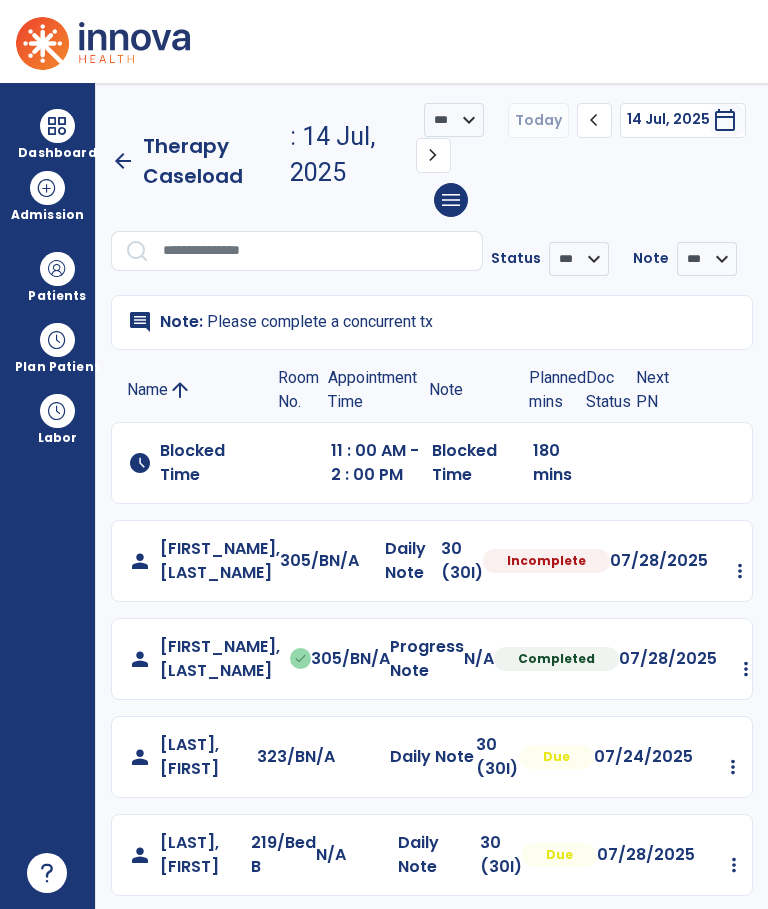 click on "person [LAST], [FIRST] done [PHONE]/B N/A Progress Note N/A Completed [DATE] Undo Visit Status Reset Note Open Document G + C Mins" 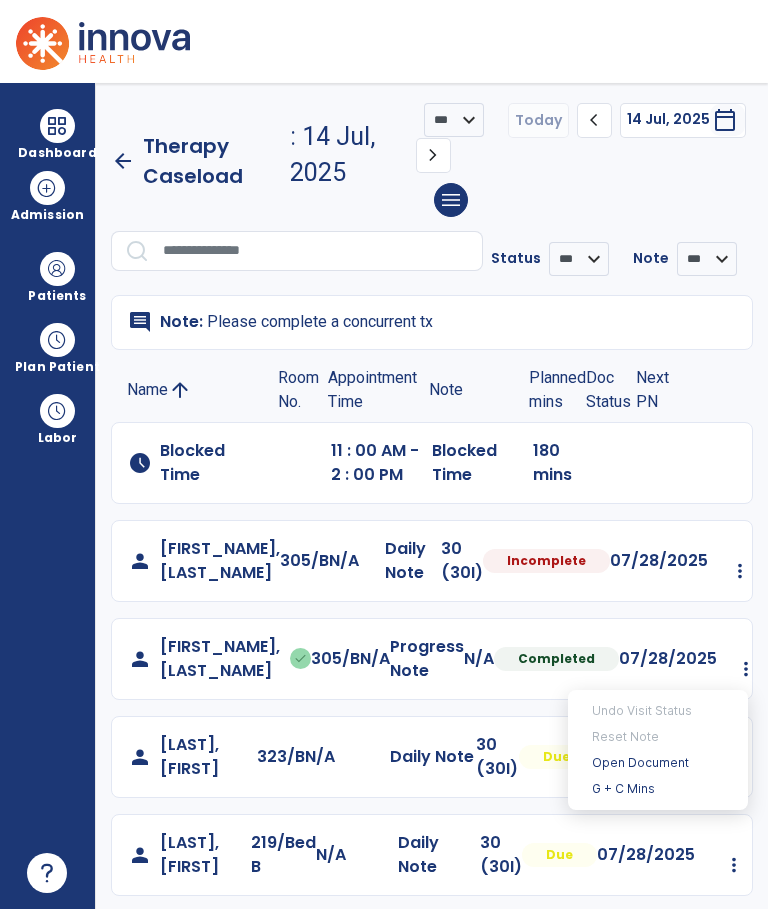 click on "Open Document" at bounding box center (658, 763) 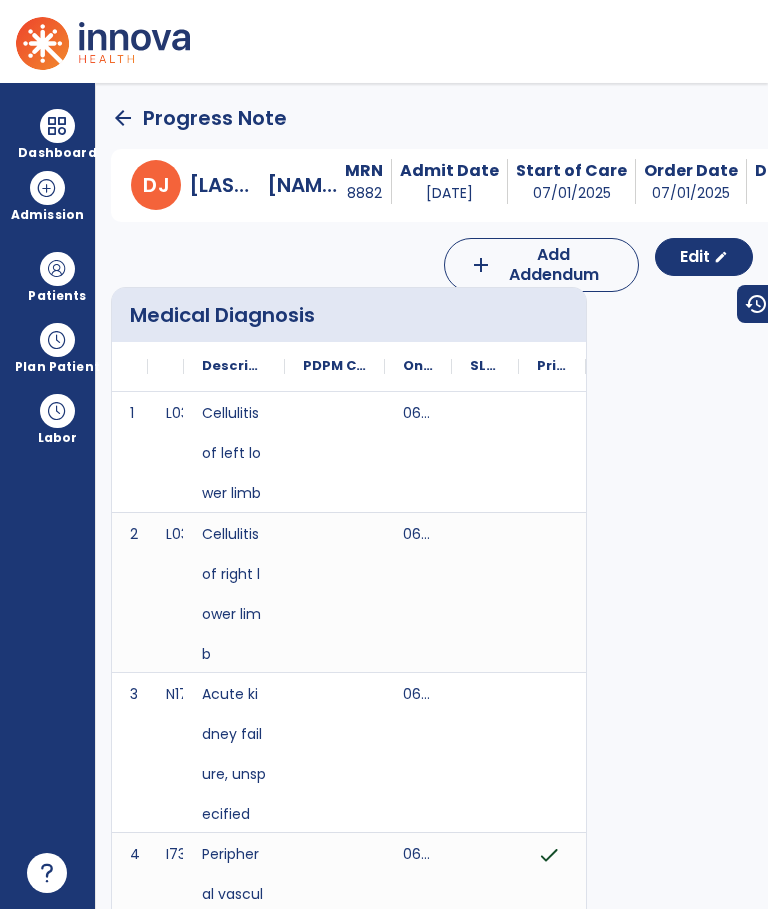 scroll, scrollTop: 0, scrollLeft: 0, axis: both 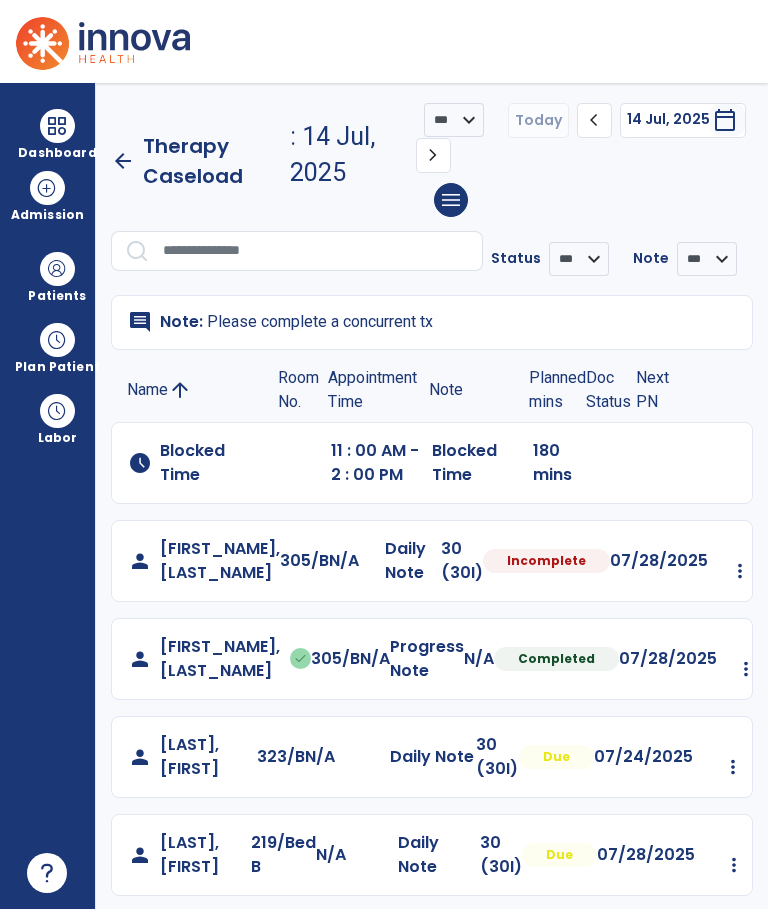 click at bounding box center [740, 571] 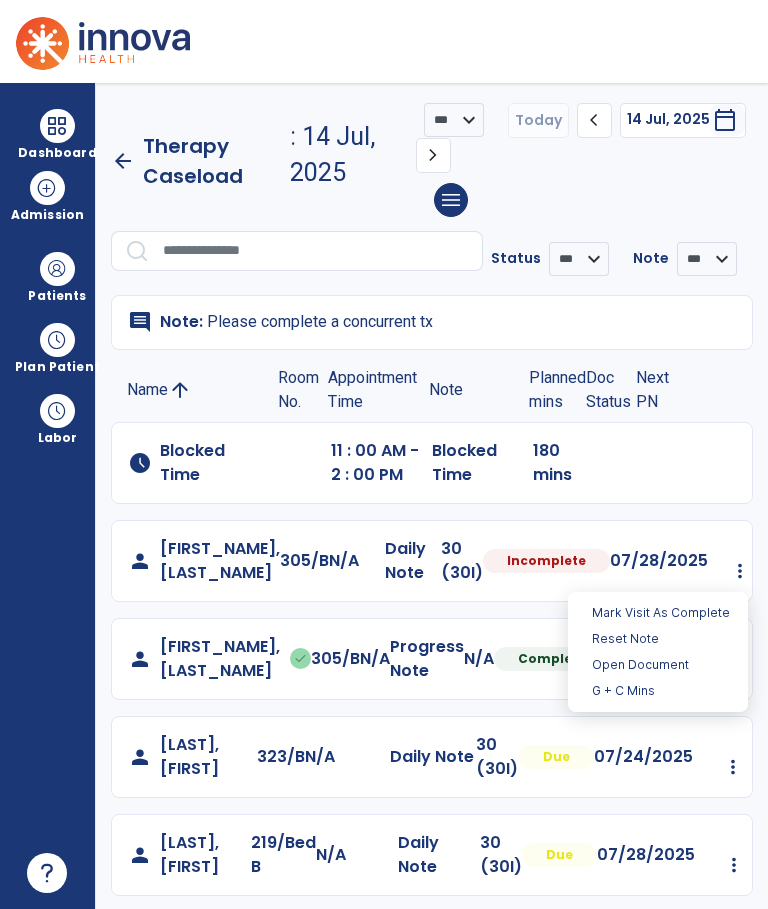 click on "Open Document" at bounding box center [658, 665] 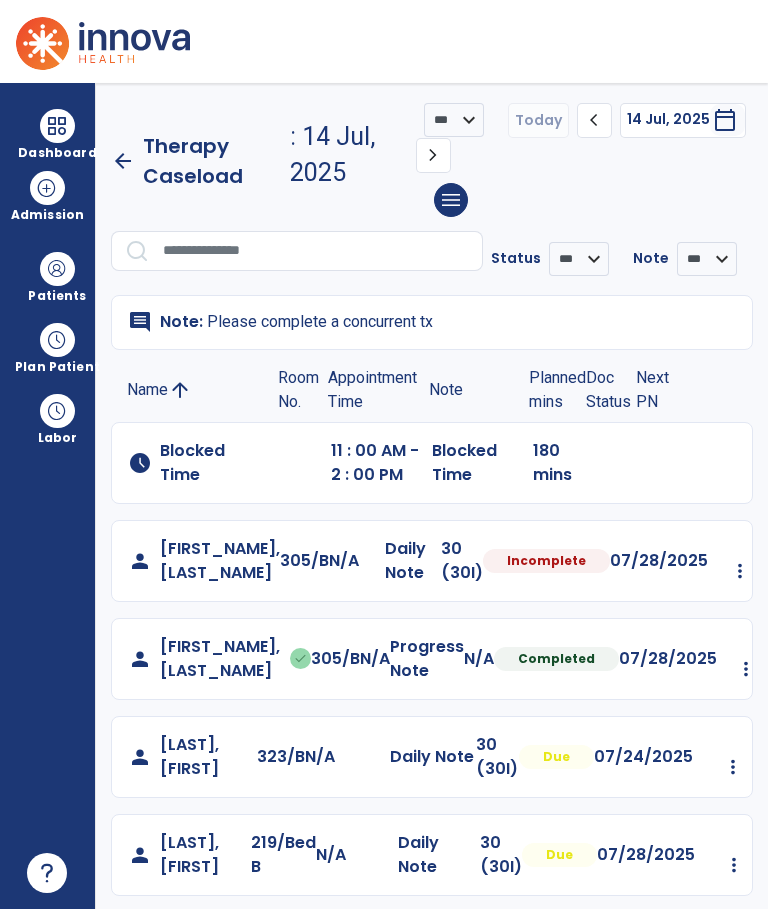 select on "*" 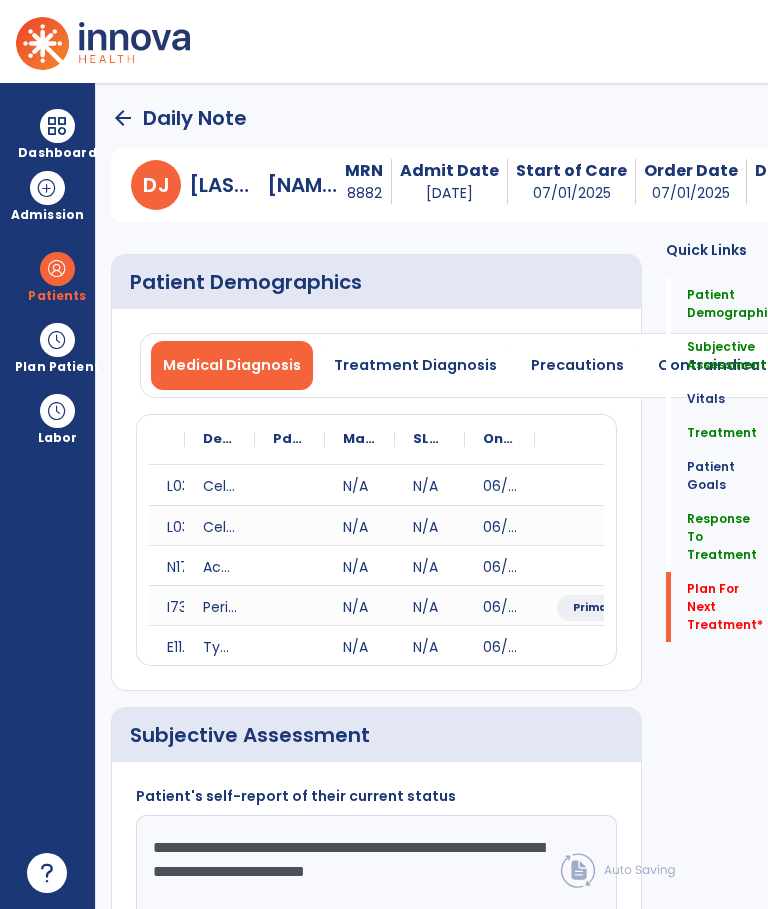 click on "Quick Links  Patient Demographics   Patient Demographics   Subjective Assessment   Subjective Assessment   Vitals   Vitals   Treatment   Treatment   Patient Goals   Patient Goals   Response To Treatment   Response To Treatment   Plan For Next Treatment   *  Plan For Next Treatment   *" 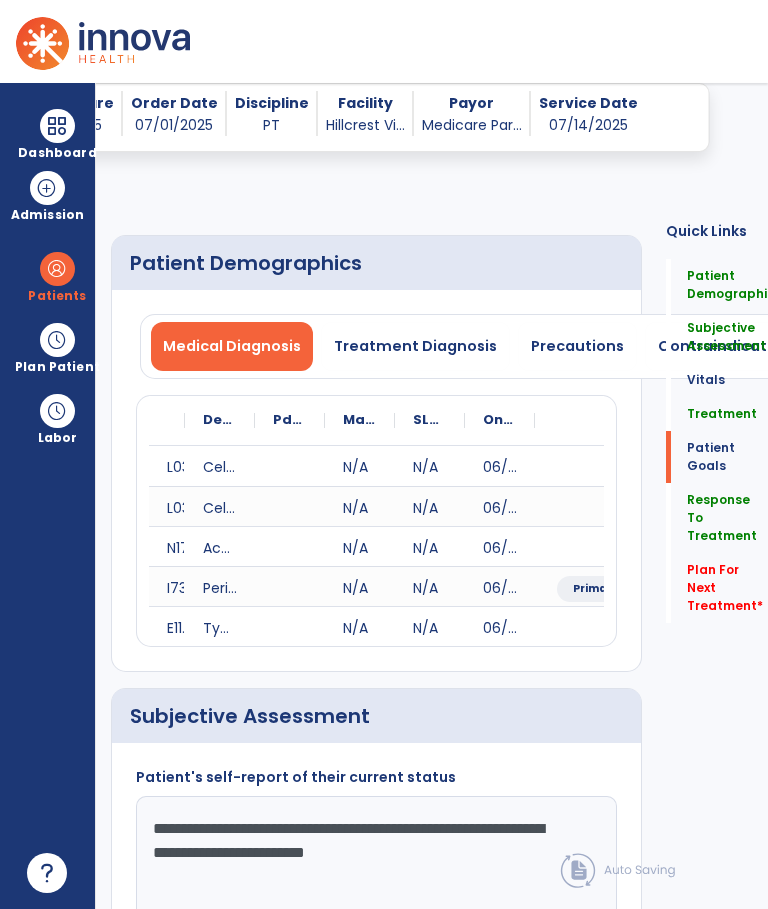 scroll, scrollTop: 5343, scrollLeft: 0, axis: vertical 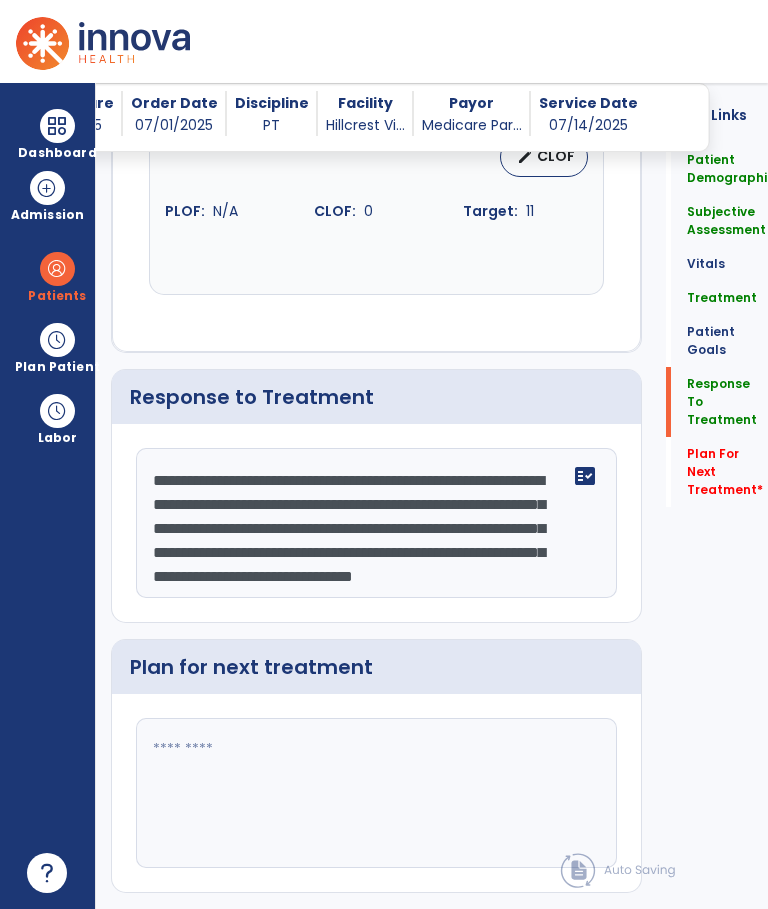click 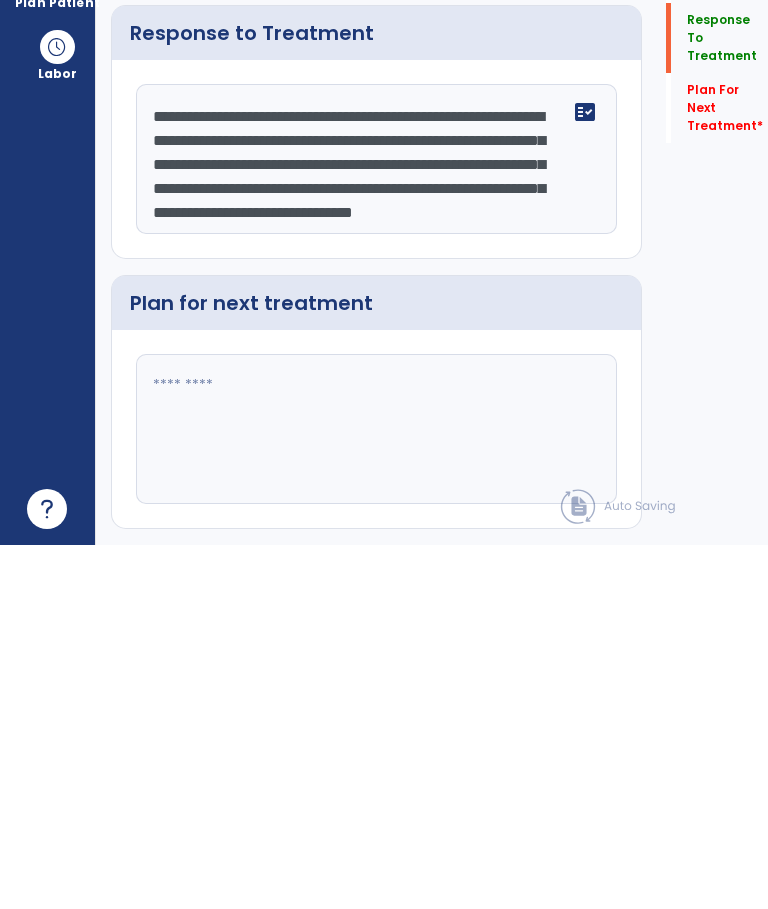 paste on "**********" 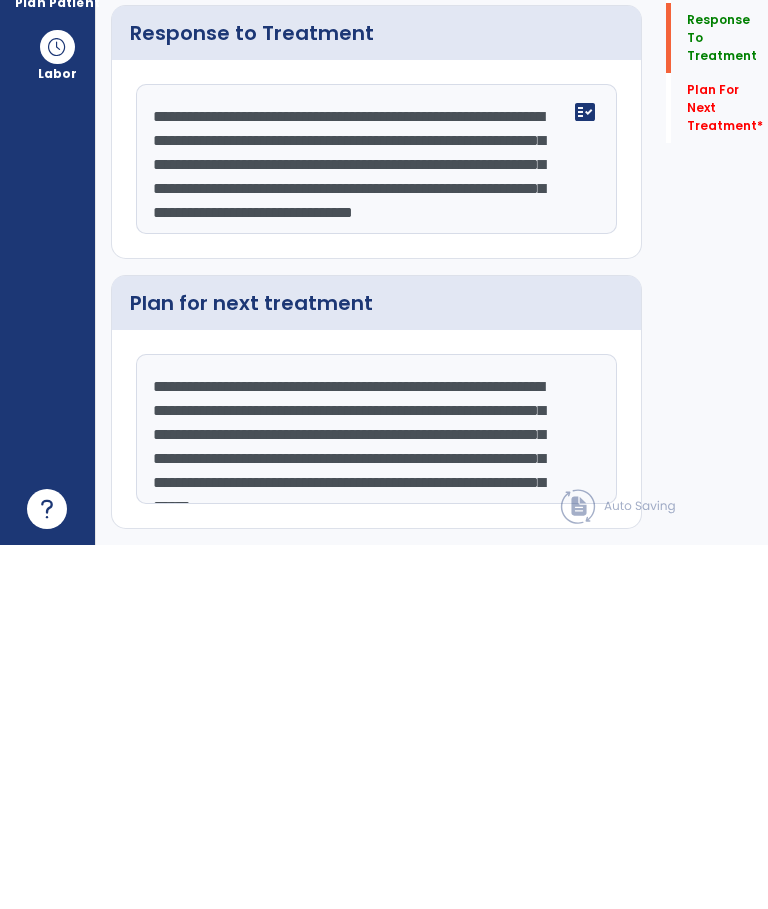 scroll, scrollTop: 48, scrollLeft: 0, axis: vertical 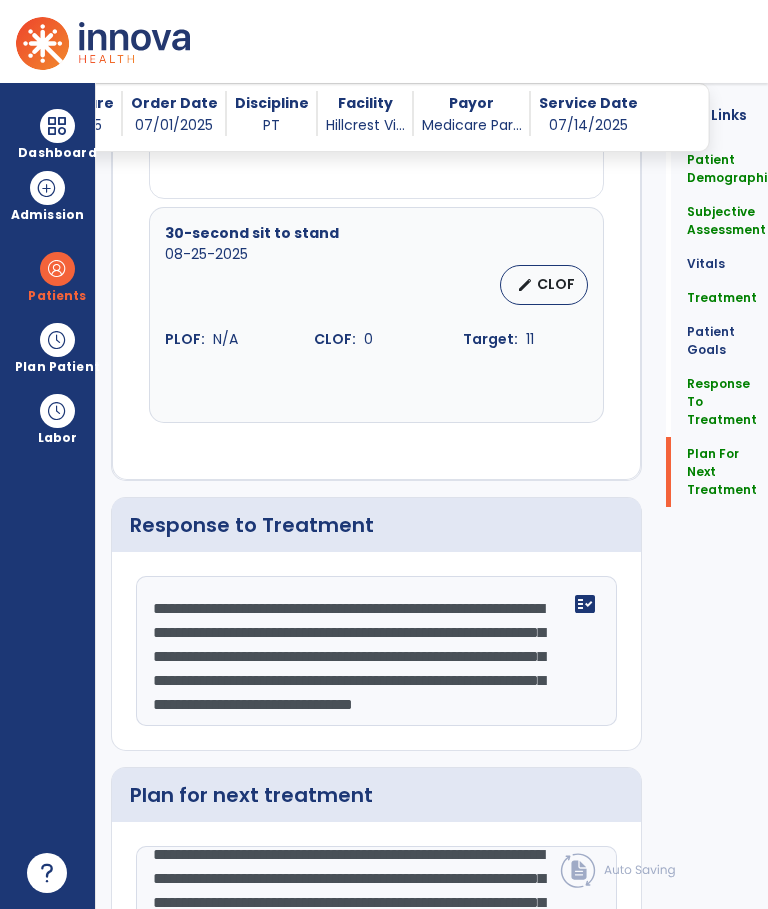 type on "**********" 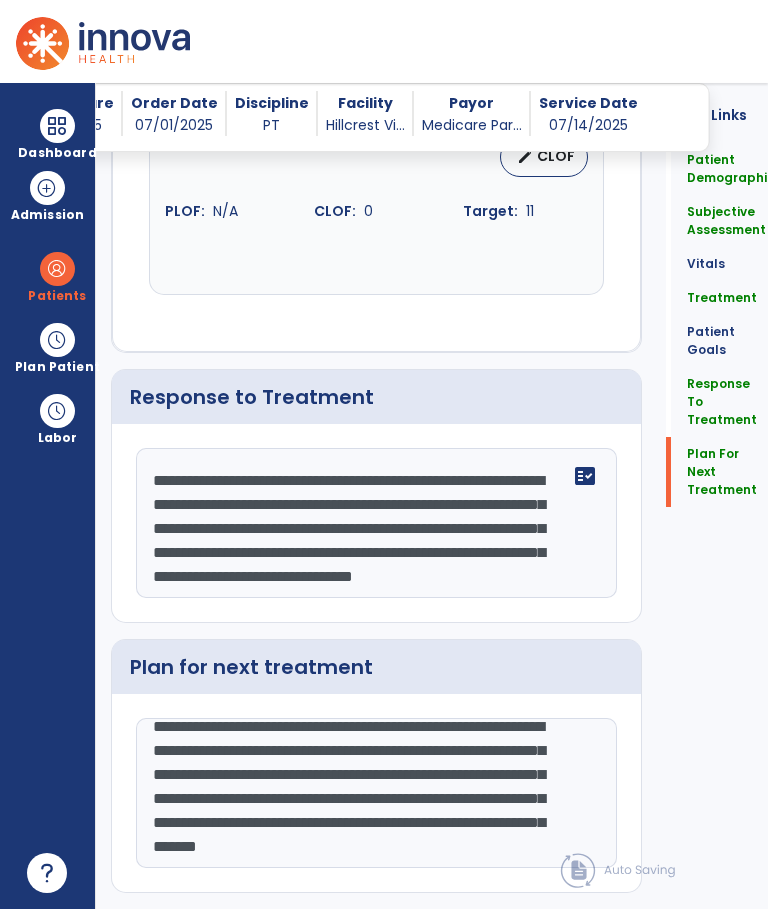 scroll, scrollTop: 5343, scrollLeft: 0, axis: vertical 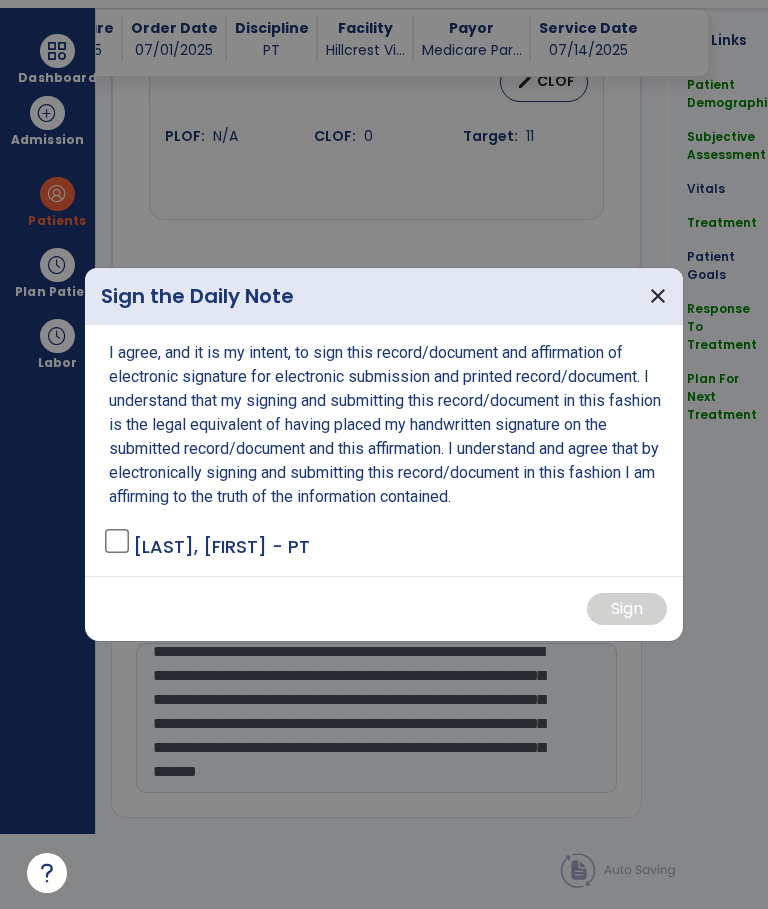 click on "I agree, and it is my intent, to sign this record/document and affirmation of electronic signature for electronic submission and printed record/document. I understand that my signing and submitting this record/document in this fashion is the legal equivalent of having placed my handwritten signature on the submitted record/document and this affirmation. I understand and agree that by electronically signing and submitting this record/document in this fashion I am affirming to the truth of the information contained. [LAST], [FIRST] - PT" at bounding box center [384, 450] 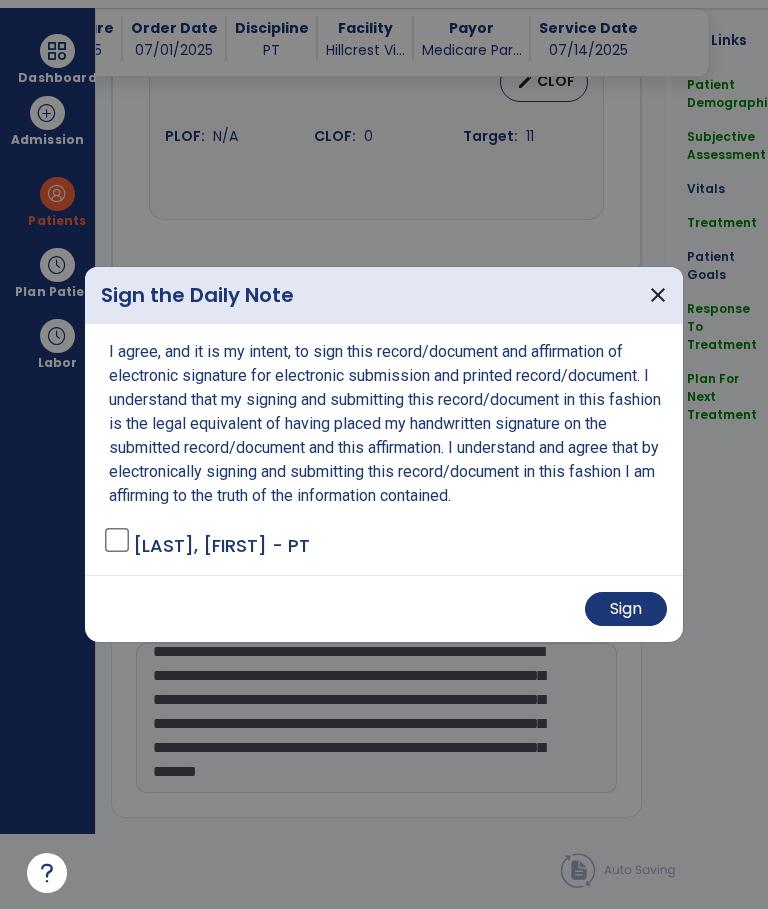 click on "Sign" at bounding box center [626, 609] 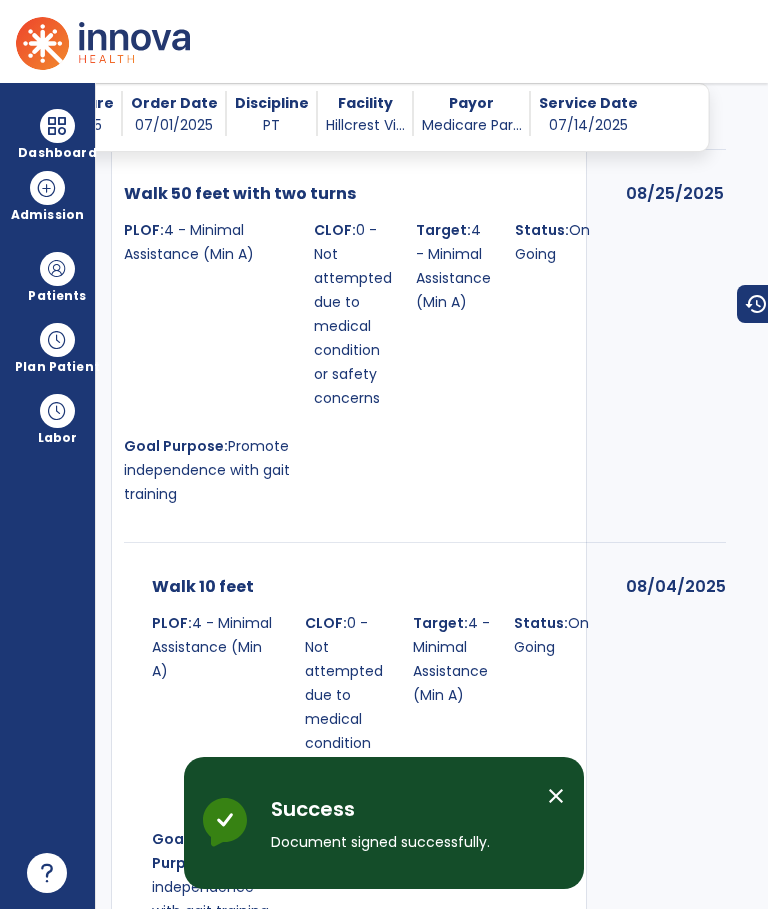 scroll, scrollTop: 75, scrollLeft: 0, axis: vertical 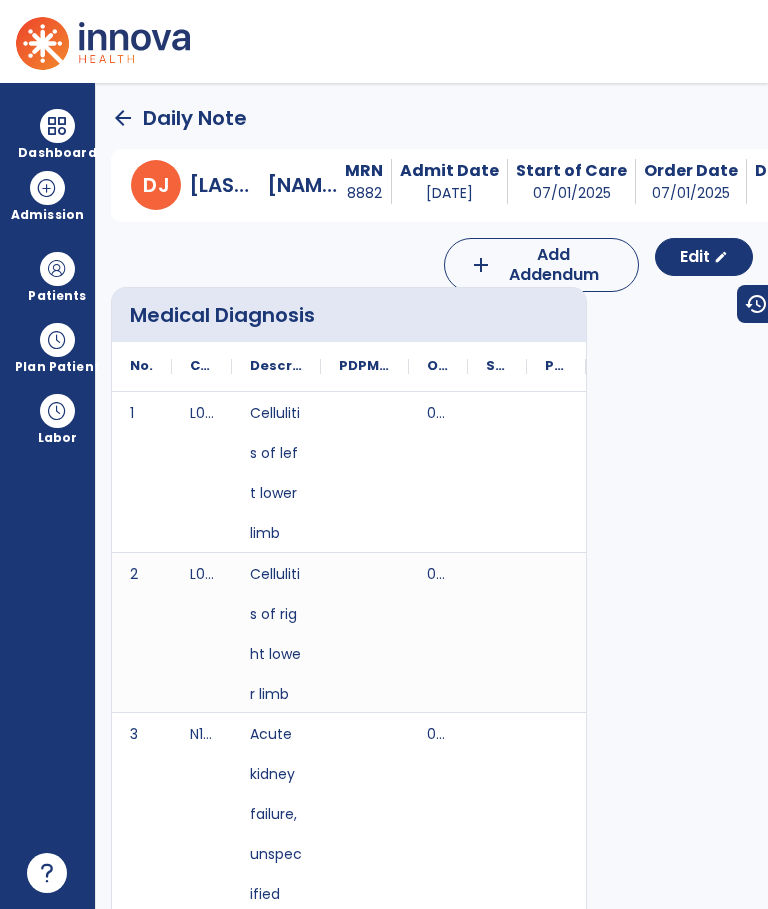 click on "arrow_back" 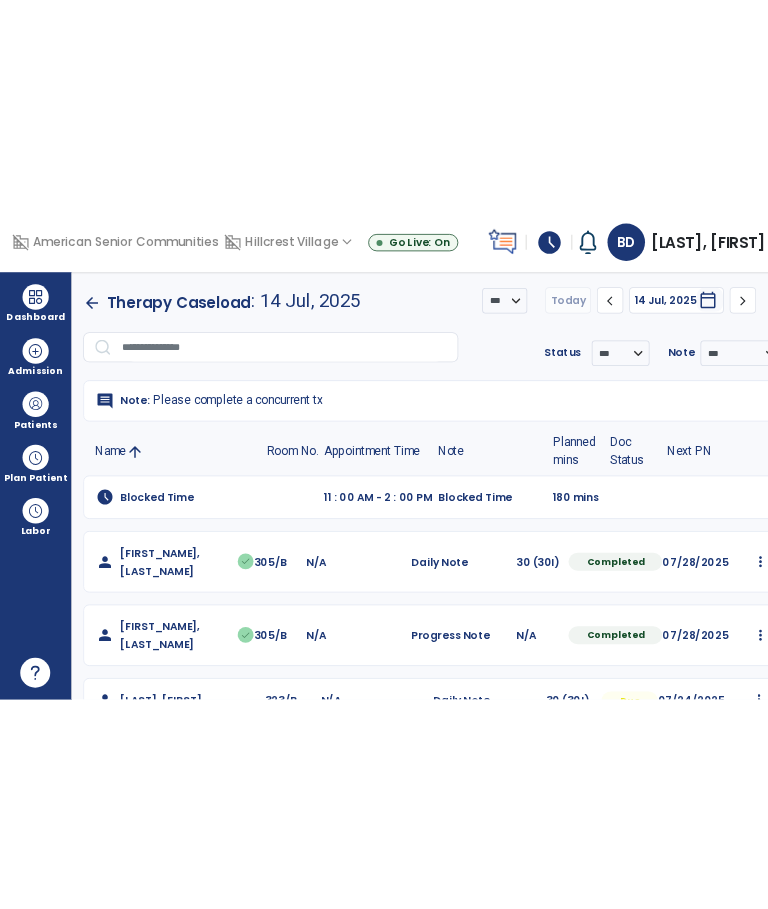 scroll, scrollTop: 0, scrollLeft: 0, axis: both 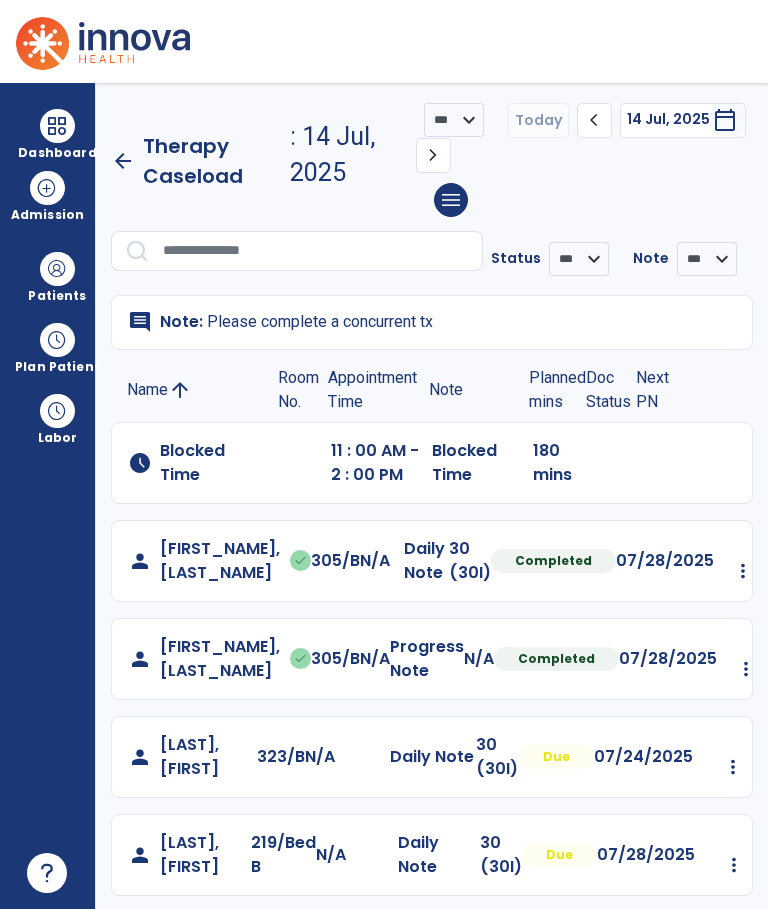 click at bounding box center (57, 269) 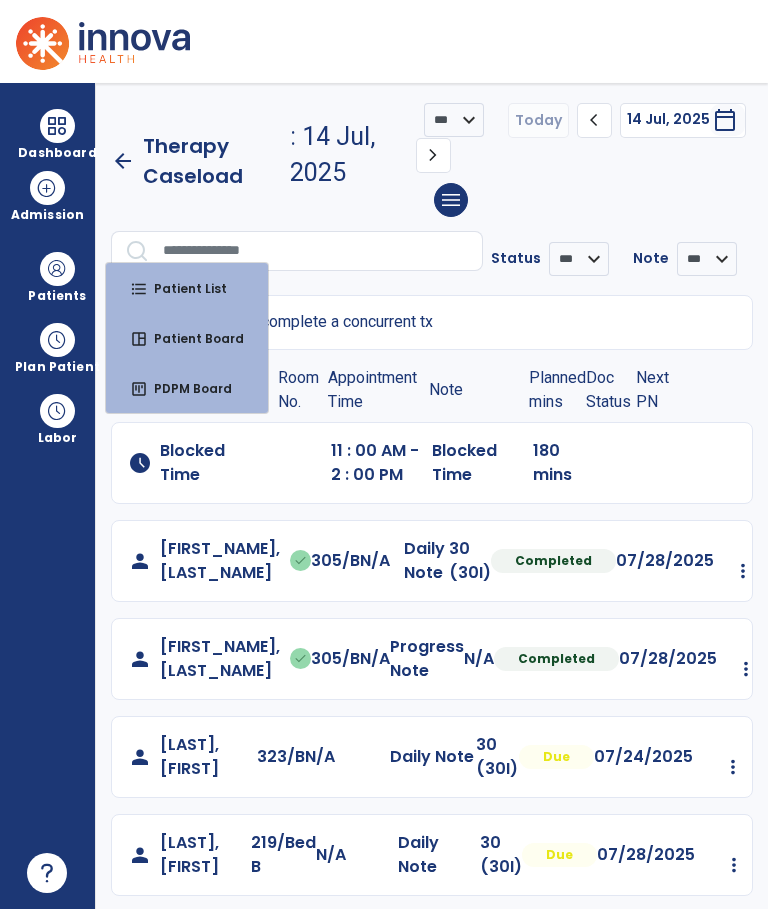 click on "Patient List" at bounding box center [182, 288] 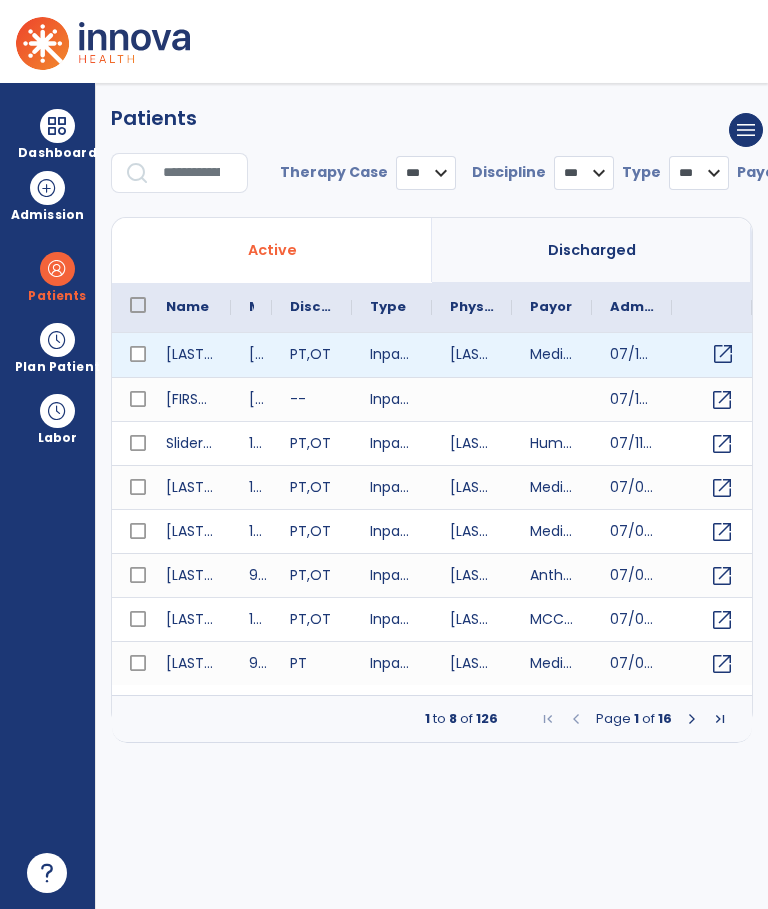 click on "open_in_new" at bounding box center [723, 354] 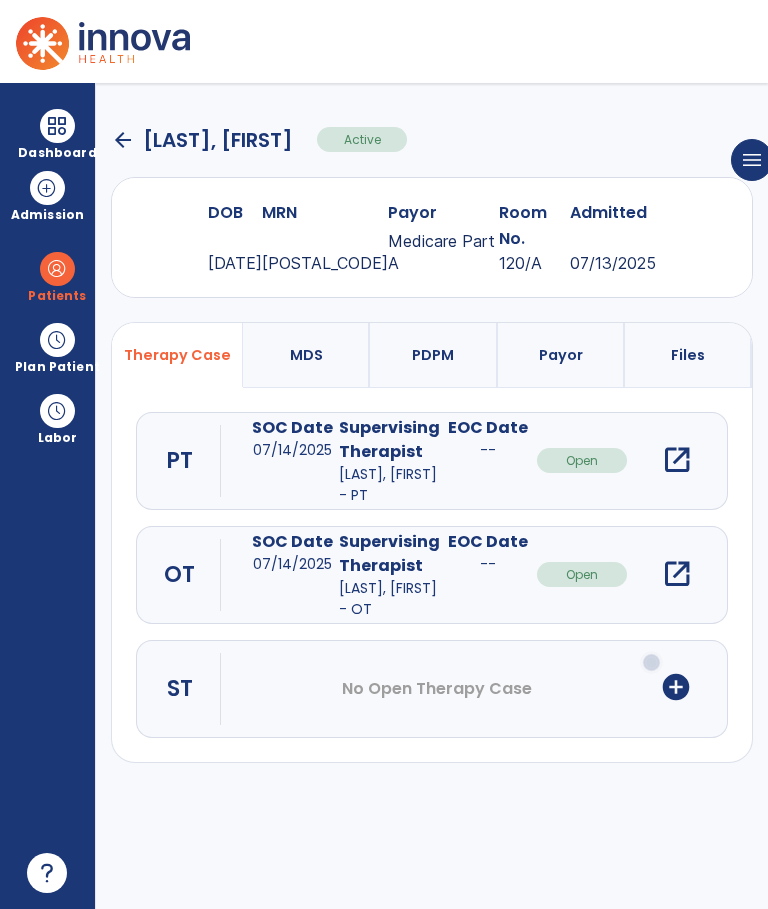 click at bounding box center [57, 126] 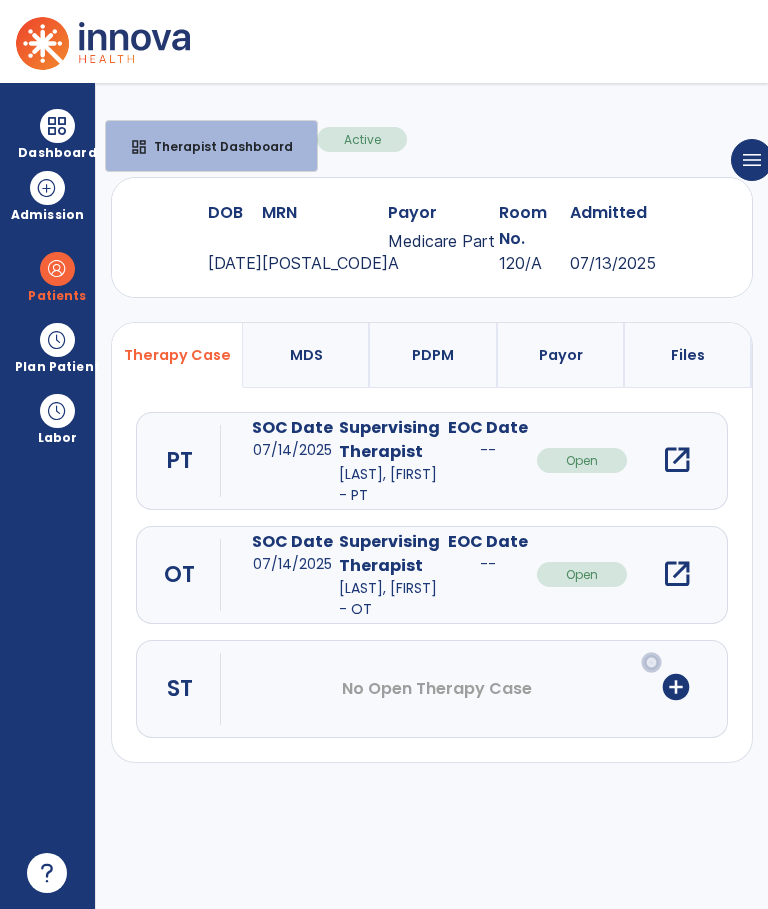 click on "dashboard  Therapist Dashboard" at bounding box center [211, 146] 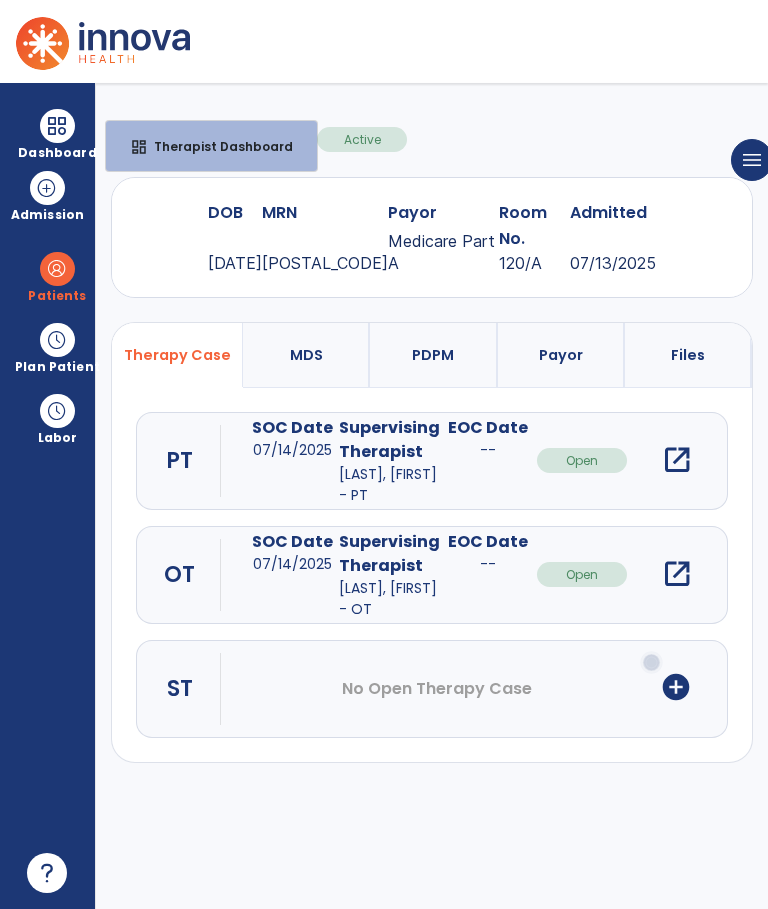 select on "****" 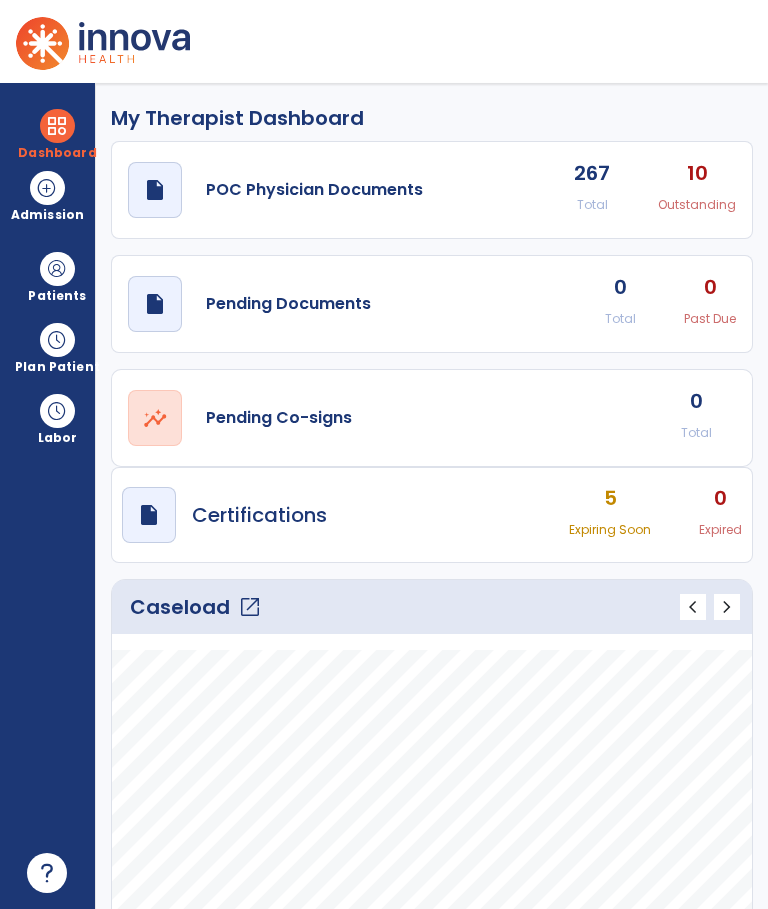 click on "Admission" at bounding box center [47, 215] 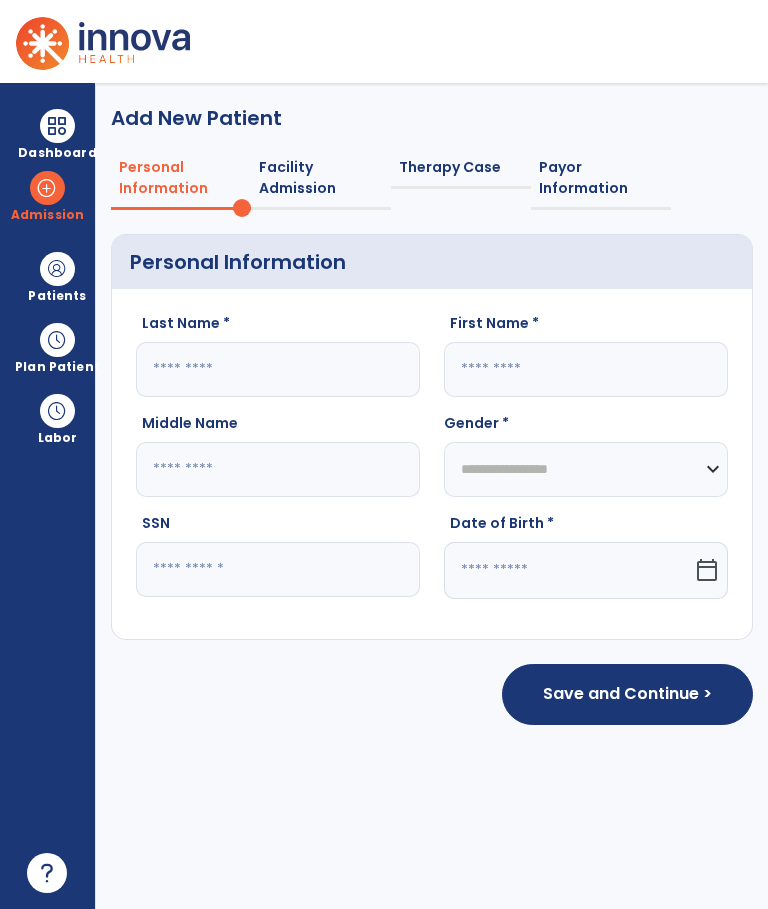 click at bounding box center [57, 126] 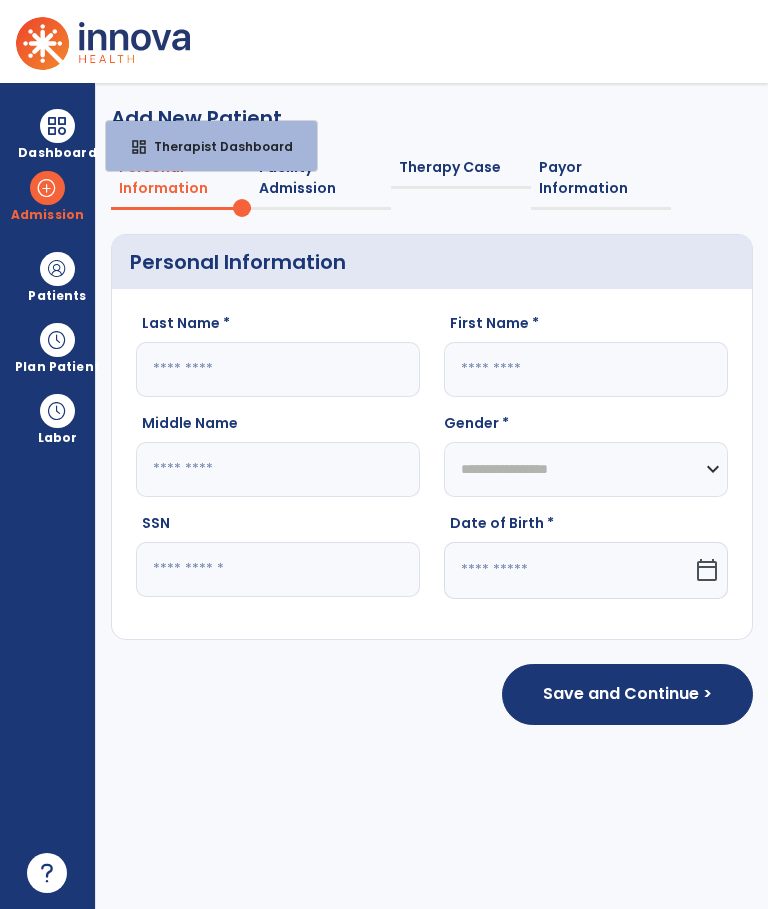 click on "Therapist Dashboard" at bounding box center (215, 146) 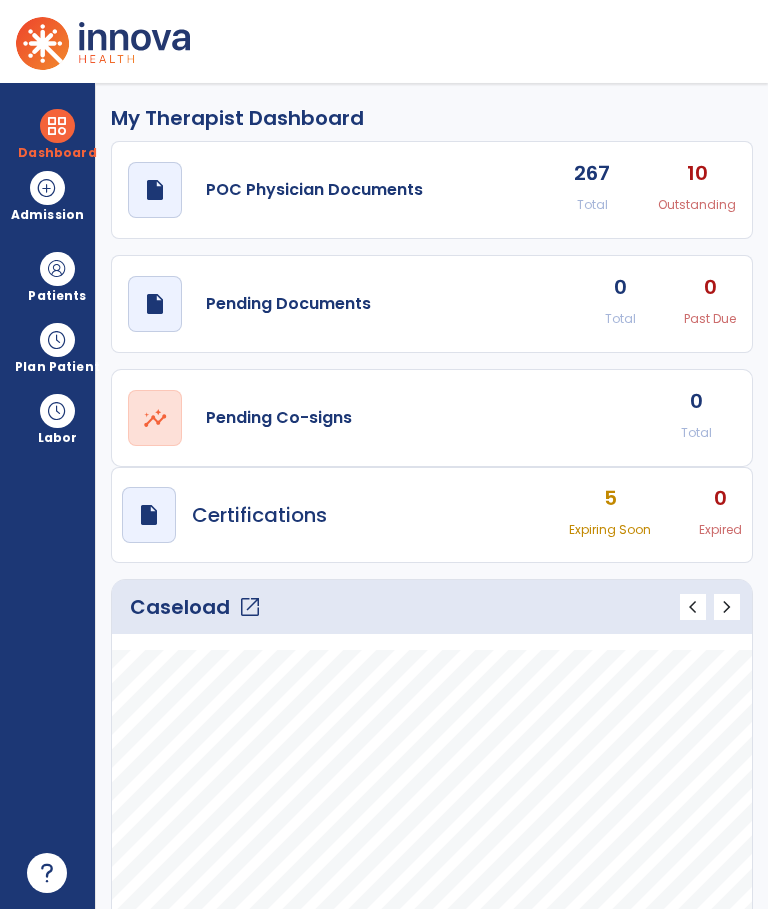 click on "open_in_new" 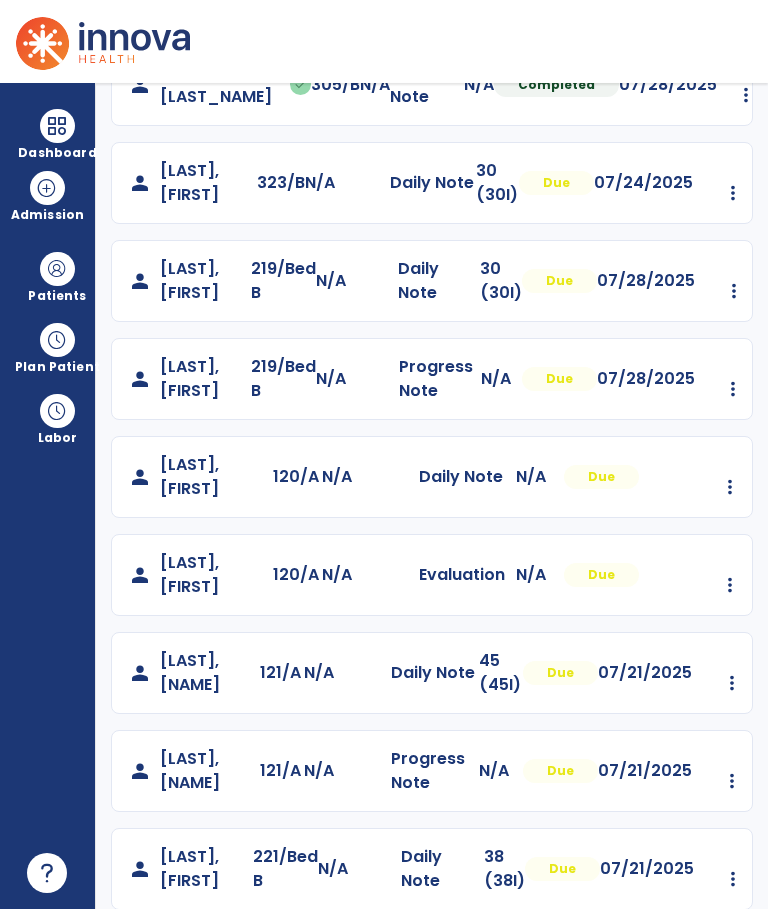 scroll, scrollTop: 574, scrollLeft: 0, axis: vertical 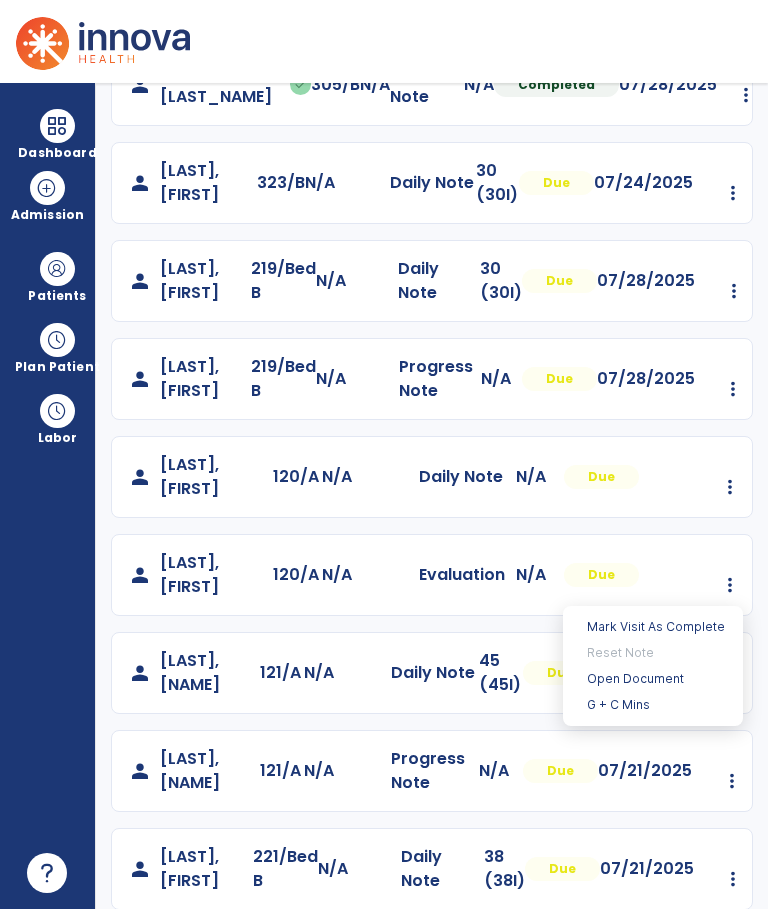 click on "Open Document" at bounding box center (653, 679) 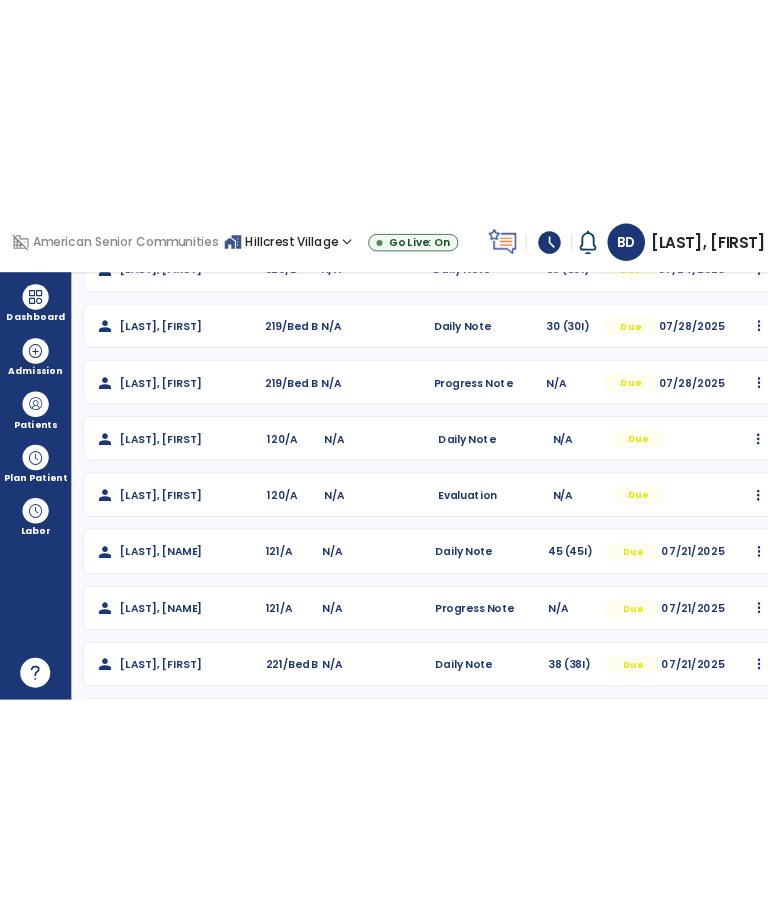 scroll, scrollTop: 574, scrollLeft: 0, axis: vertical 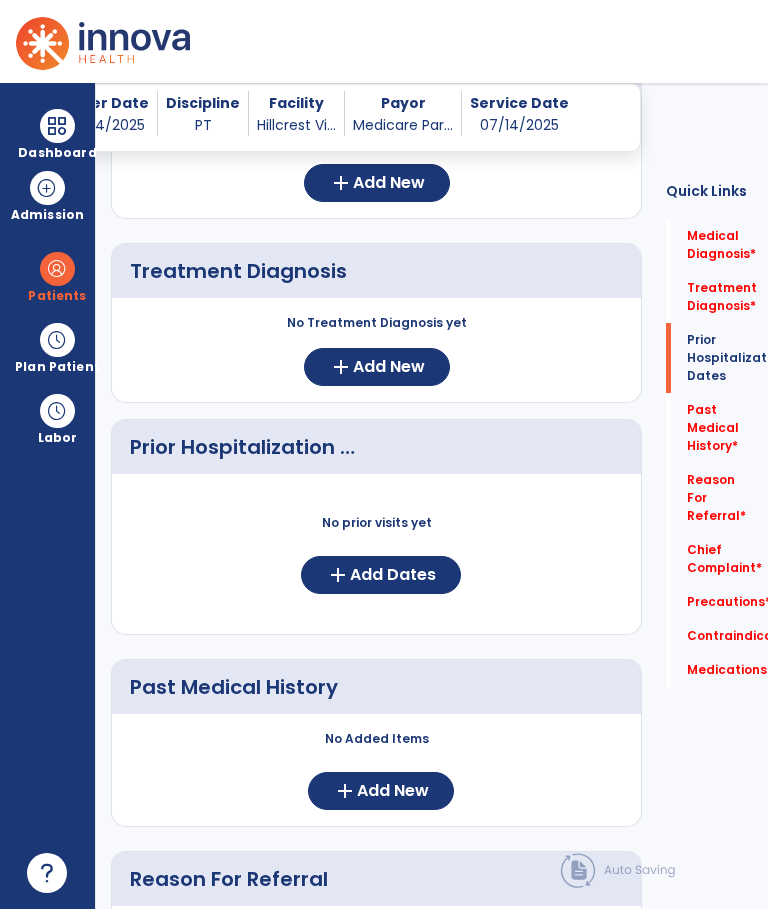 click on "Add Dates" 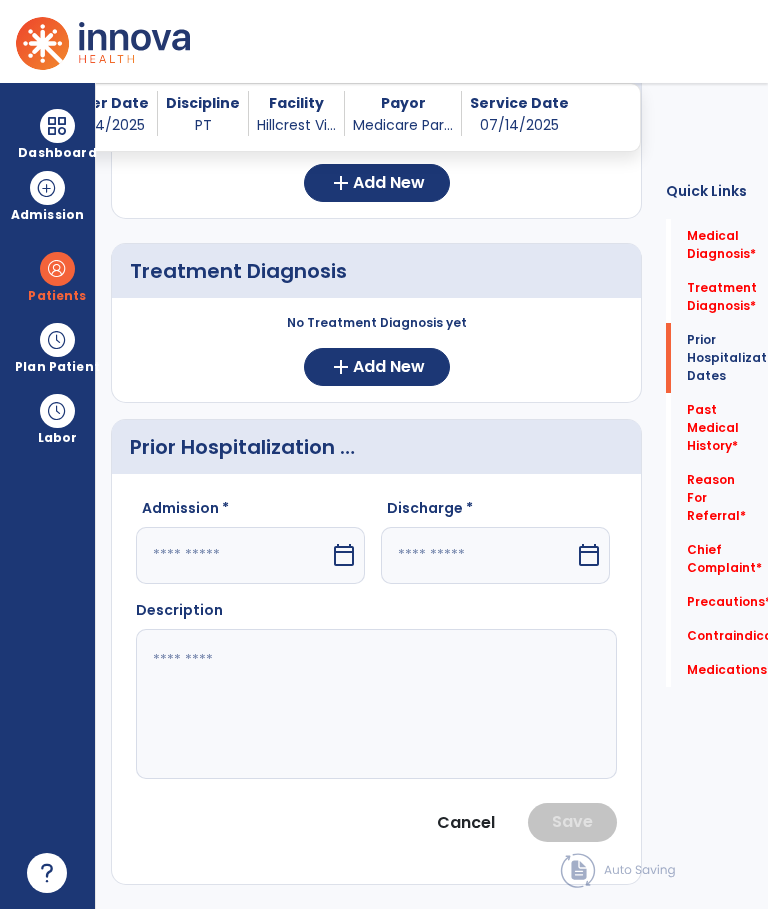 click on "calendar_today" at bounding box center [344, 555] 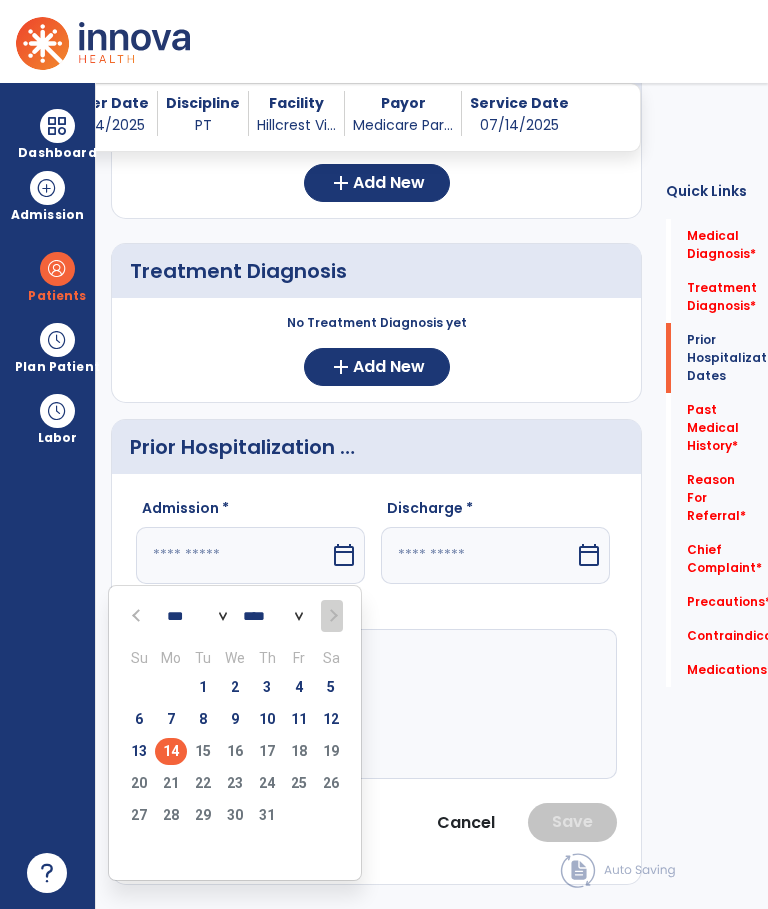 click on "6" at bounding box center [139, 719] 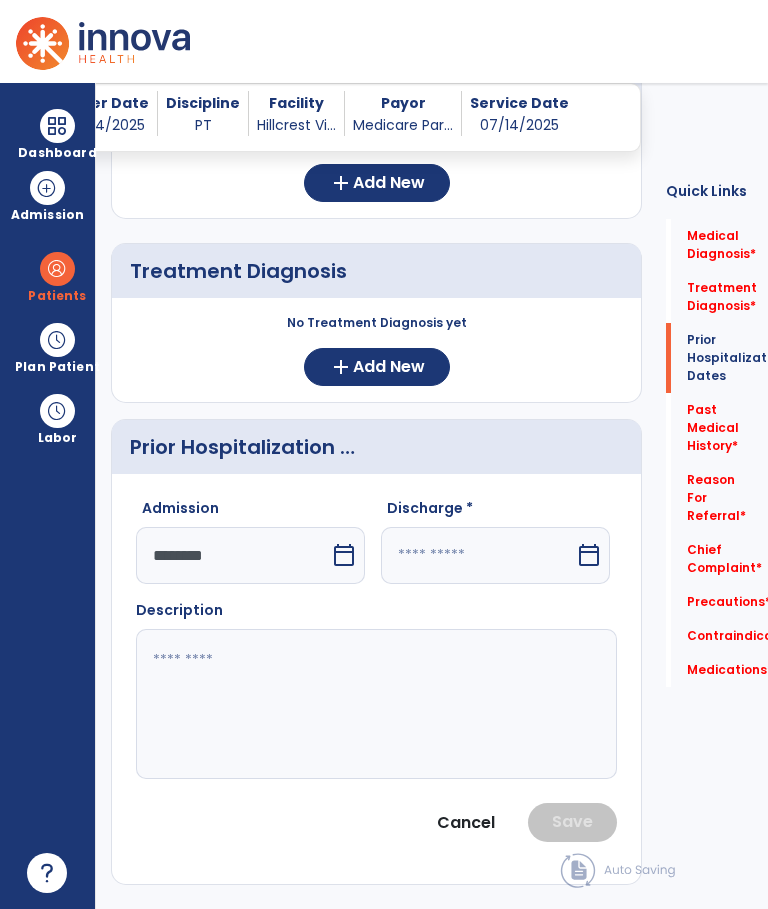click on "calendar_today" at bounding box center (589, 555) 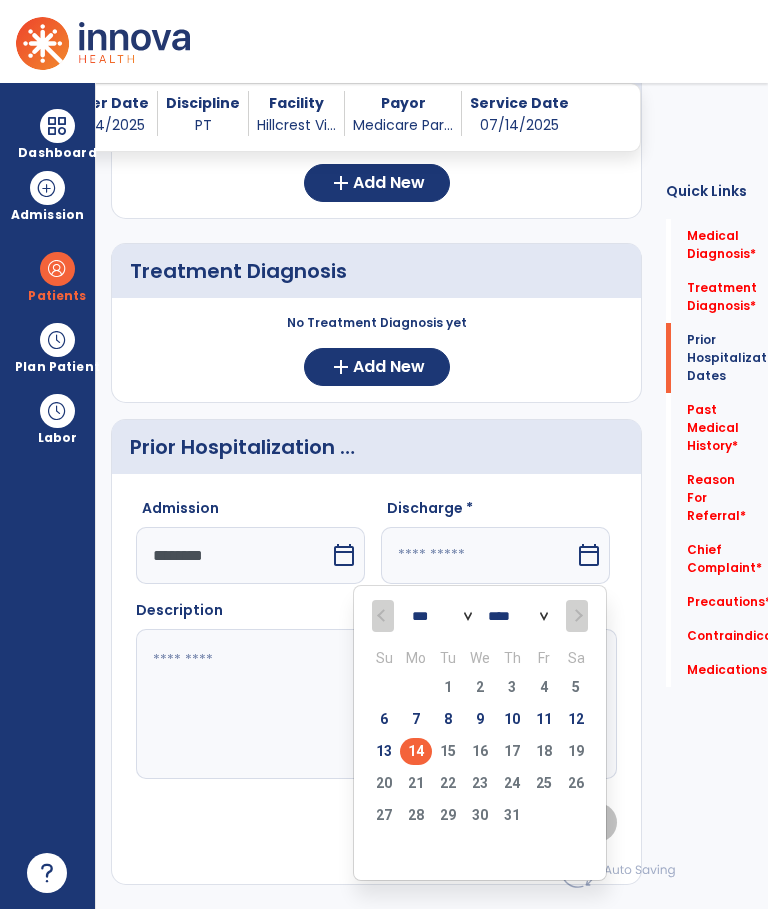 click on "13" at bounding box center [384, 751] 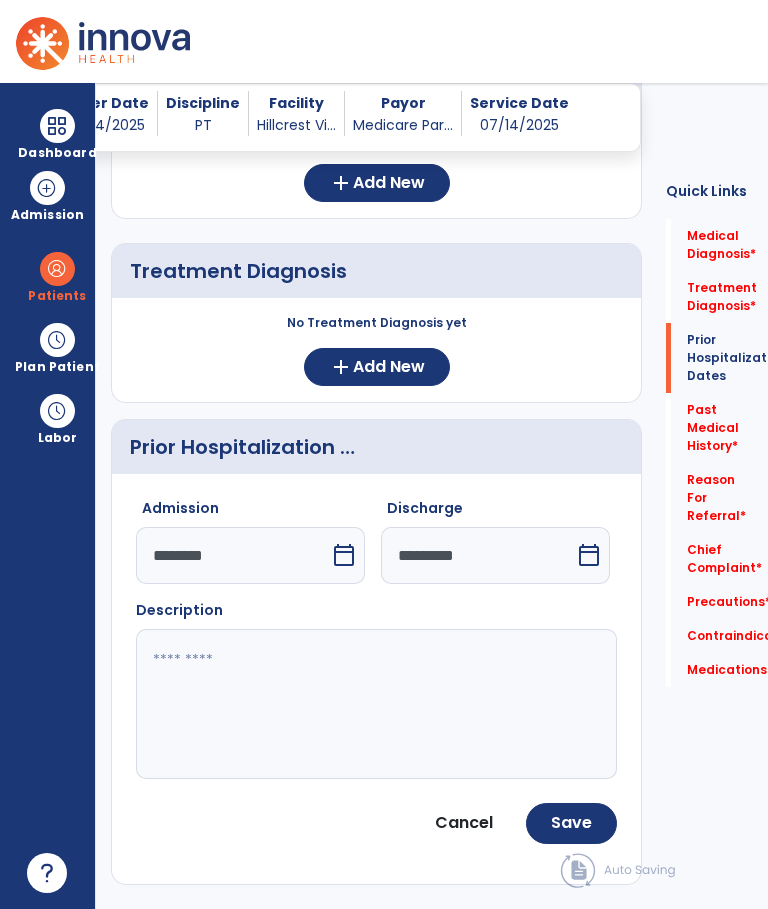 click on "Save" 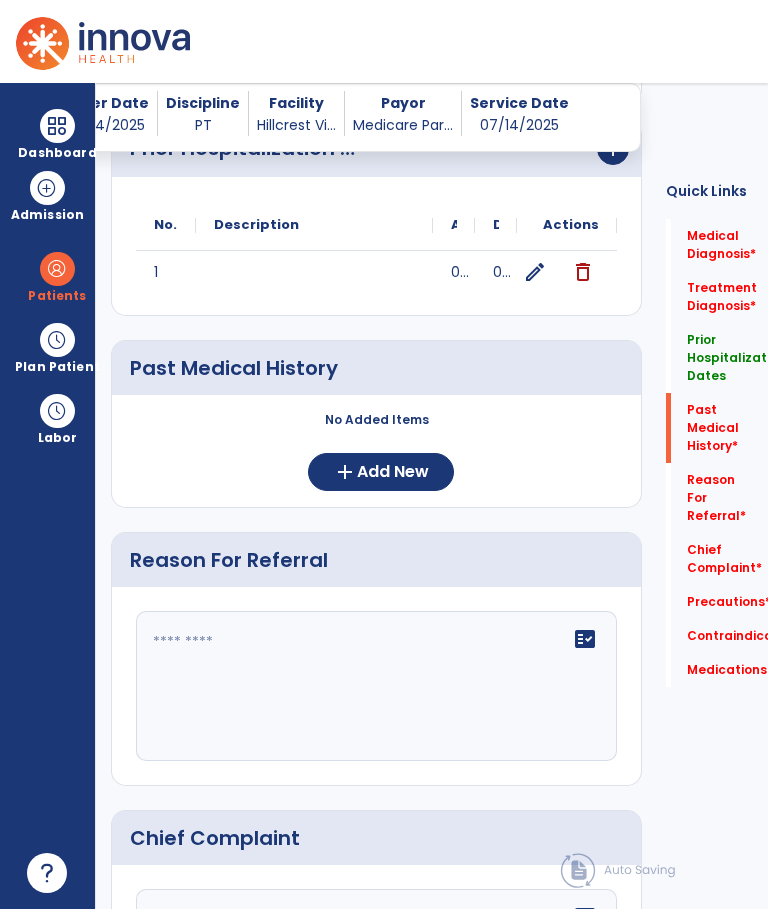 scroll, scrollTop: 623, scrollLeft: 0, axis: vertical 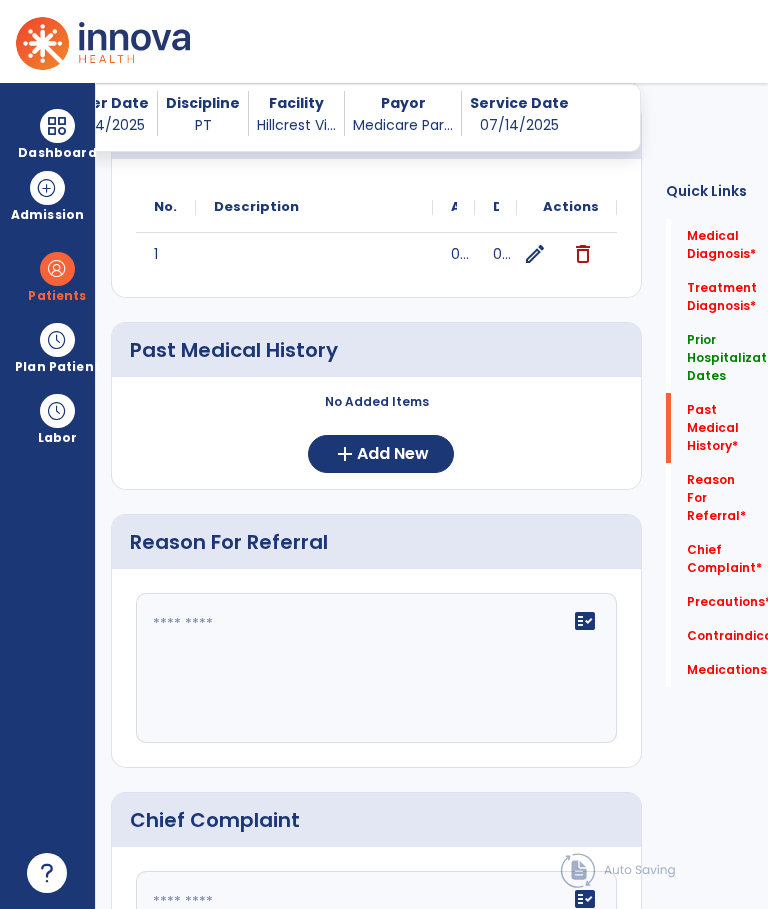 click on "Add New" 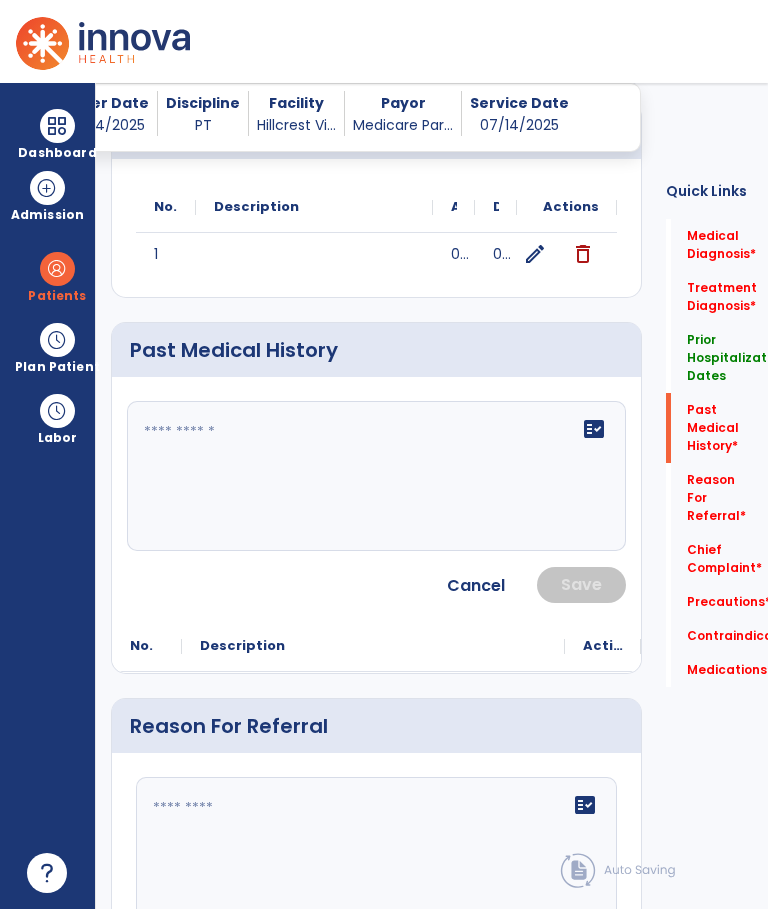 click on "fact_check" 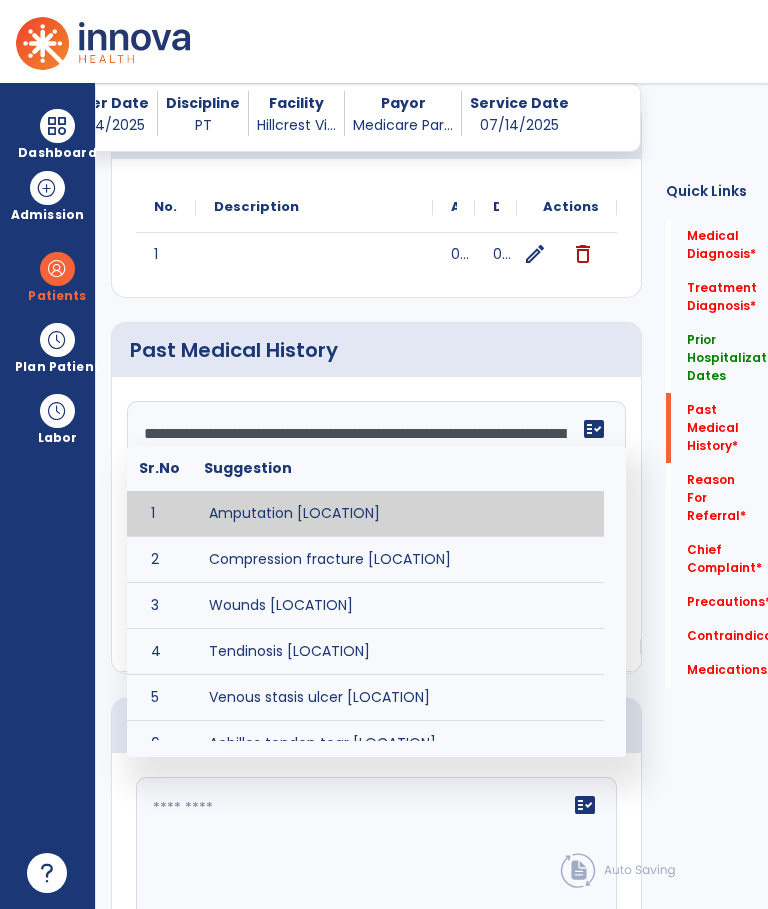 scroll, scrollTop: 15, scrollLeft: 0, axis: vertical 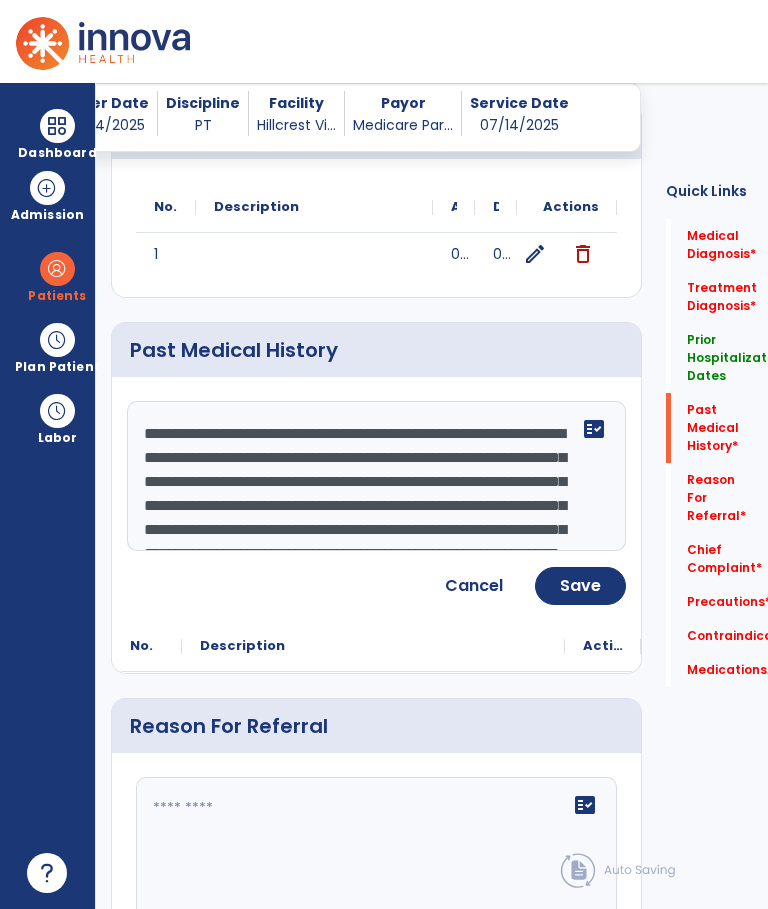 click on "**********" 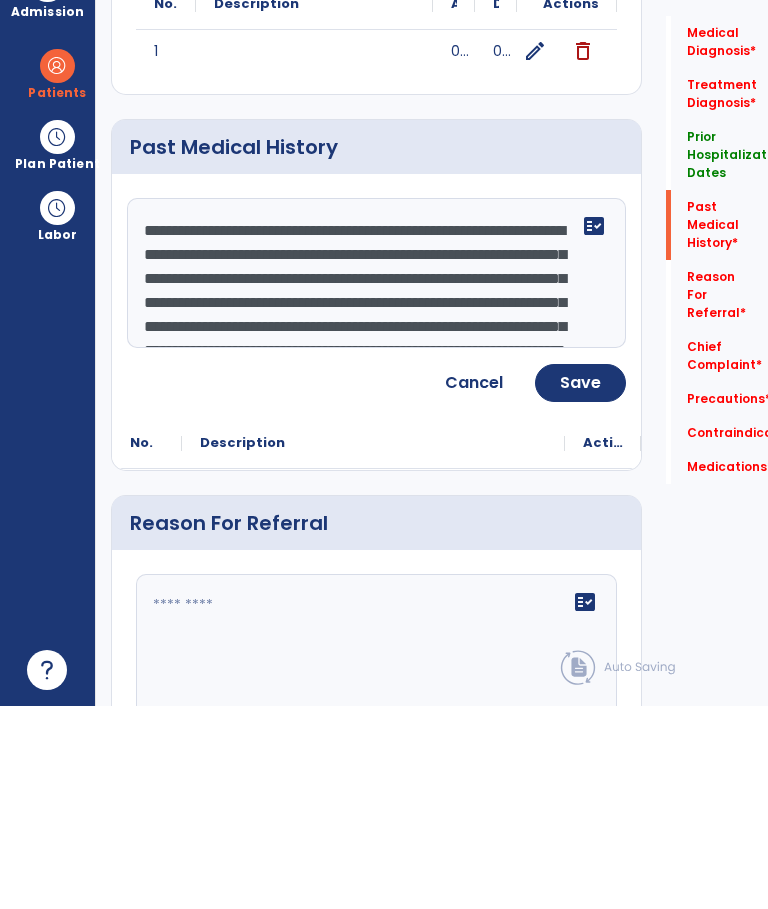 scroll, scrollTop: 16, scrollLeft: 0, axis: vertical 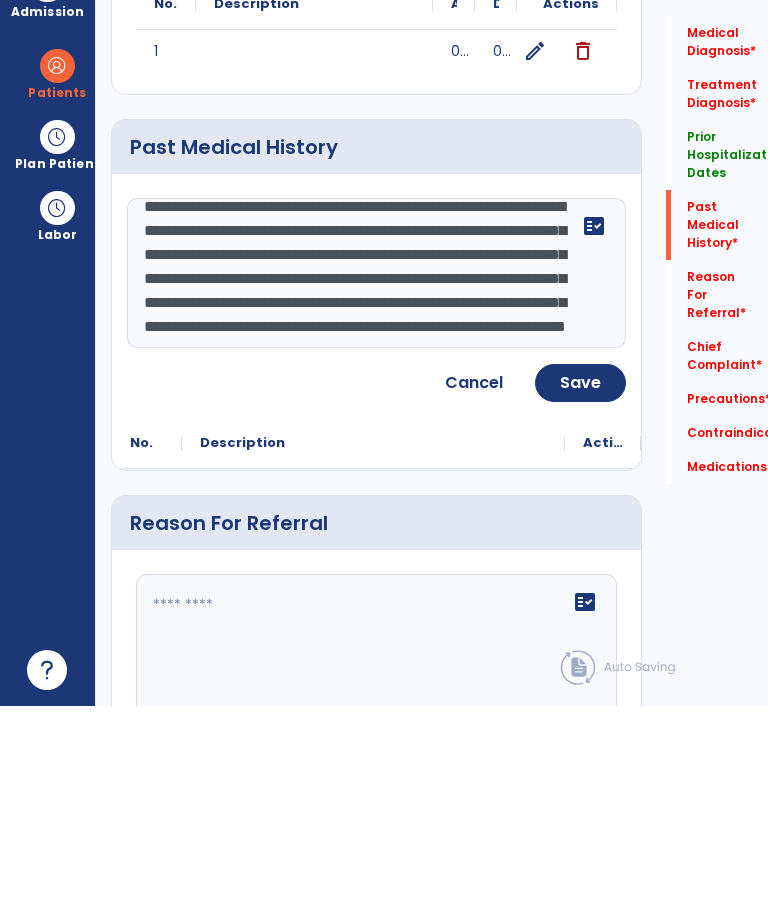 click on "**********" 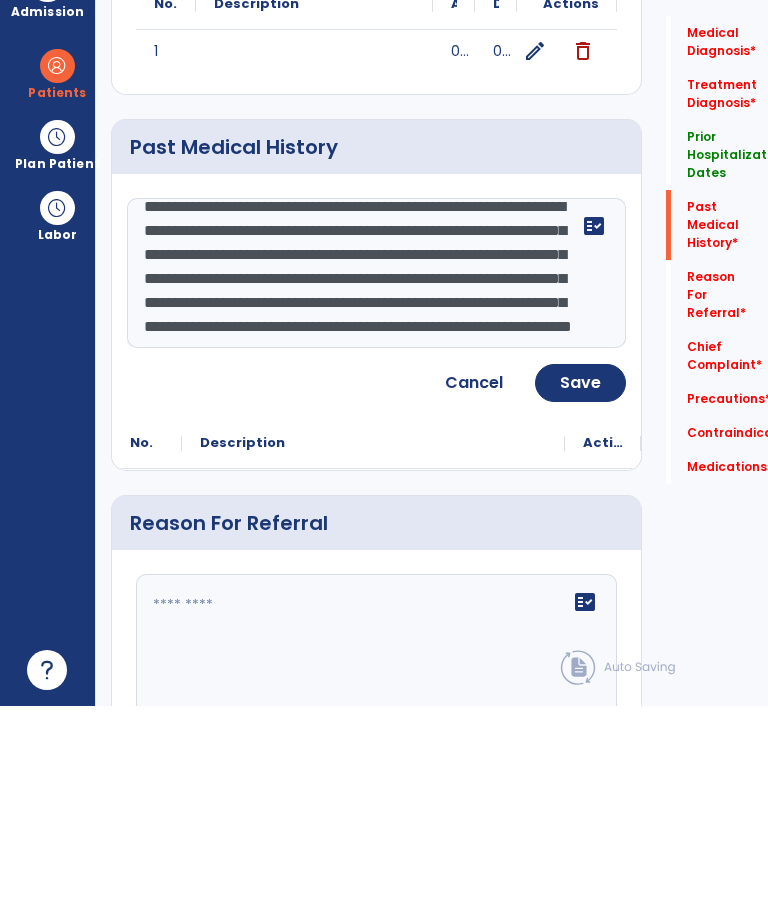 scroll, scrollTop: 92, scrollLeft: 0, axis: vertical 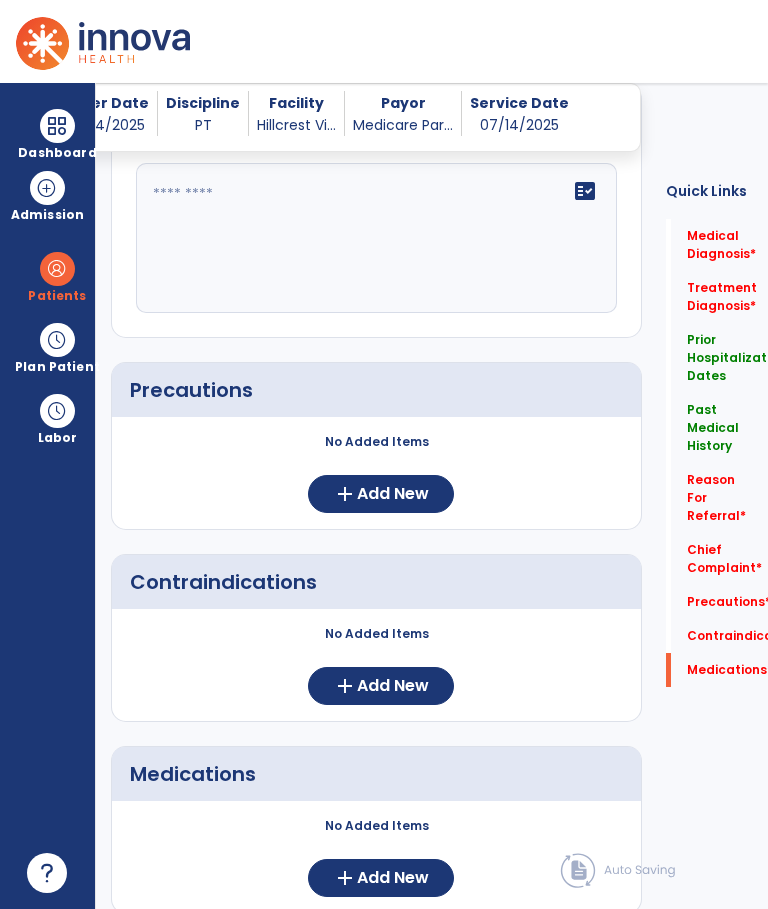 click on "Add New" 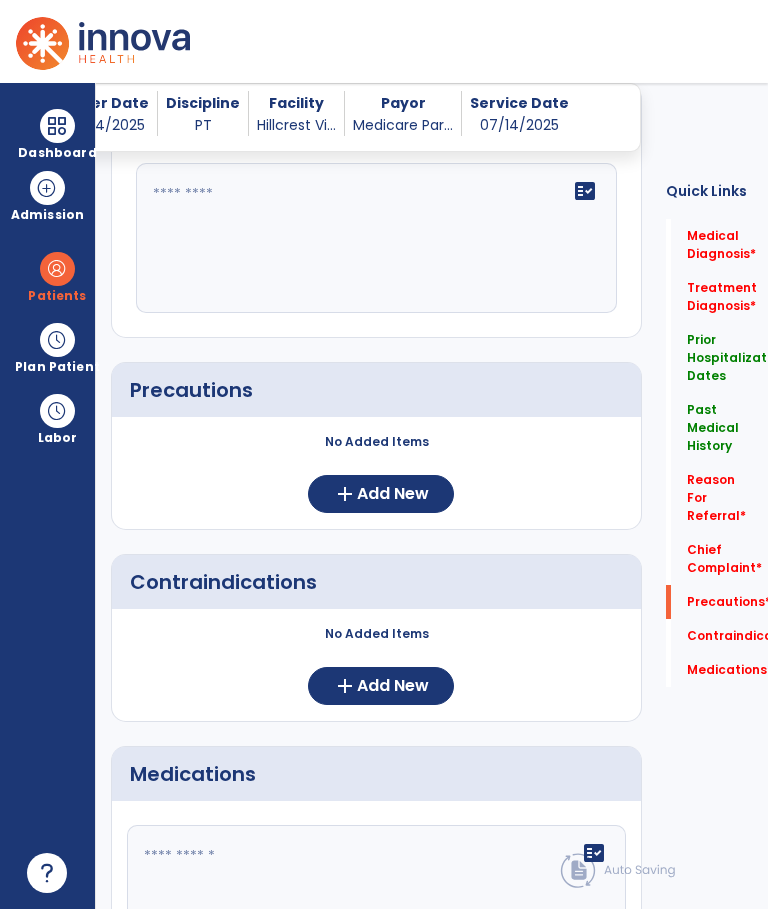 click on "fact_check" 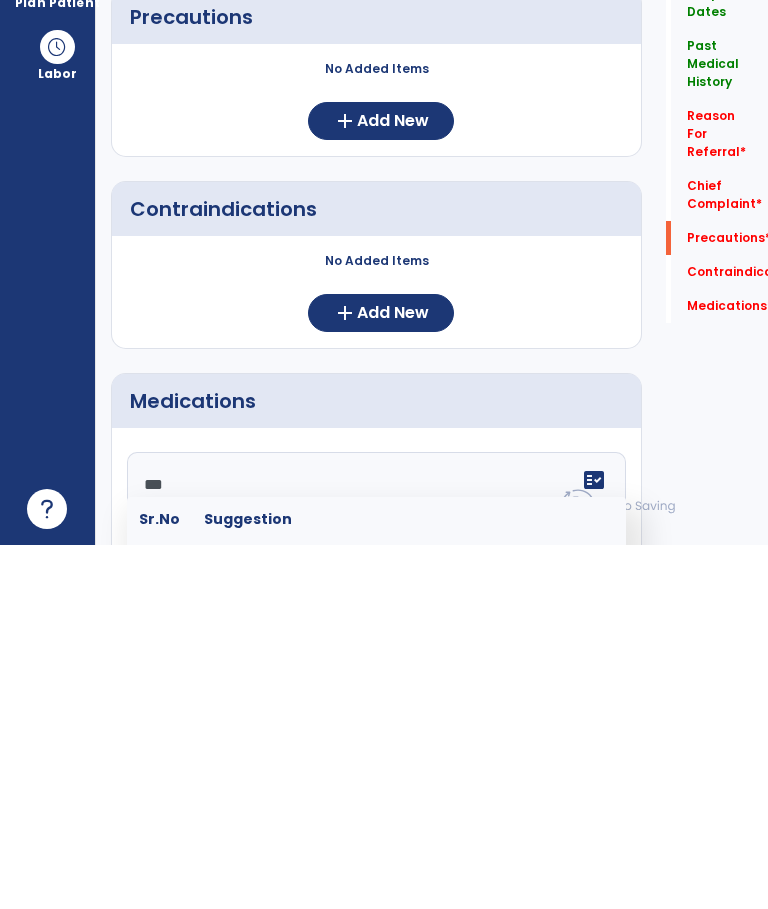 scroll, scrollTop: 1731, scrollLeft: 0, axis: vertical 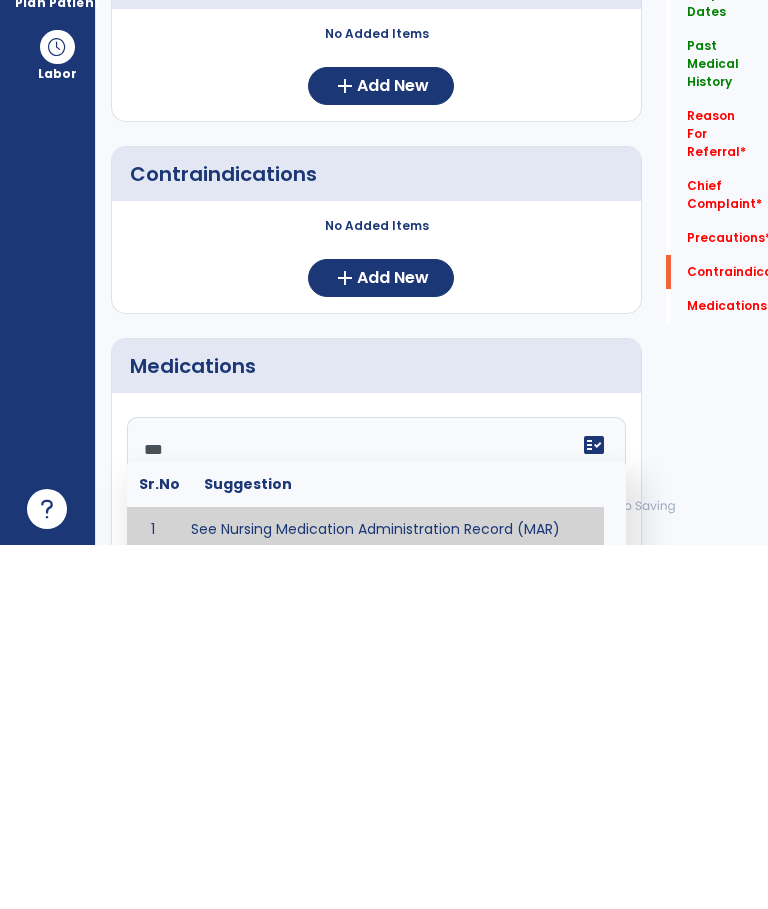 type on "**********" 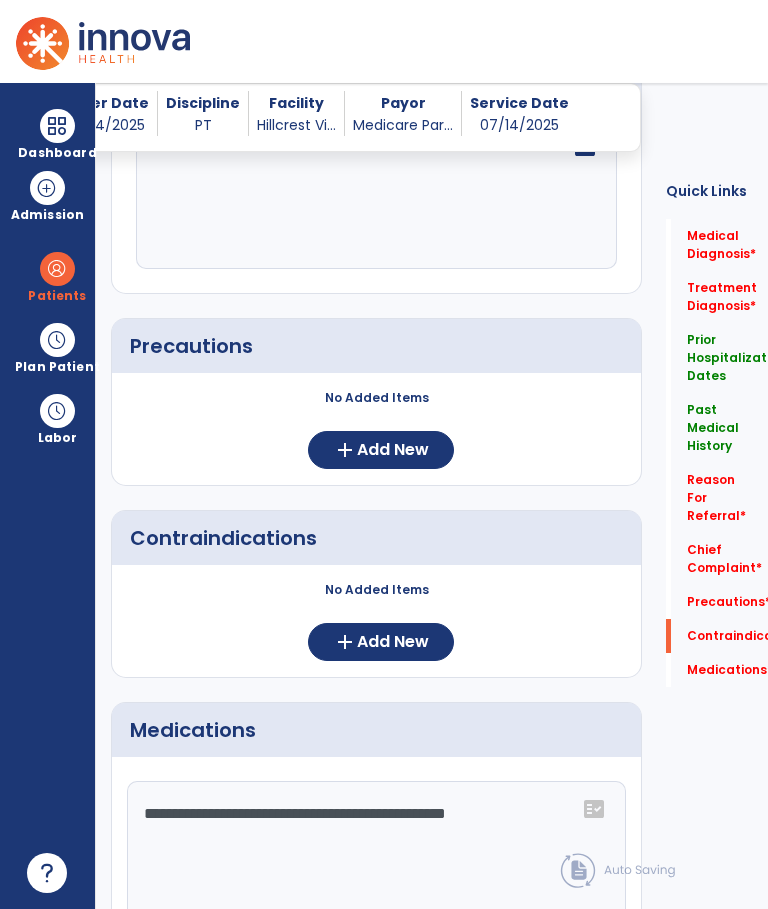 click on "Save" 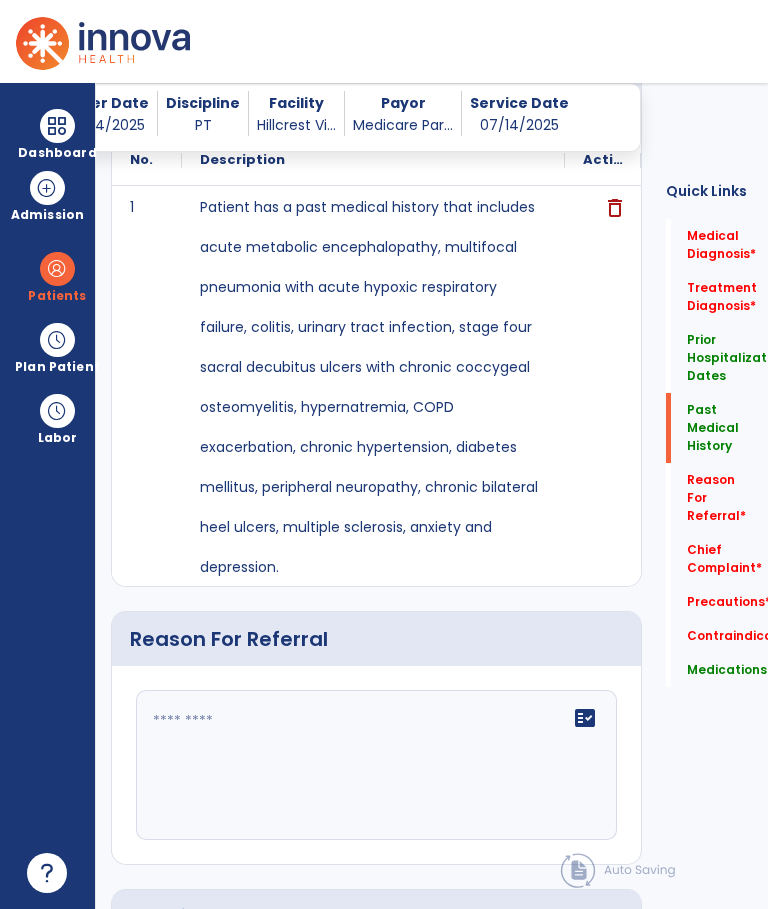 click on "fact_check" 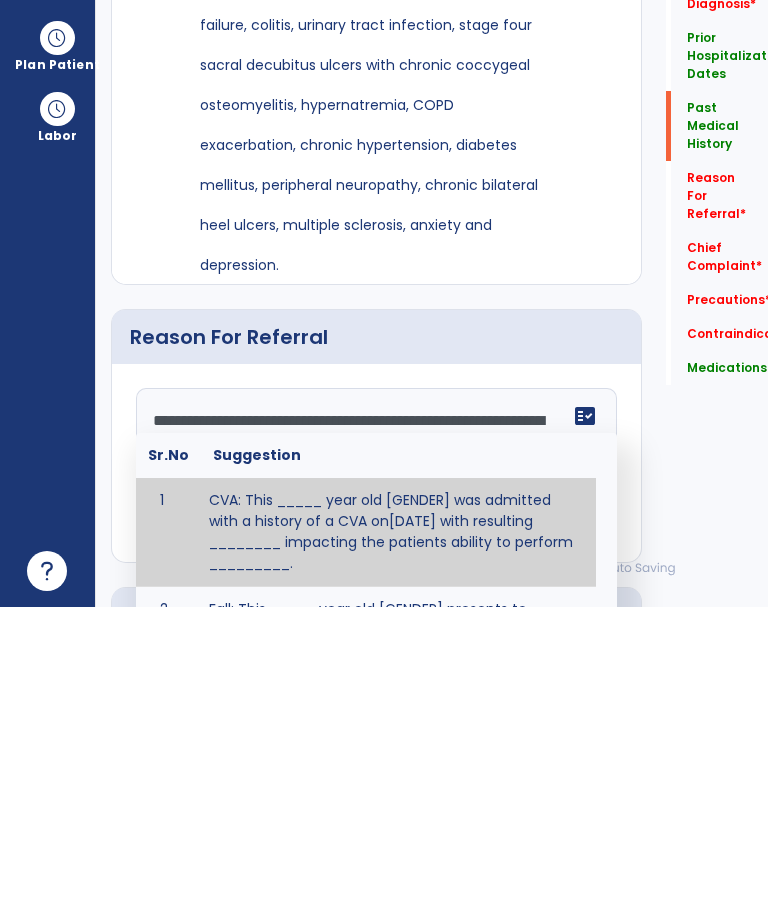 scroll, scrollTop: 15, scrollLeft: 0, axis: vertical 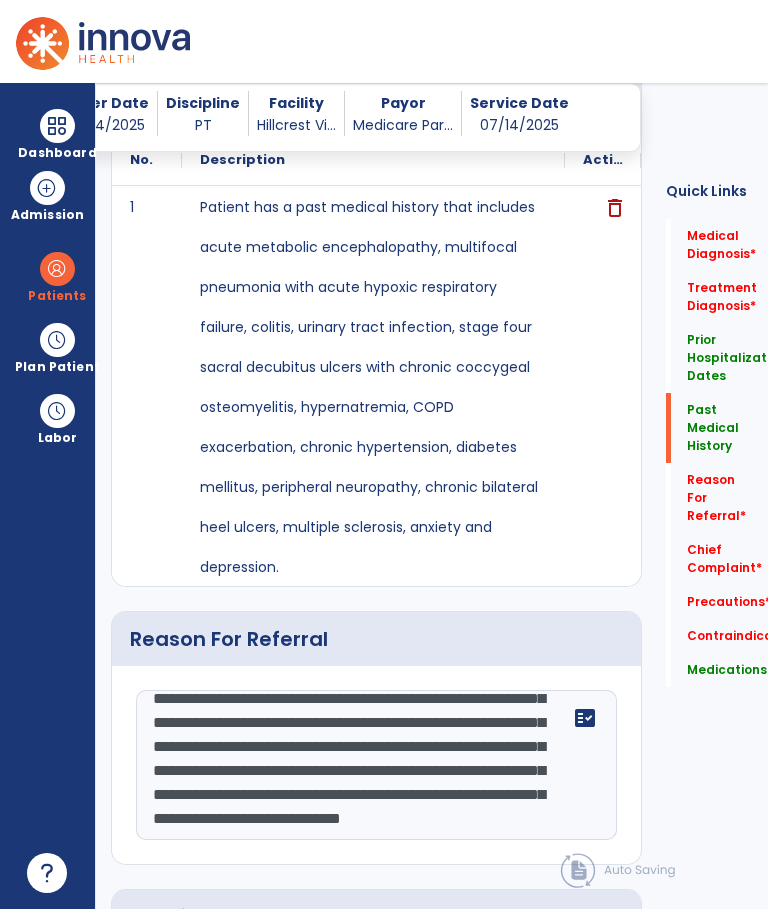 click on "**********" 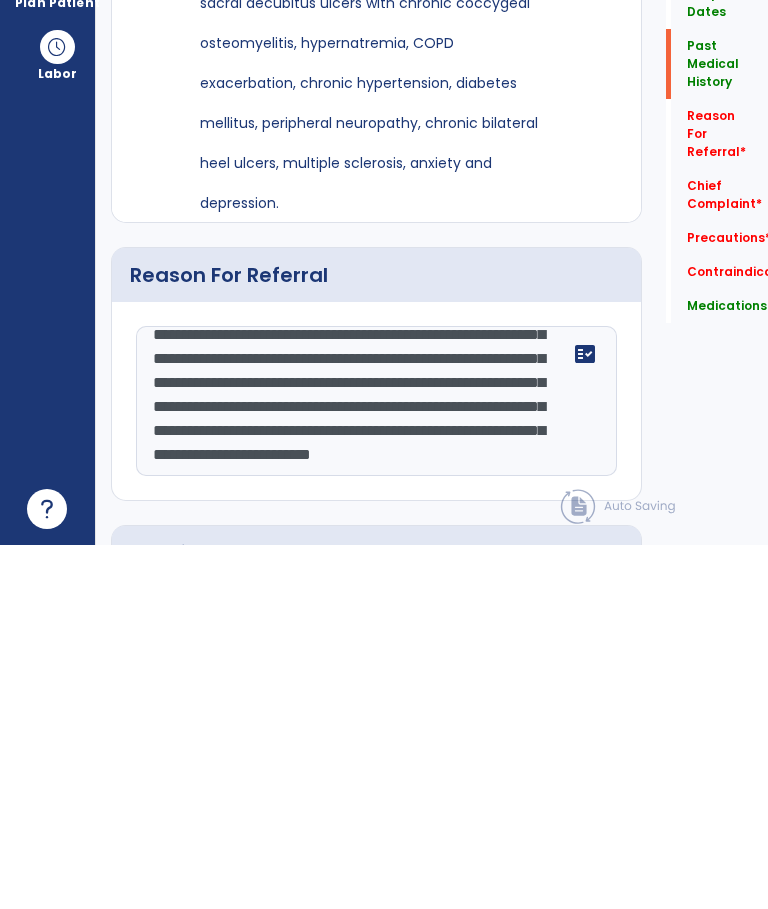 scroll, scrollTop: 96, scrollLeft: 0, axis: vertical 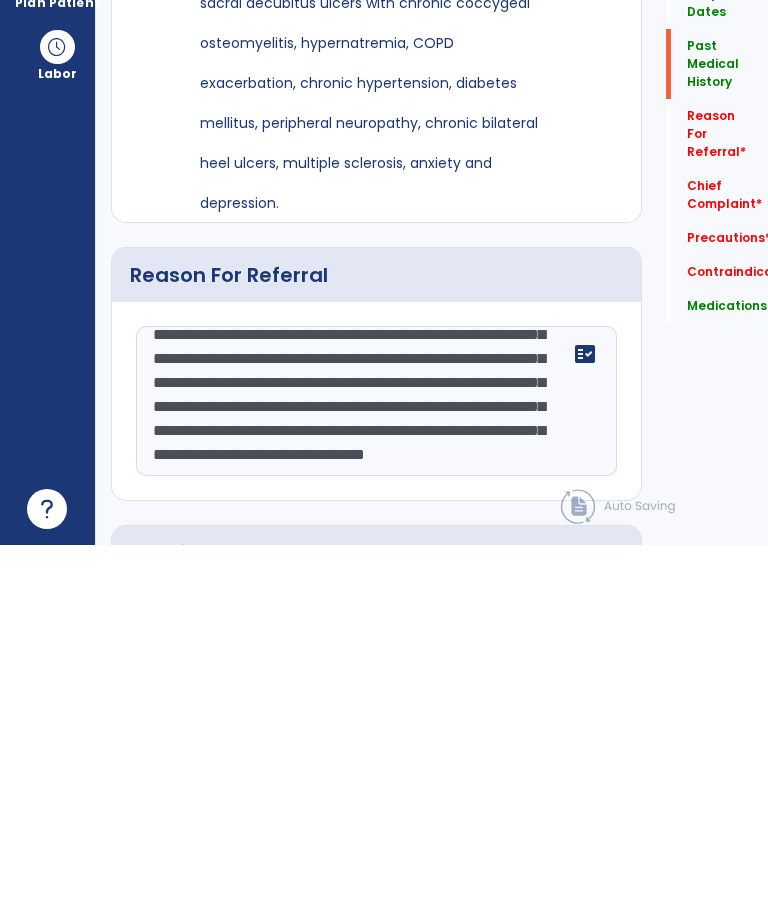 click on "**********" 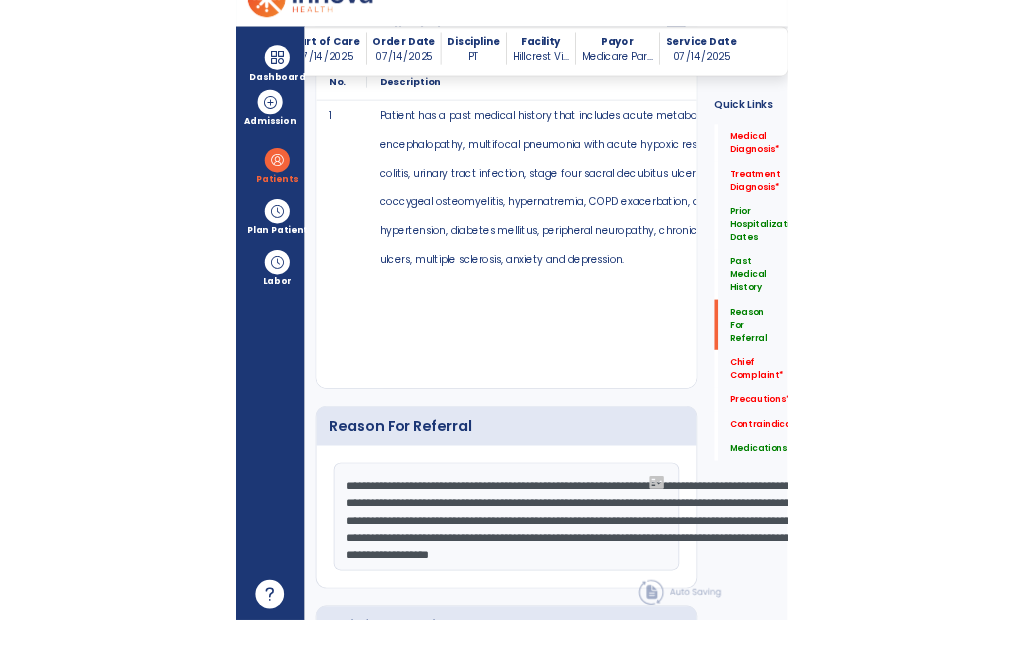 scroll, scrollTop: 24, scrollLeft: 0, axis: vertical 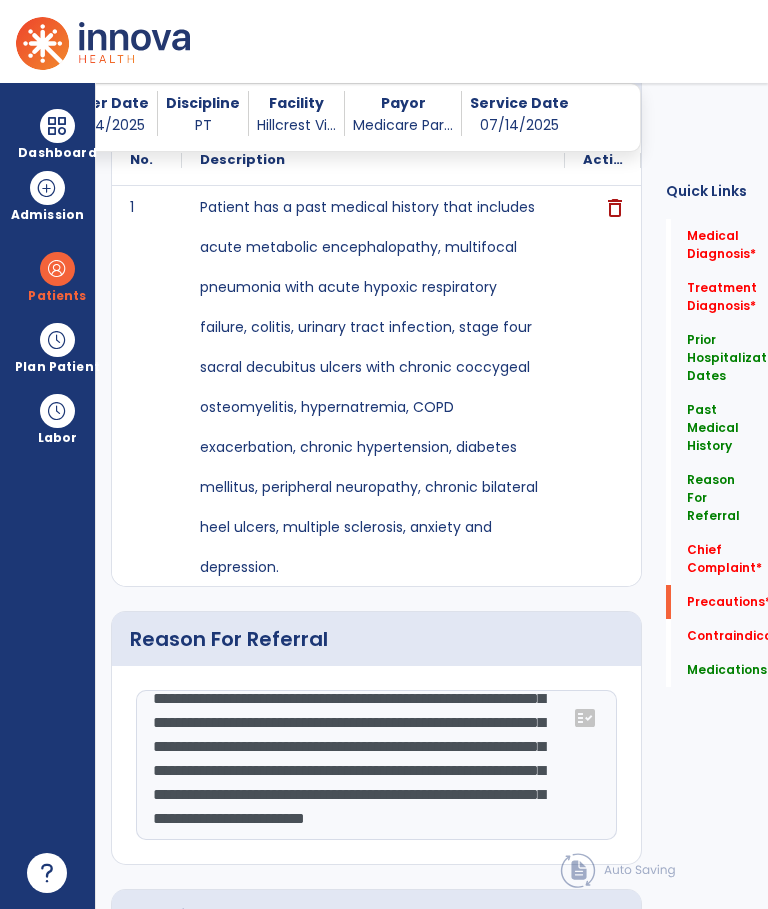 type on "**********" 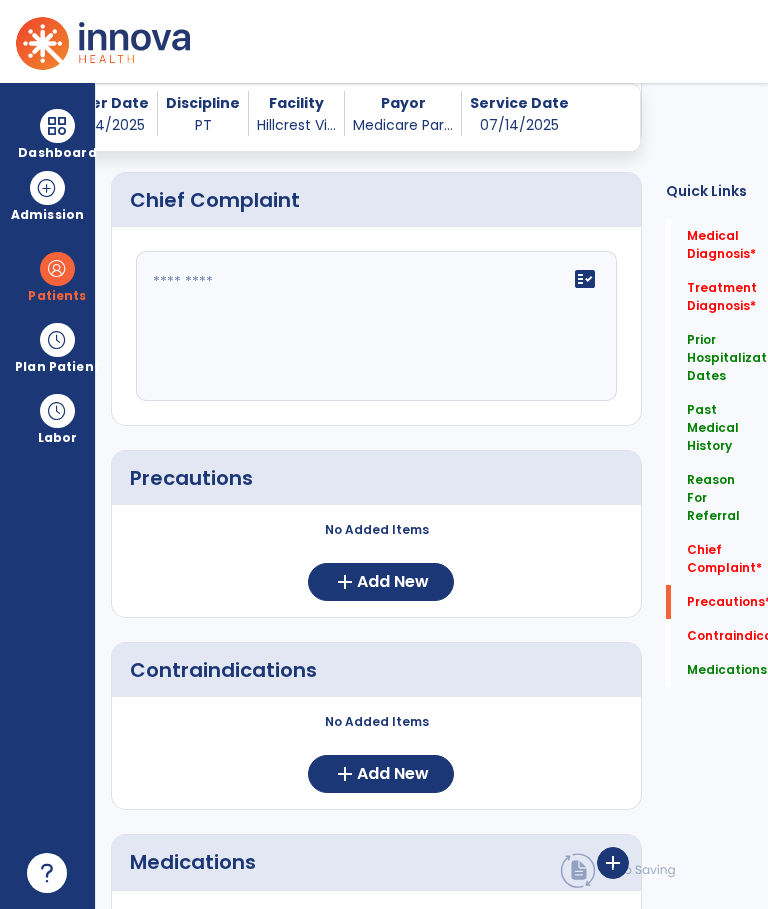 click on "Add New" 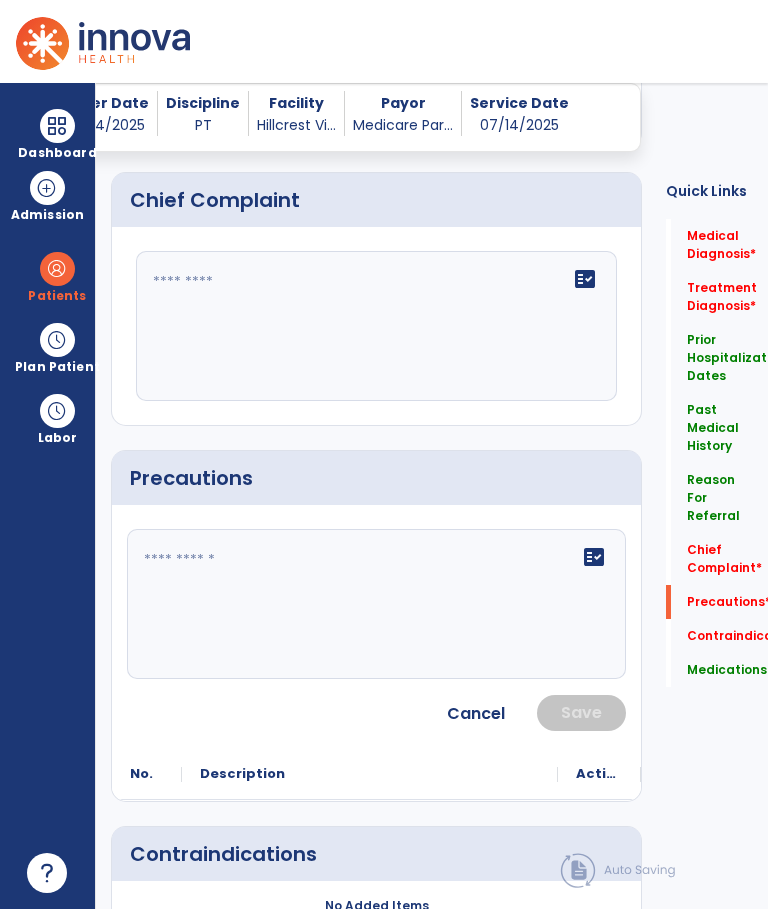 click 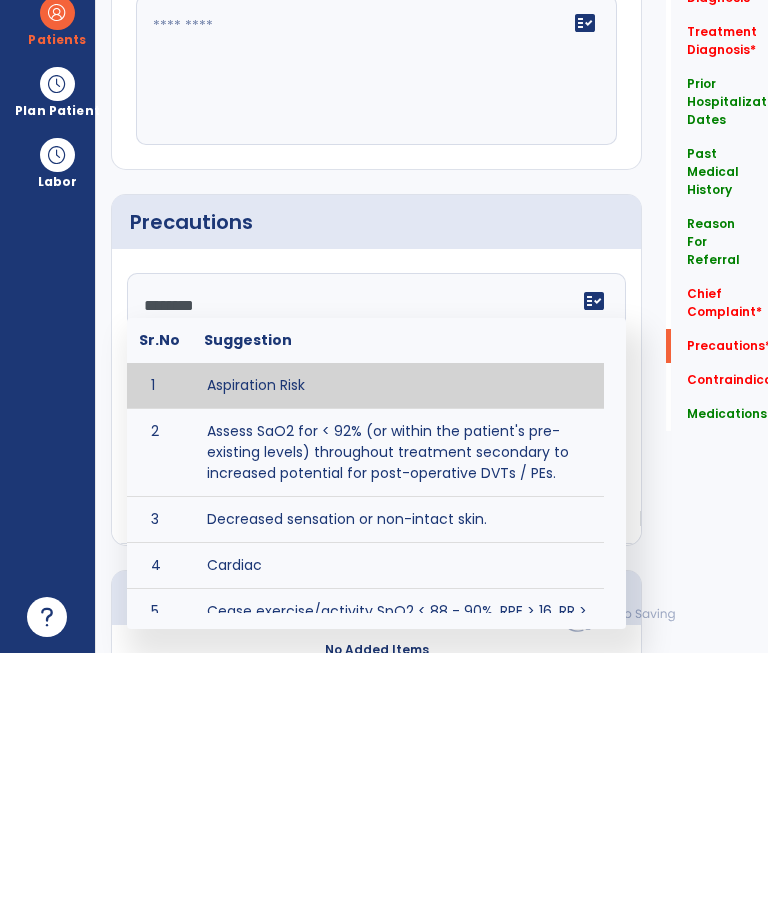 type on "**********" 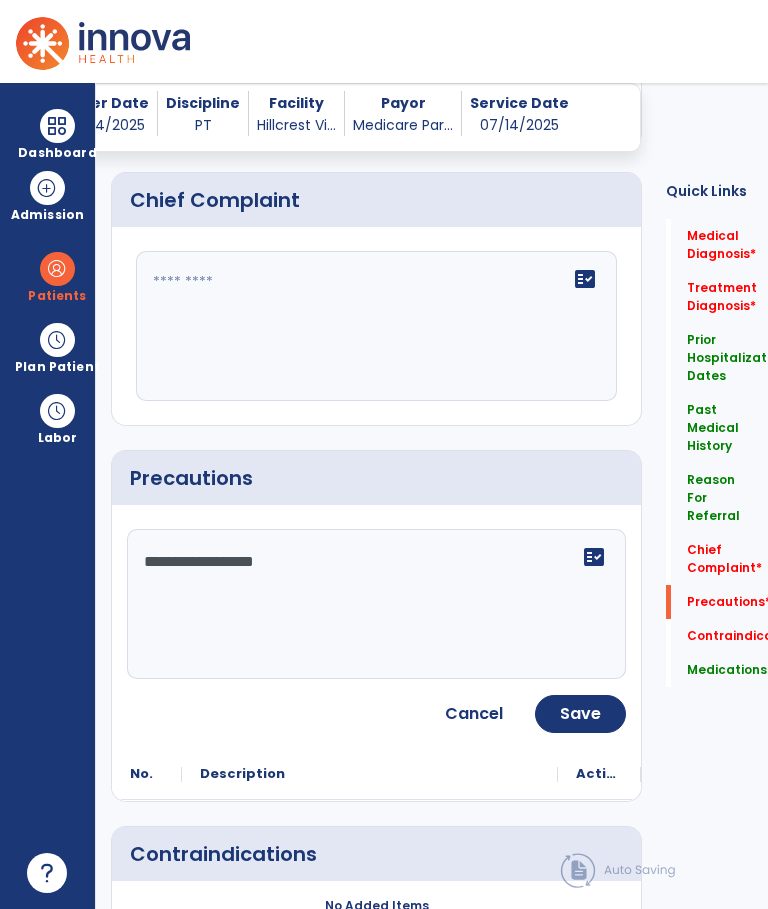 click on "Save" 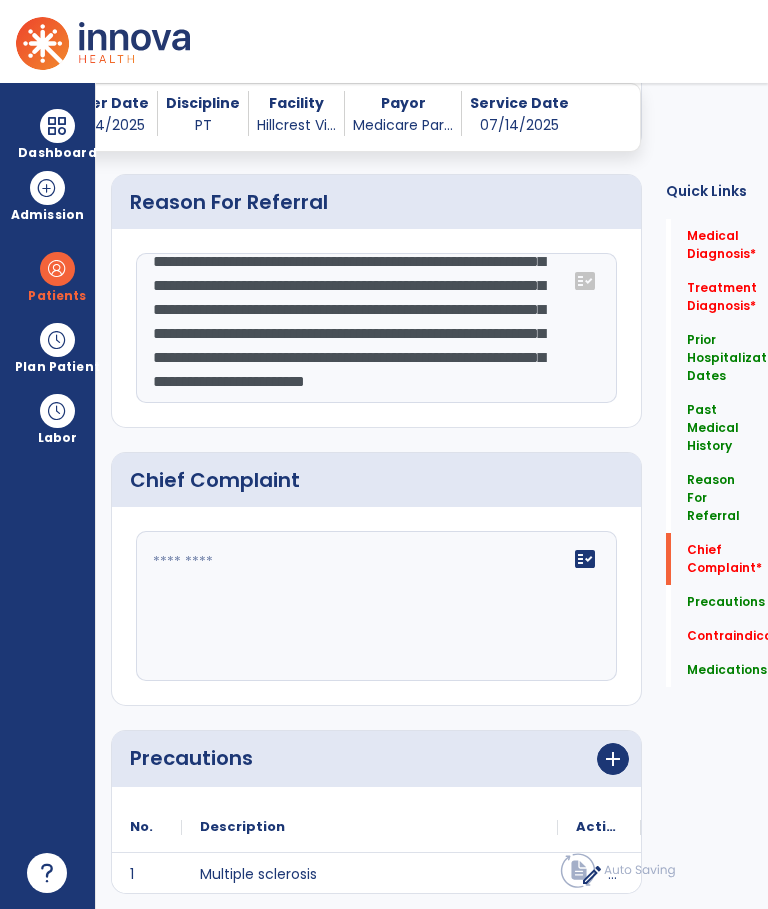 click 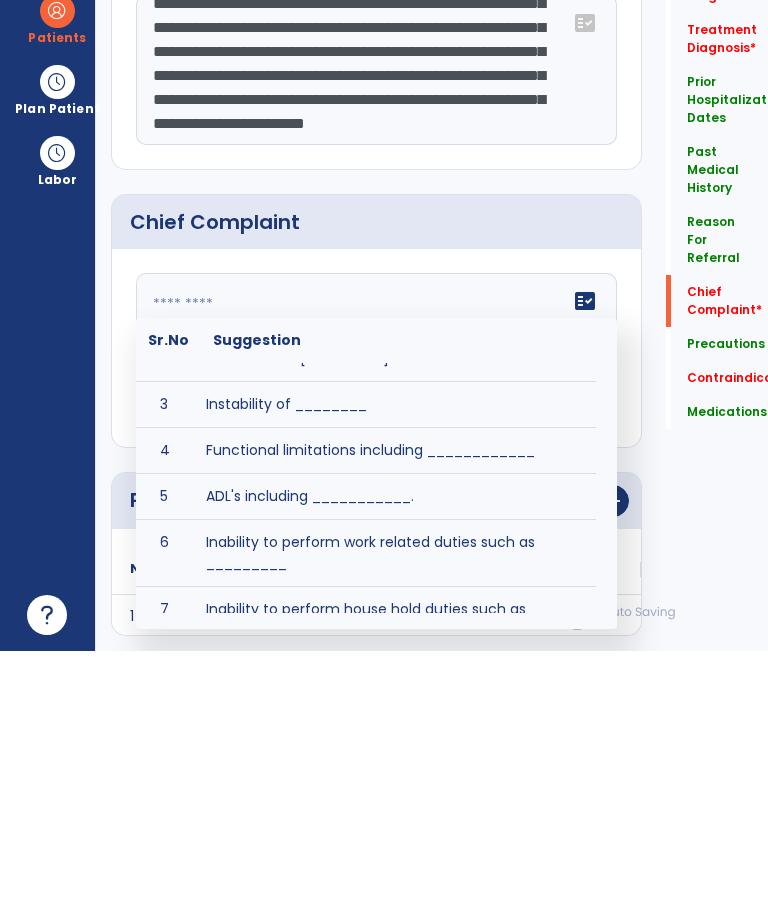 click on "Quick Links  Medical Diagnosis   *  Medical Diagnosis   *  Treatment Diagnosis   *  Treatment Diagnosis   *  Prior Hospitalization Dates   Prior Hospitalization Dates   Past Medical History   Past Medical History   Reason For Referral   Reason For Referral   Chief Complaint   *  Chief Complaint   *  Precautions   Precautions   Contraindications   *  Contraindications   *  Medications   Medications" 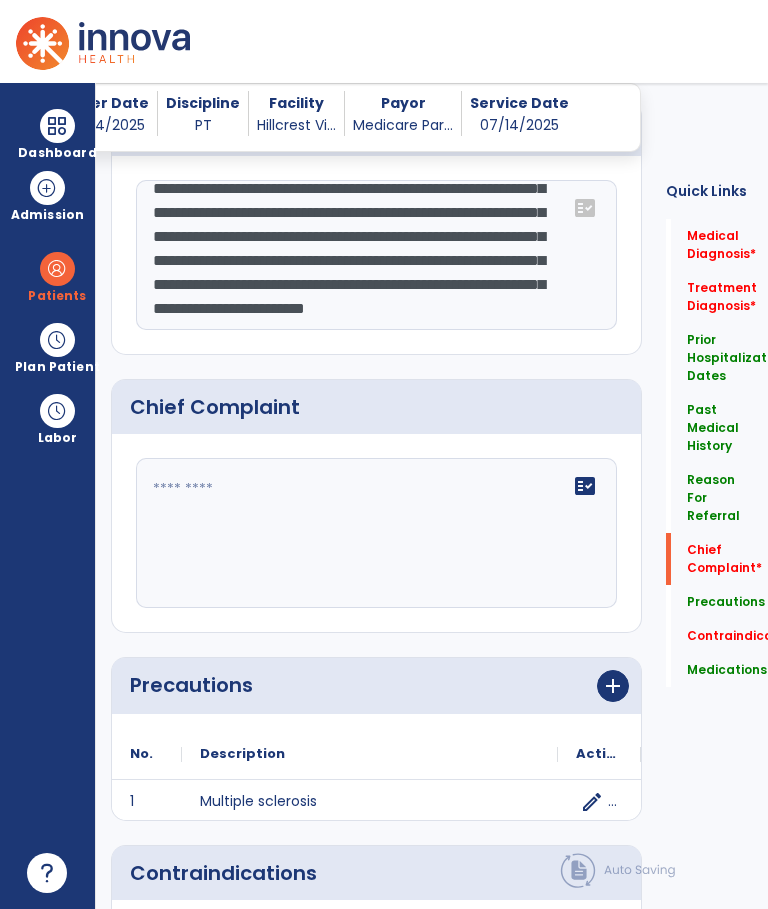 click on "add" 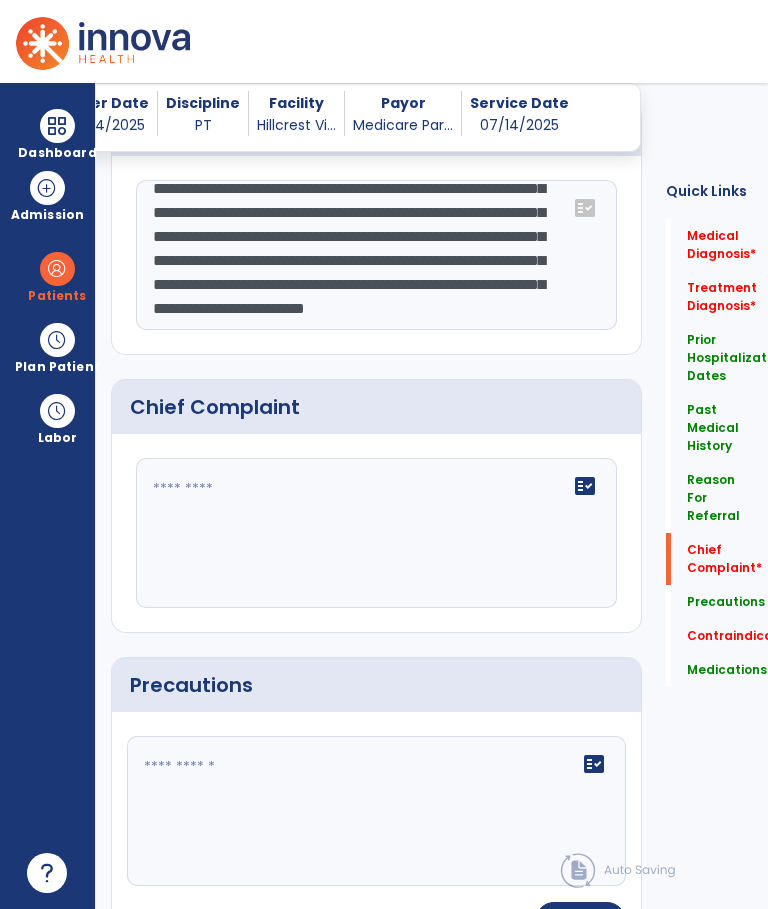 click on "fact_check" 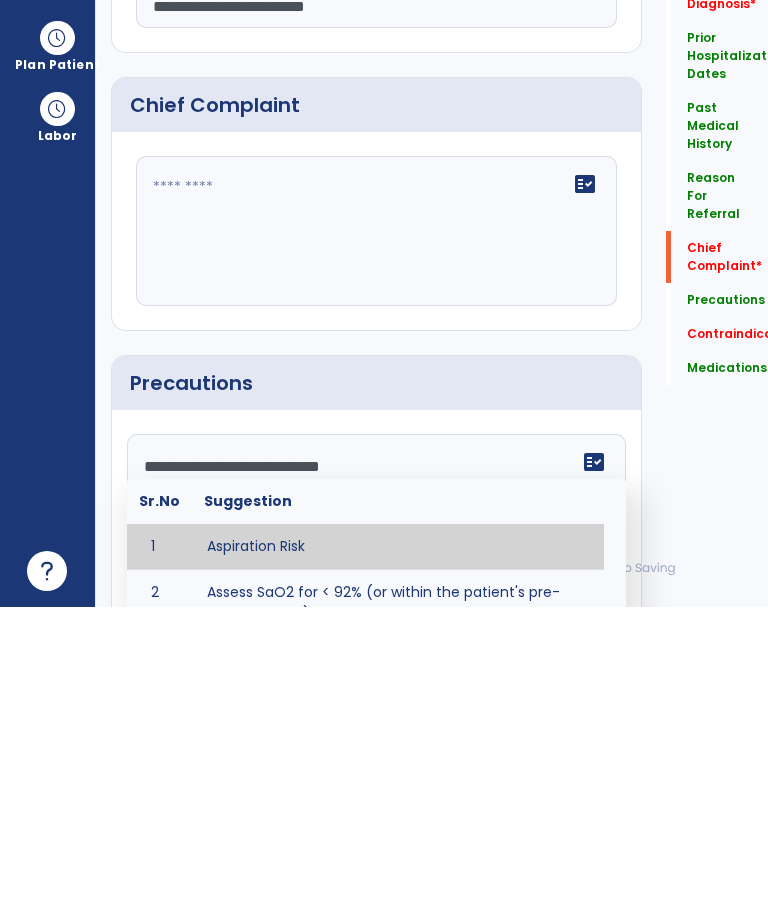 type on "**********" 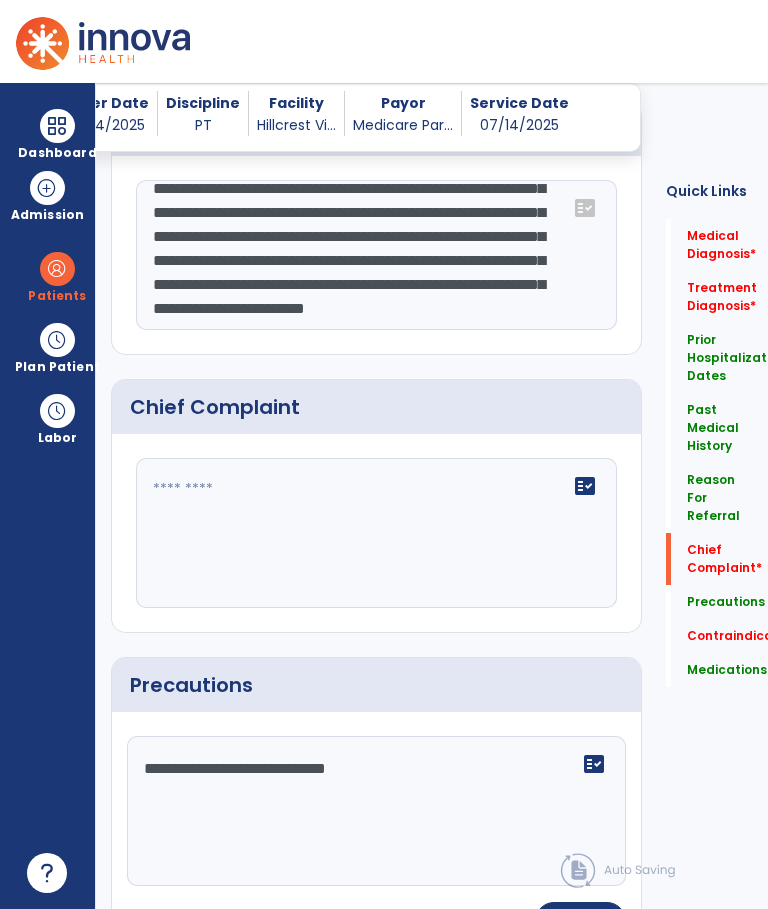 click on "Save" 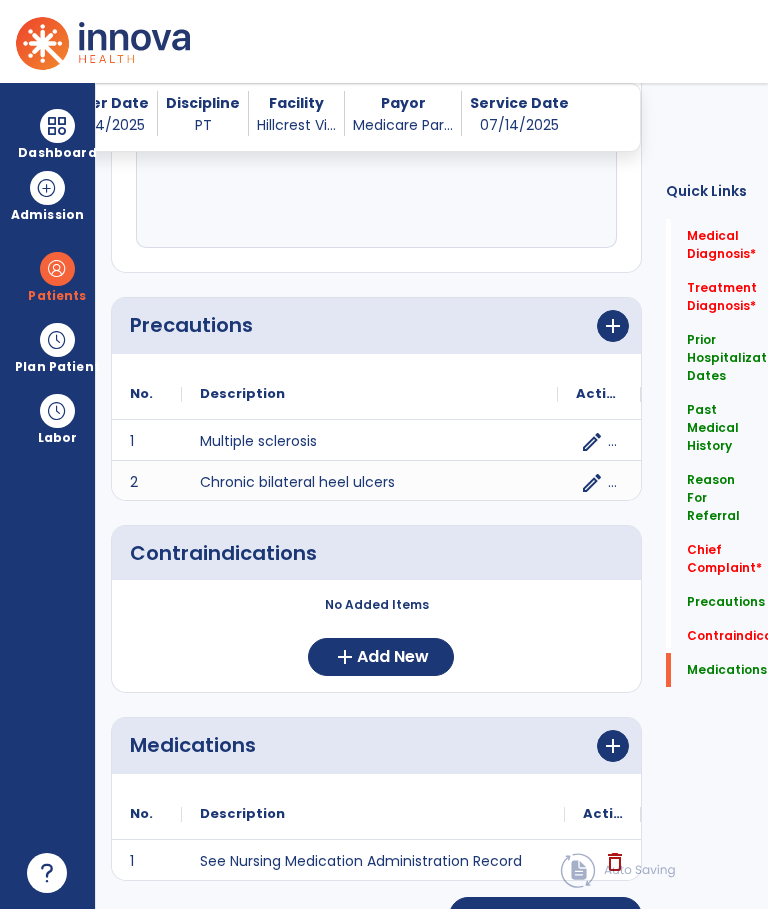 scroll, scrollTop: 1359, scrollLeft: 0, axis: vertical 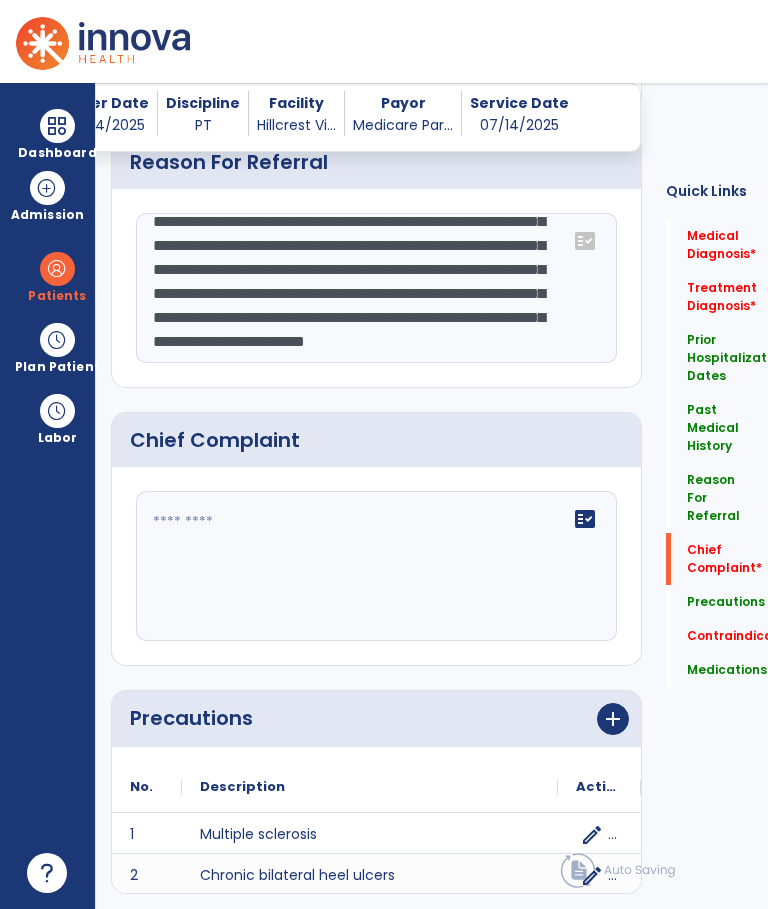 click on "add" 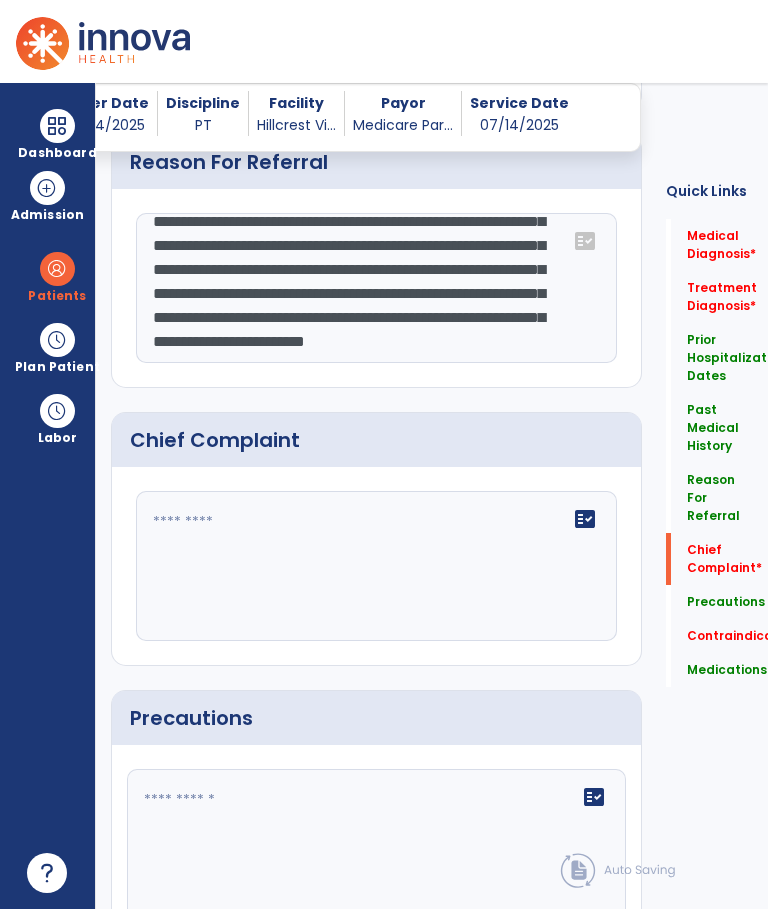 click on "fact_check" 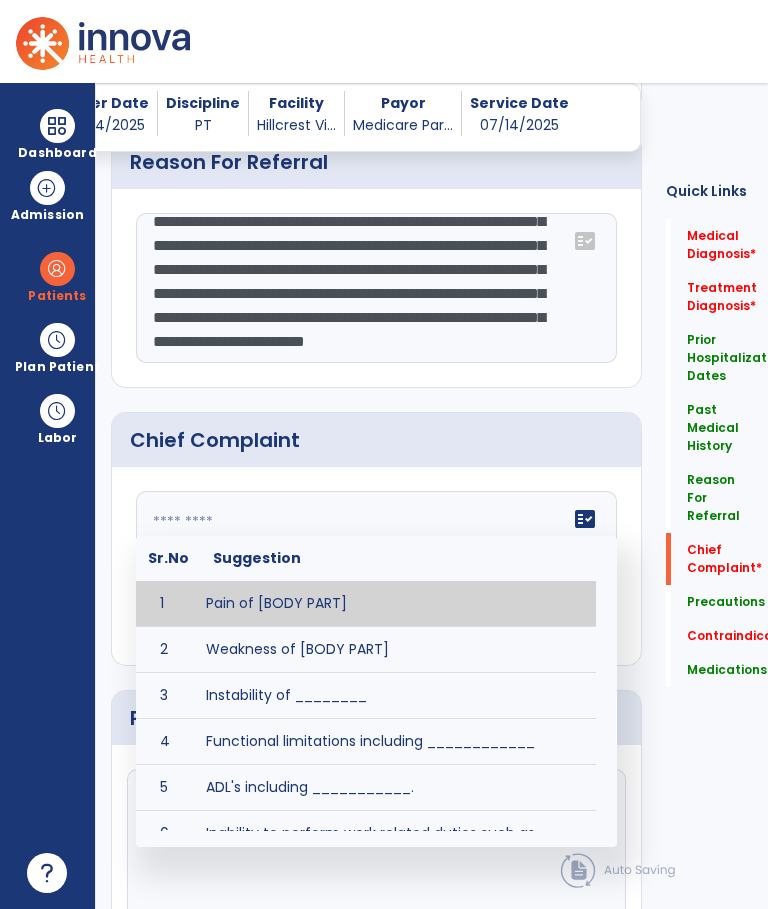 click on "Patient is a 62-year-old gentleman who is admitted to the hospital on [DATE] with altered mental status. Patient was diagnosed with multifocal pneumonia as well as a urinary tract infection. Patient was also found to have a sacral to cubitus ulcer stage four with chronic coccygeal osteomyelitis. General surgery evaluated the patient and debridement the decubitus ulcer and performed a bone culture. A wound VAC was applied. Patient was hospitalized from [DATE] until [DATE]. Patient was then transferred to [FACILITY_NAME] for inpatient rehabilitation. Skilled physical therapy evaluation order has been received. Skilled physical therapy evaluation has been completed. Patient would benefit from skilled physical therapy services five times a week for eight weeks. Treatment will include therapeutic exercises, therapeutic activities, neuromuscular reeducation, wheelchair management and training and gait training as tolerated. fact_check" 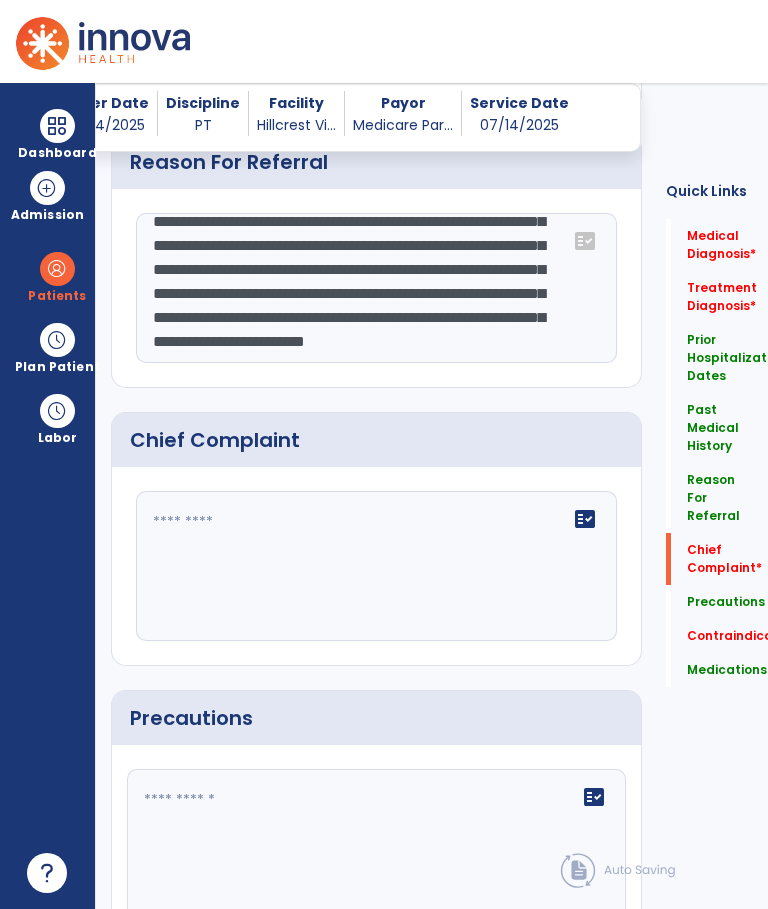 click on "fact_check" 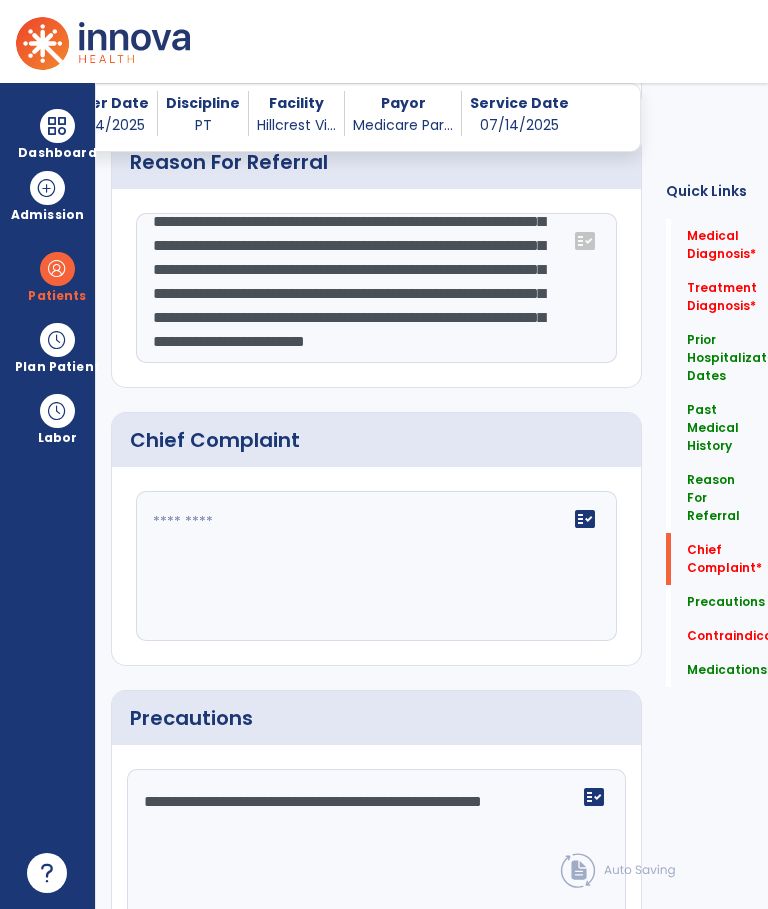click on "**********" 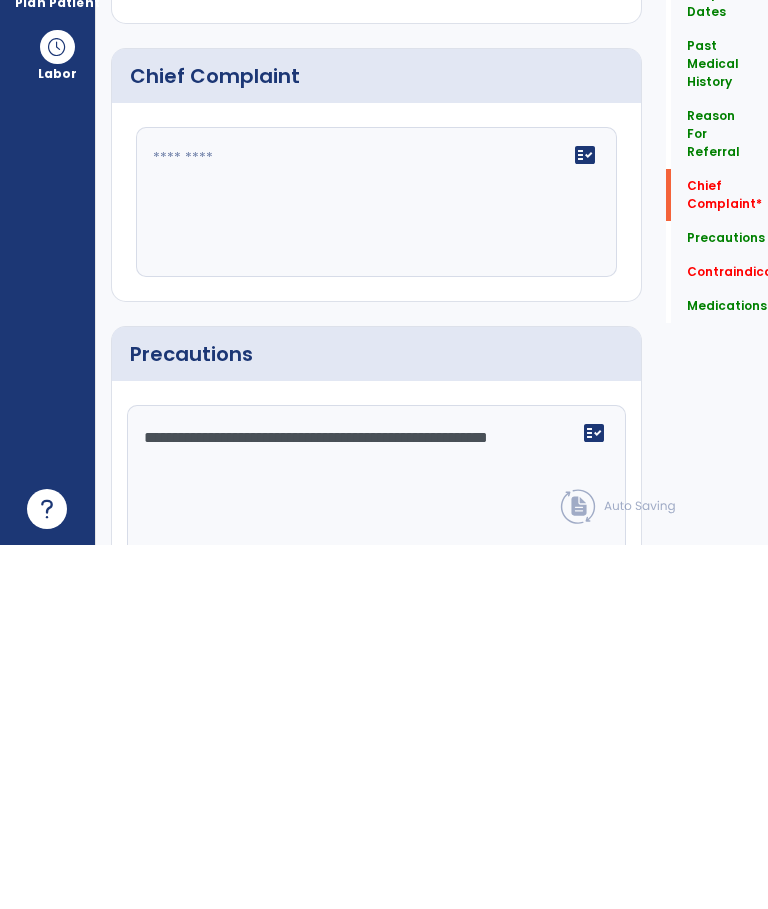 click on "**********" 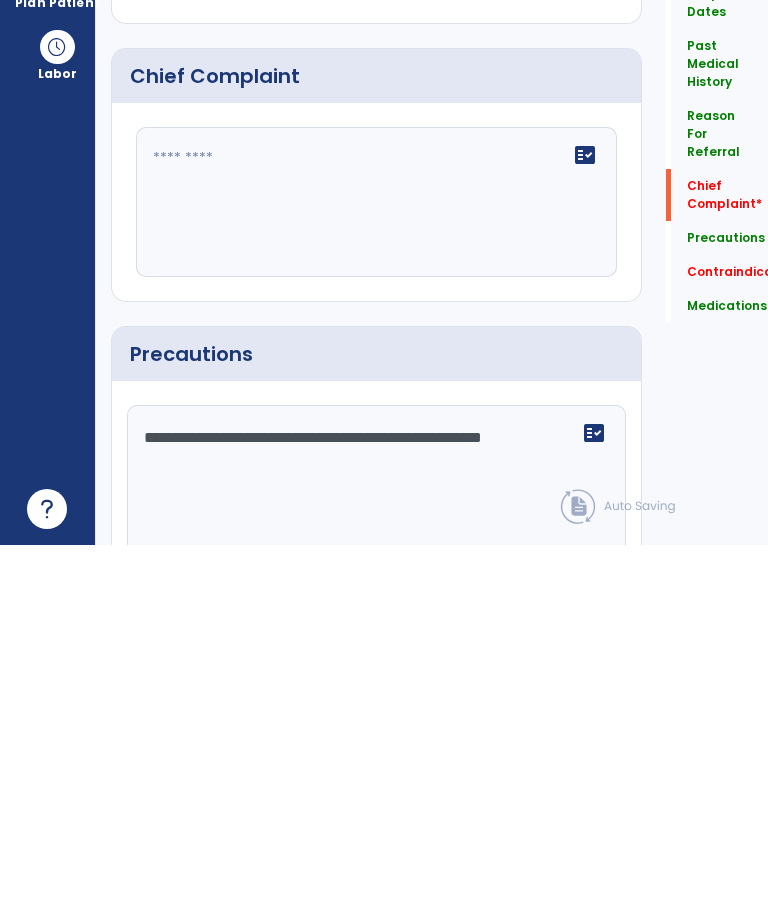 type on "**********" 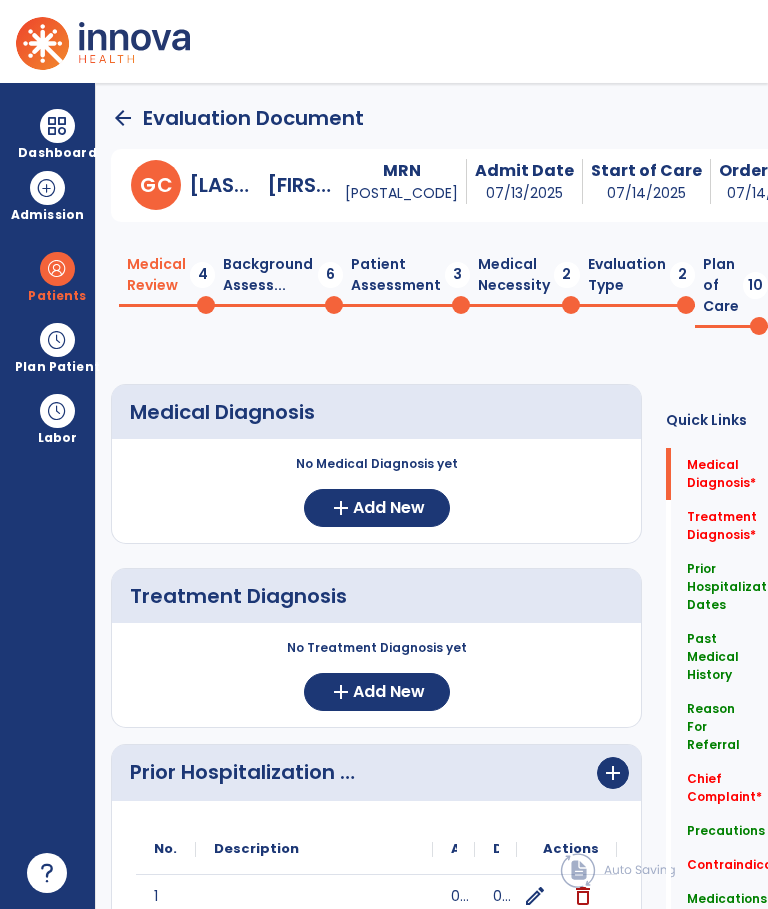 scroll, scrollTop: 0, scrollLeft: 0, axis: both 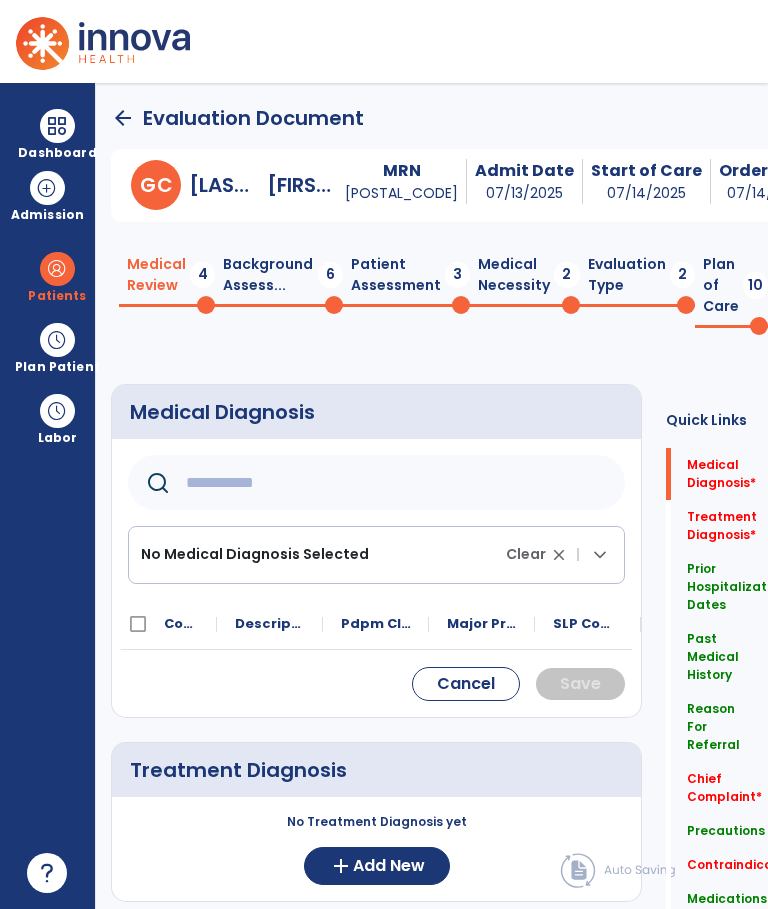 click 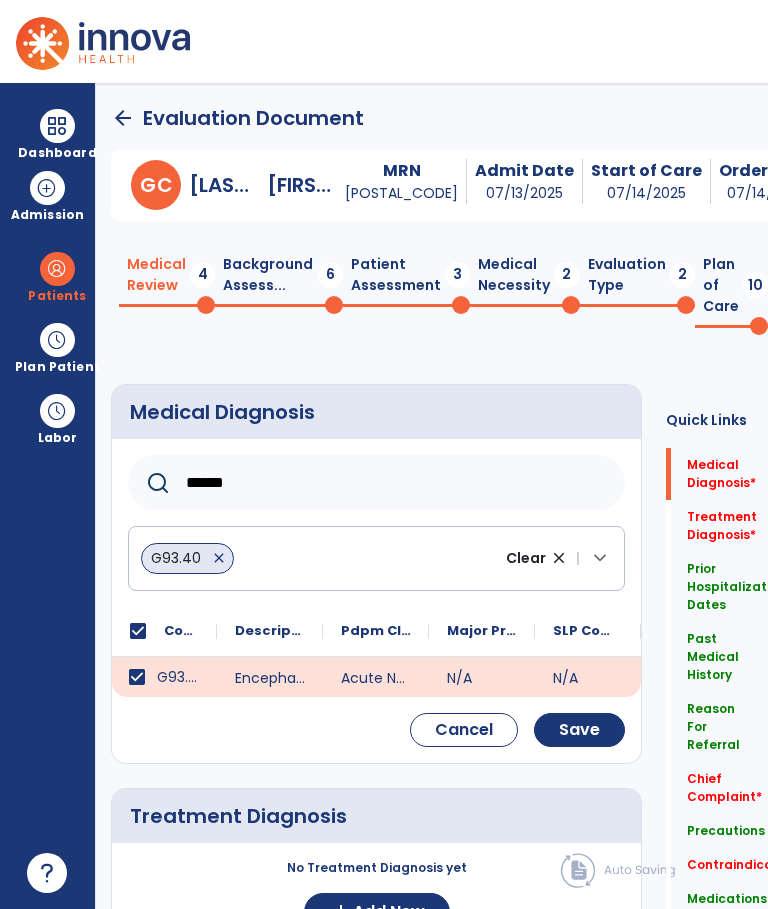 click on "******" 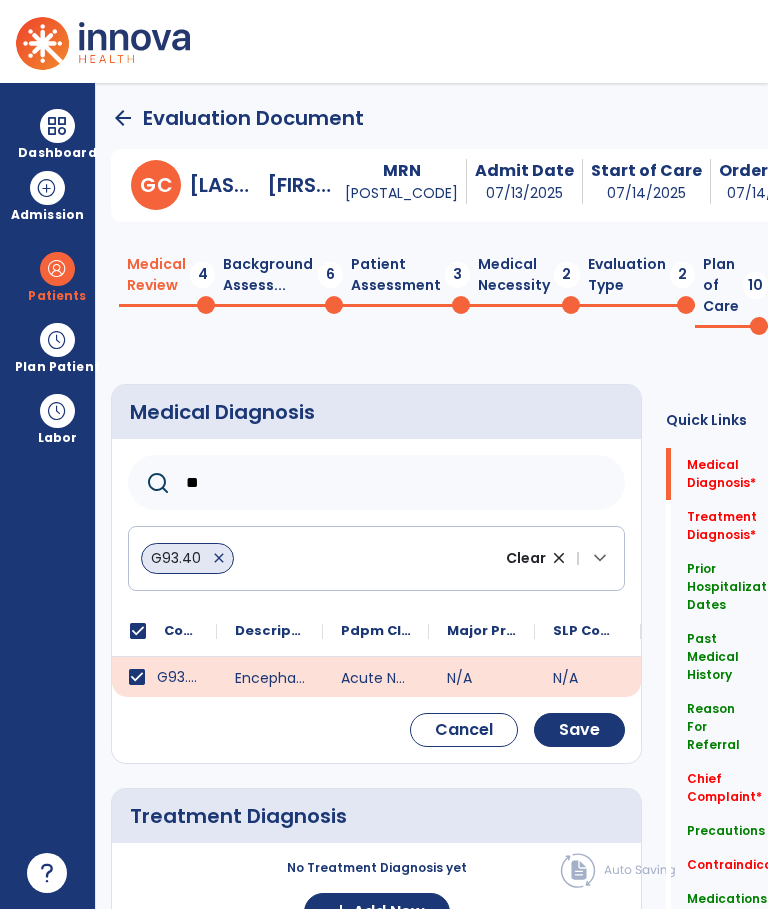 type on "*" 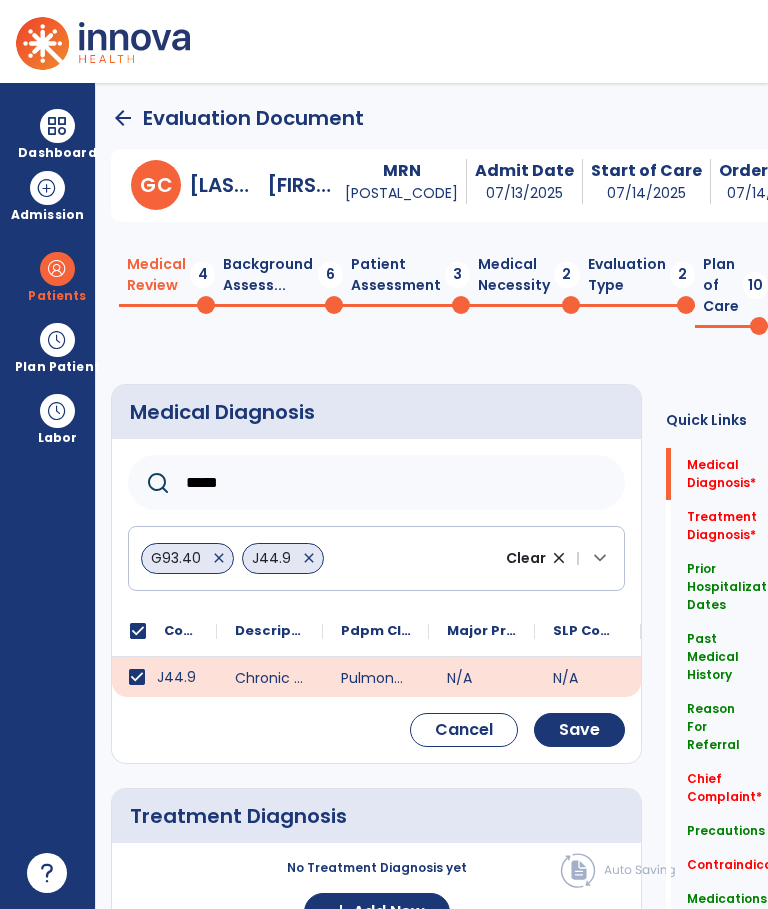 click on "*****" 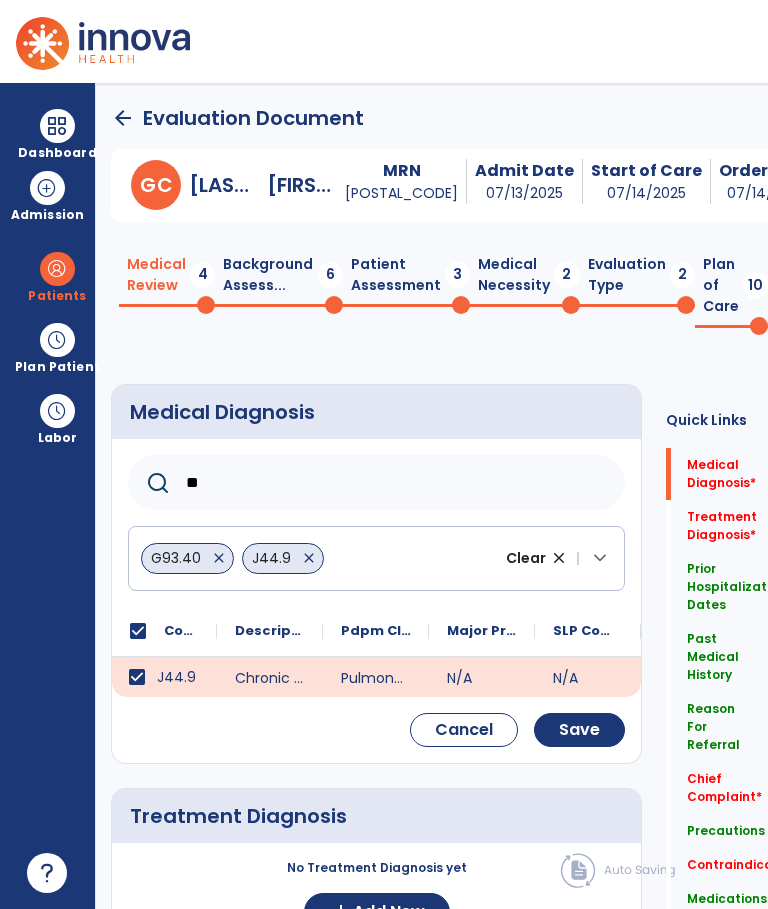 type on "*" 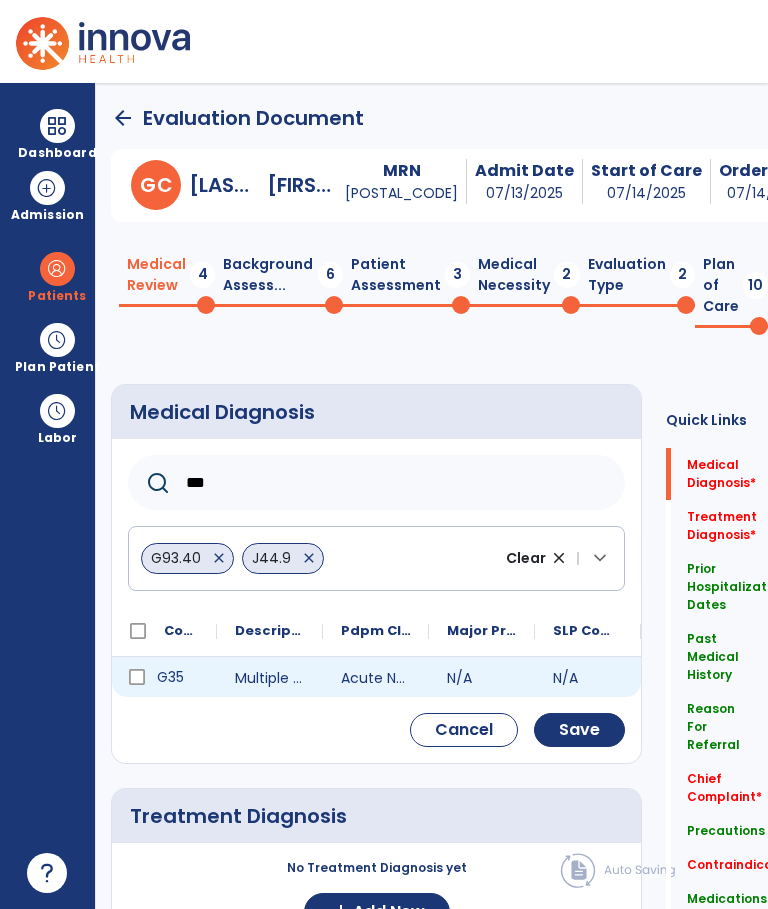 click 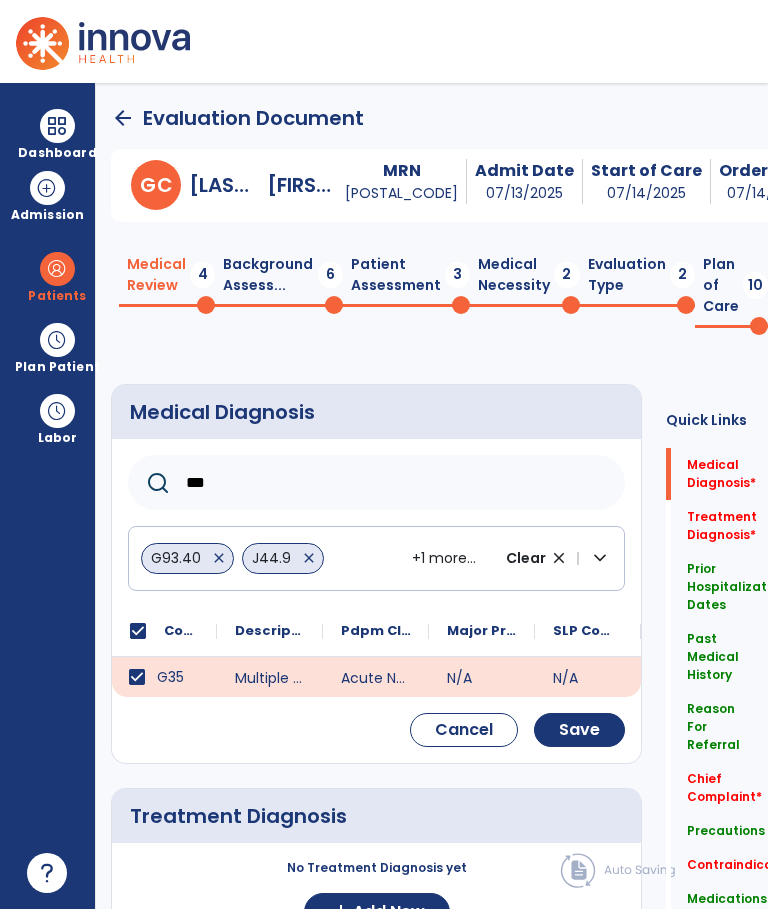 click on "***" 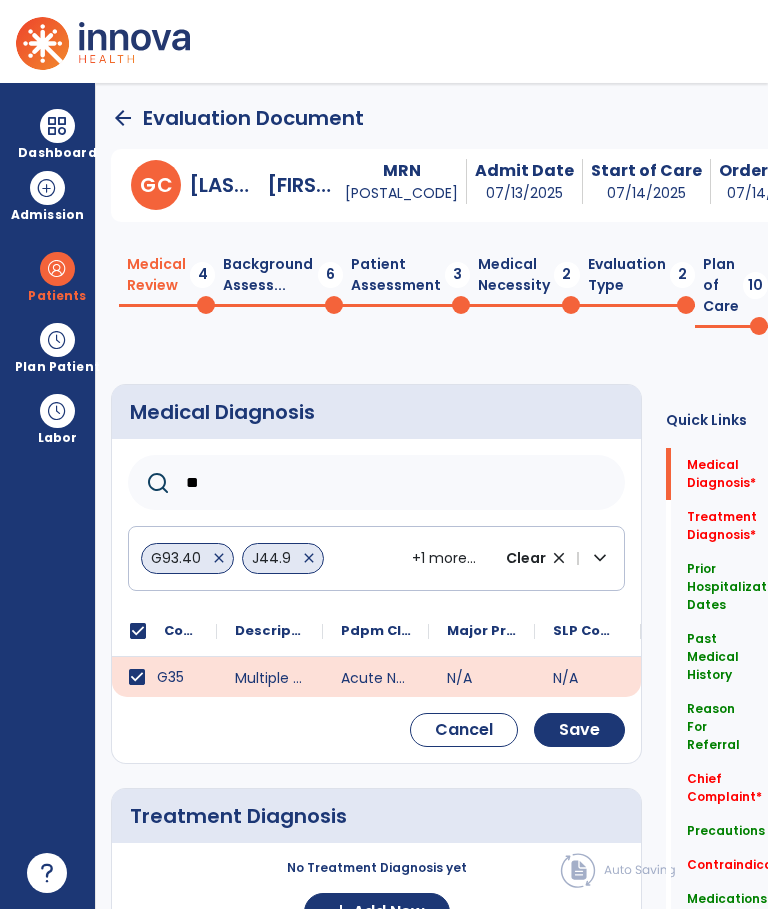 type on "*" 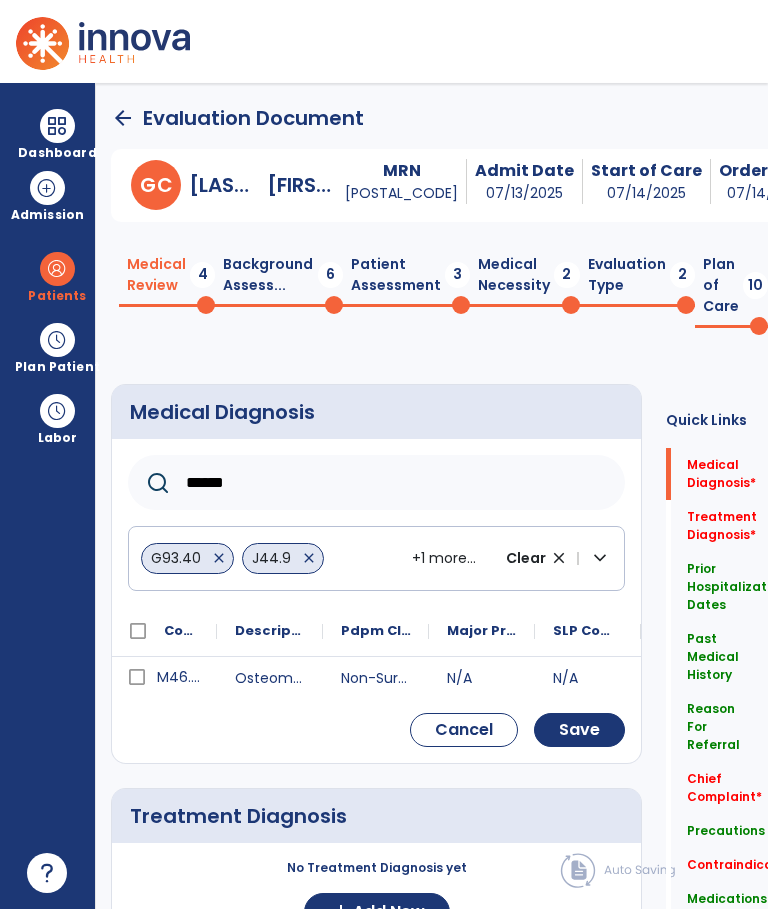 type on "******" 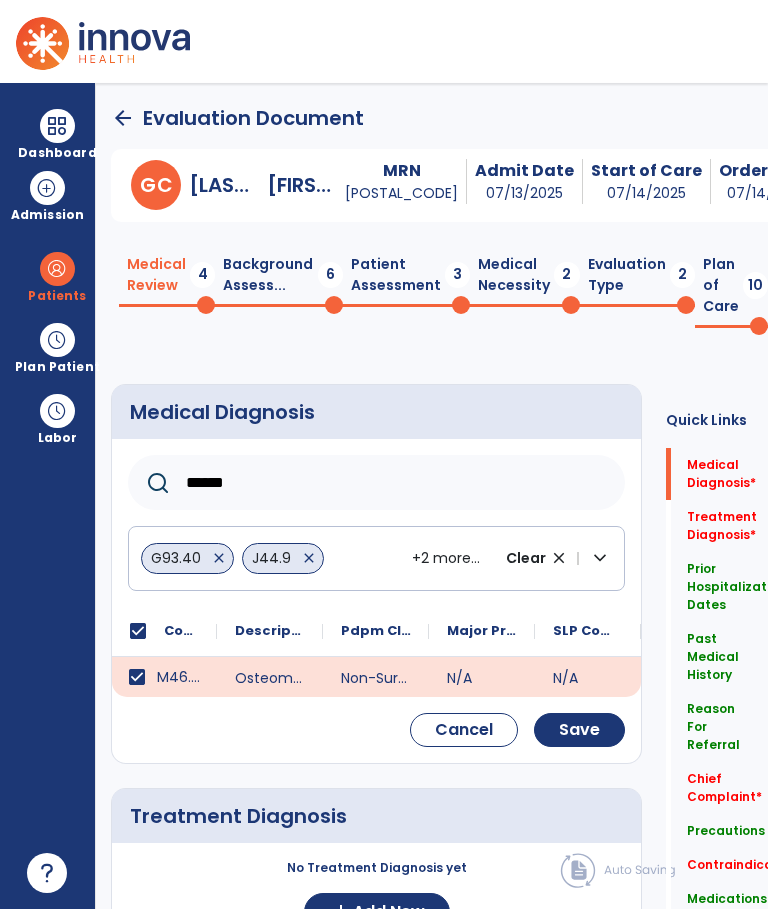 click on "Save" 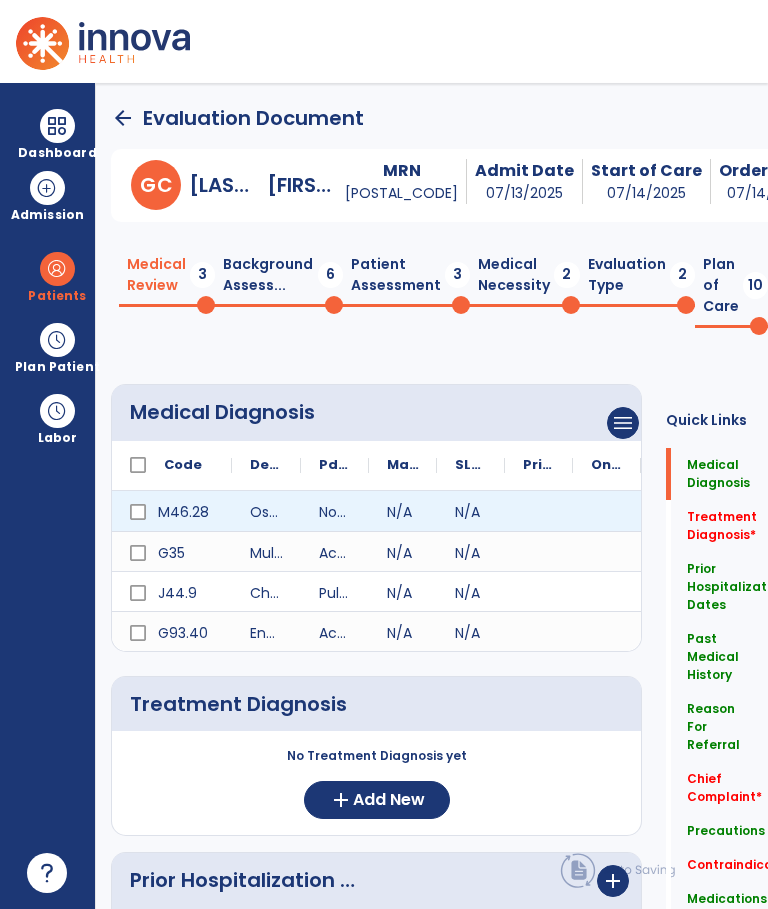 select on "*" 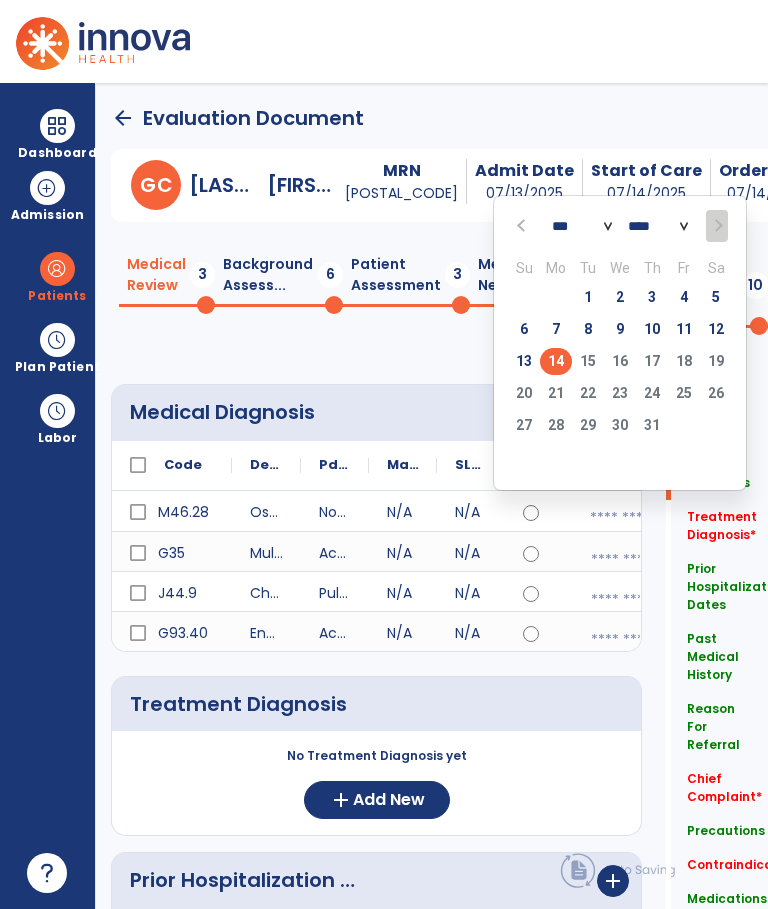 click on "6" 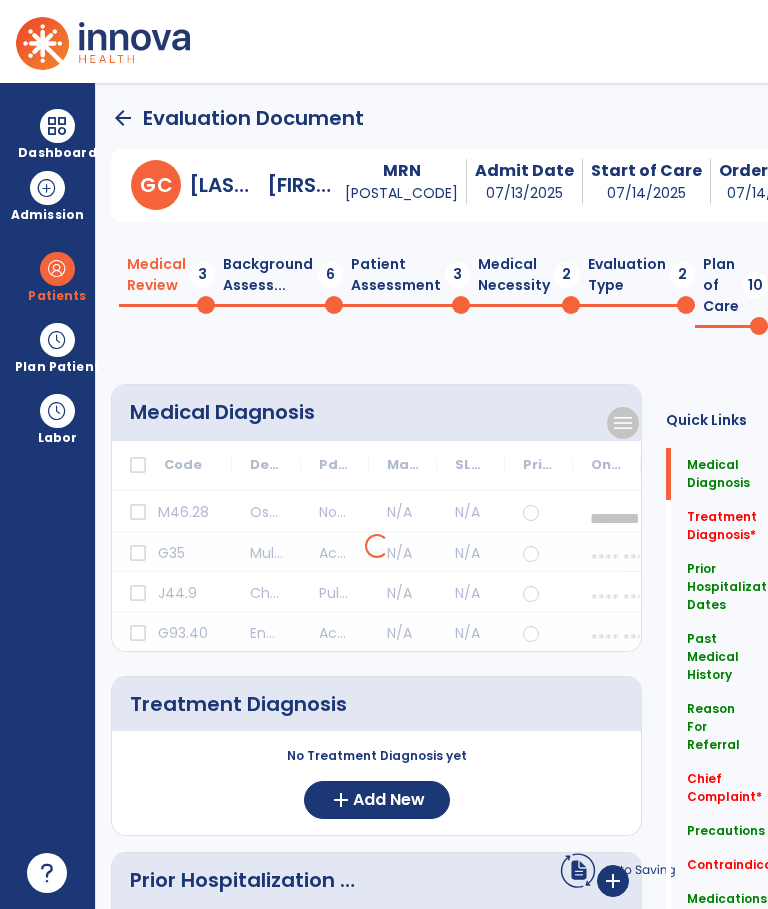 scroll, scrollTop: 2, scrollLeft: 0, axis: vertical 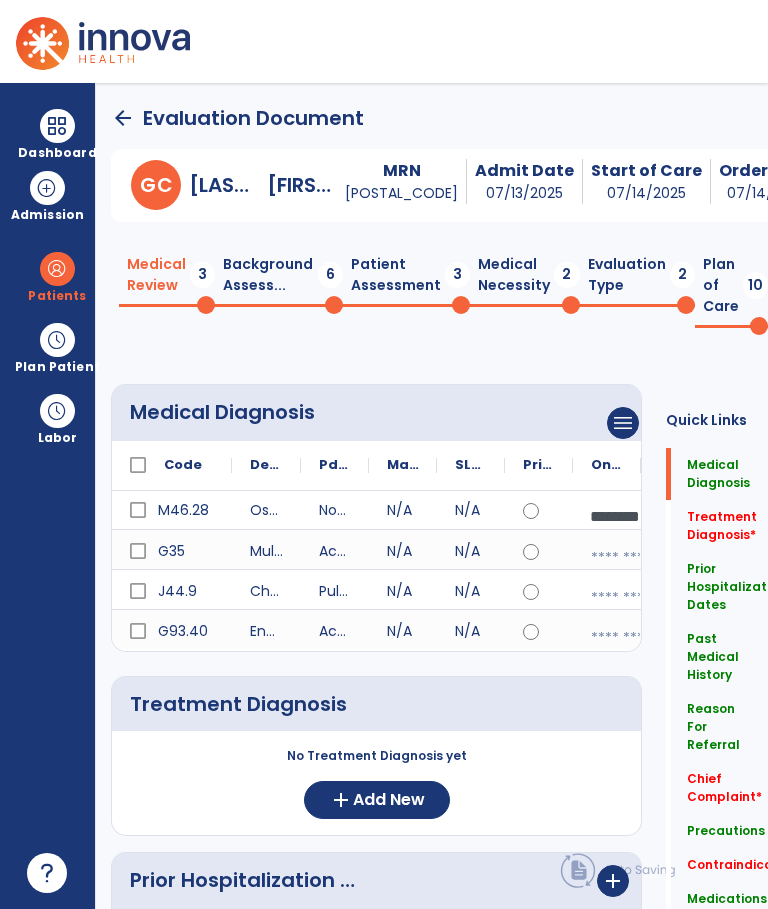 click at bounding box center [621, 558] 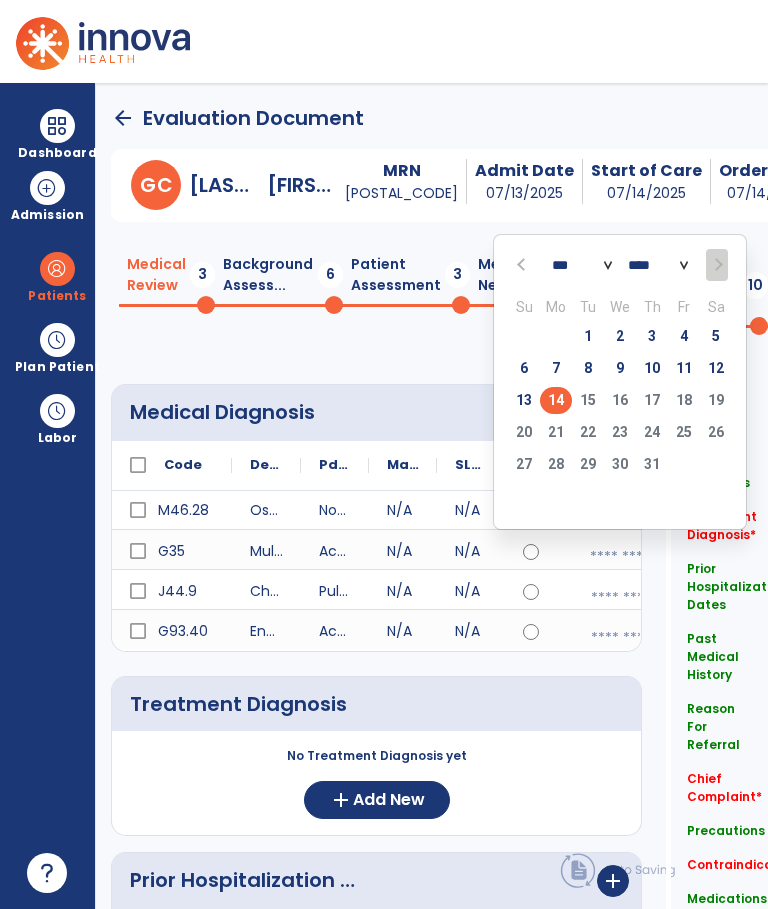 click on "6" 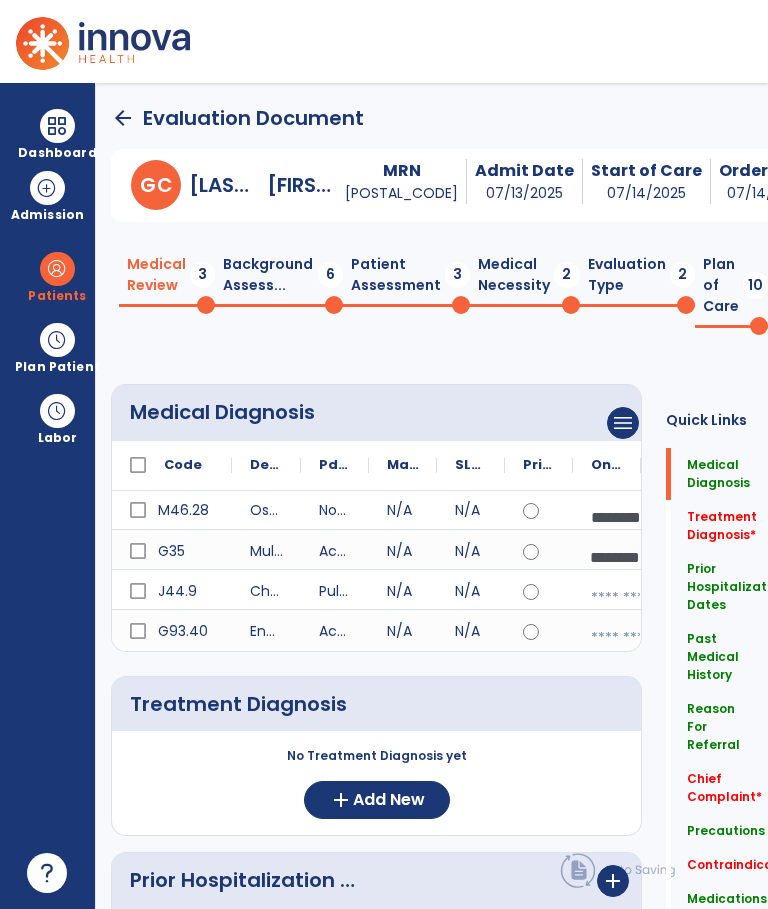 click at bounding box center [621, 517] 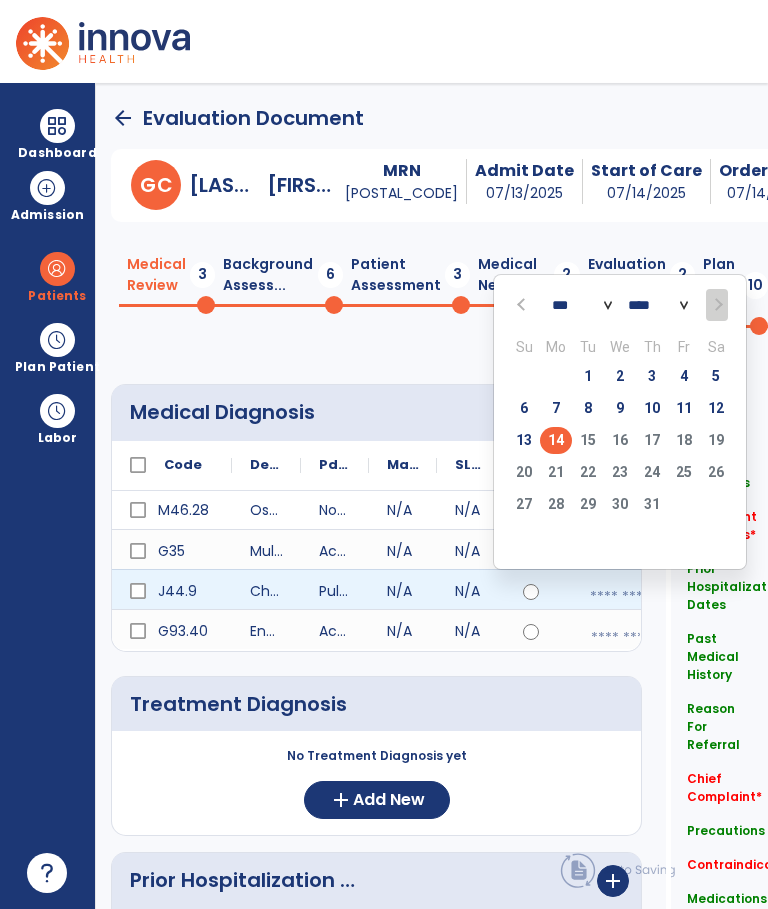click on "6" 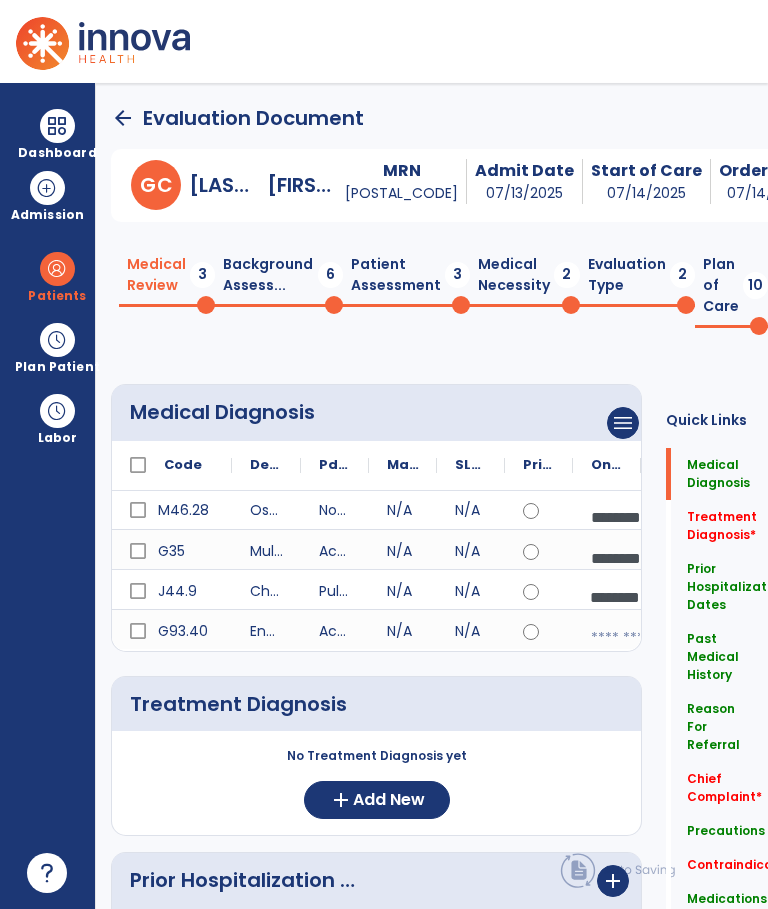 click at bounding box center (621, 638) 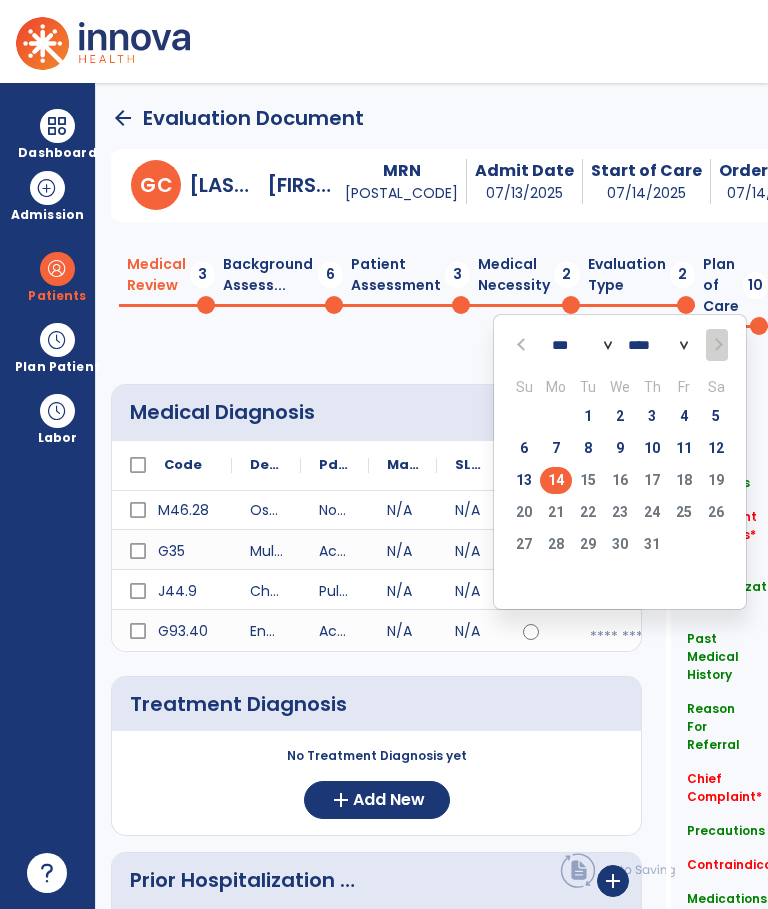 click on "6" 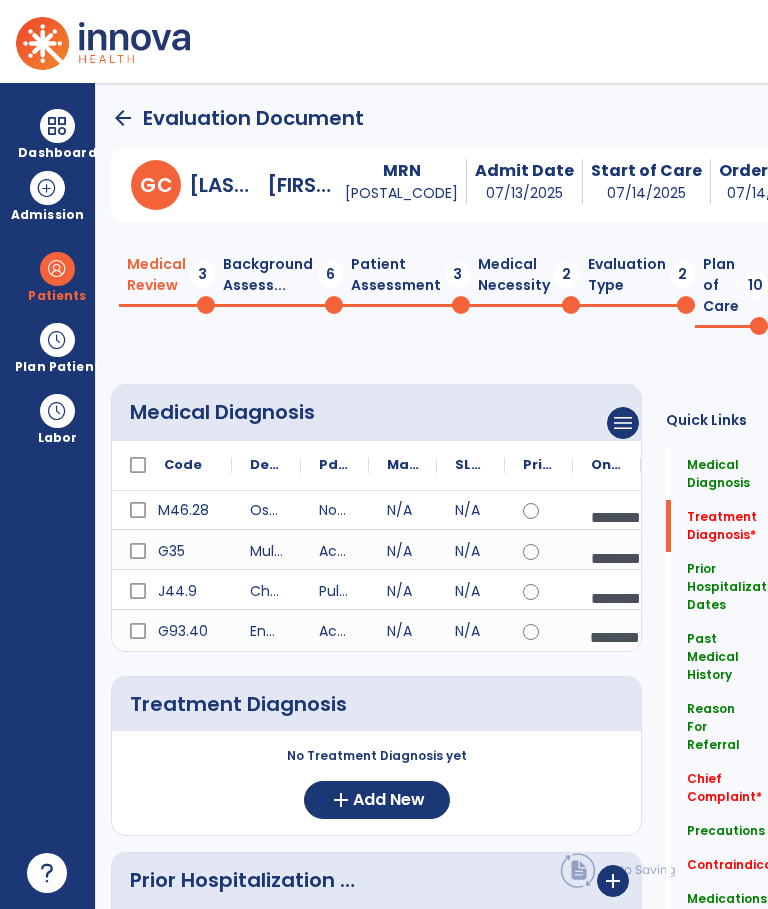 click on "Treatment Diagnosis   *" 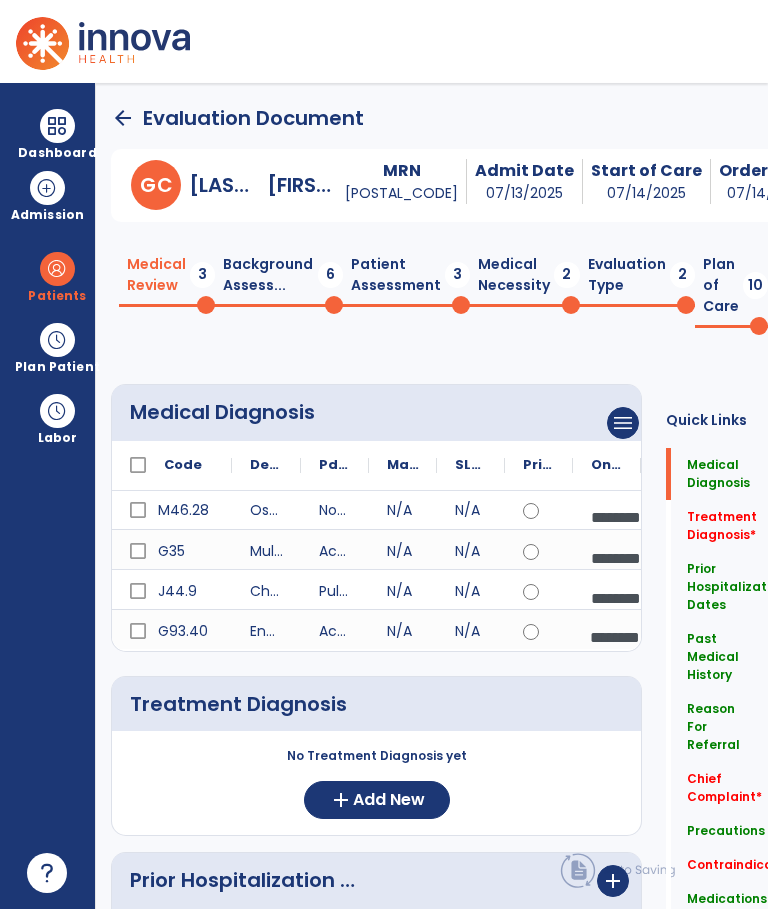 scroll, scrollTop: 0, scrollLeft: 0, axis: both 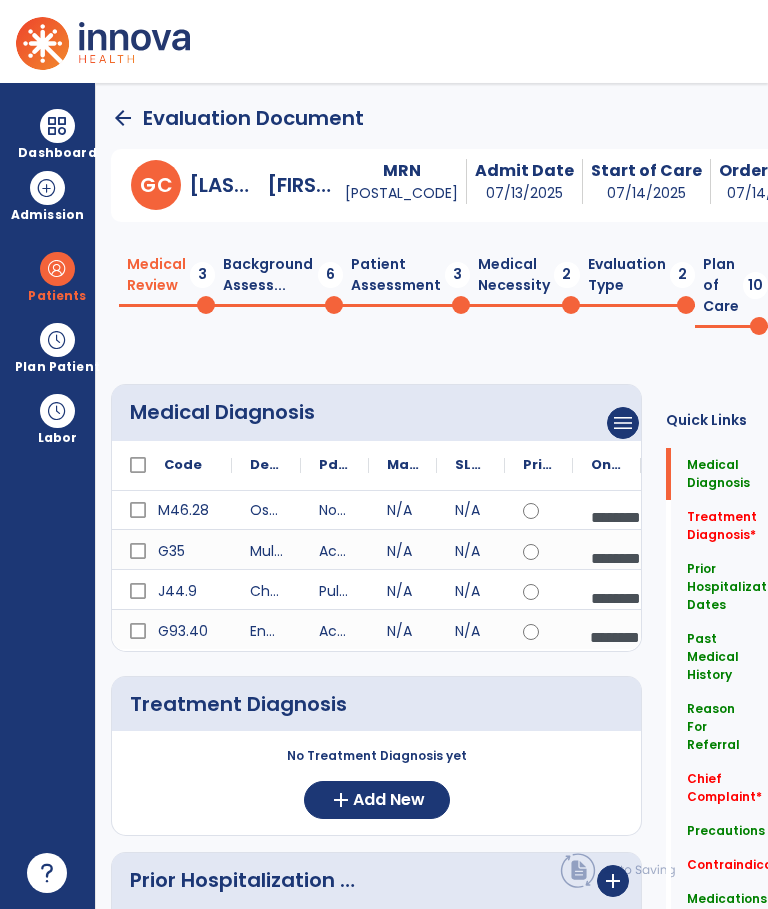 click on "Background Assess...  6" 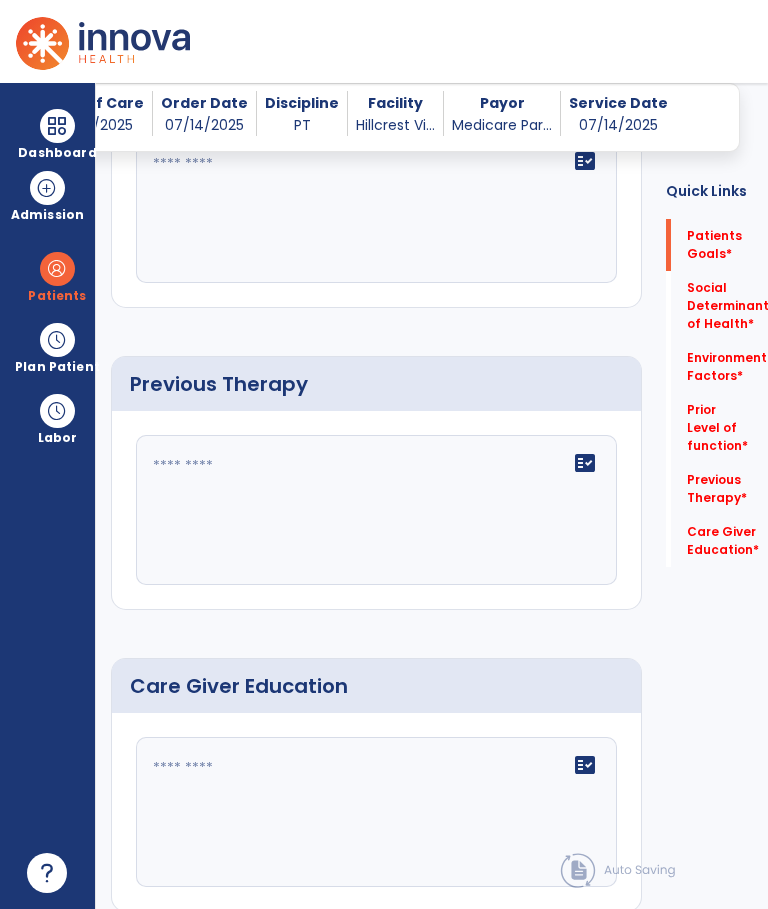 scroll, scrollTop: 957, scrollLeft: 0, axis: vertical 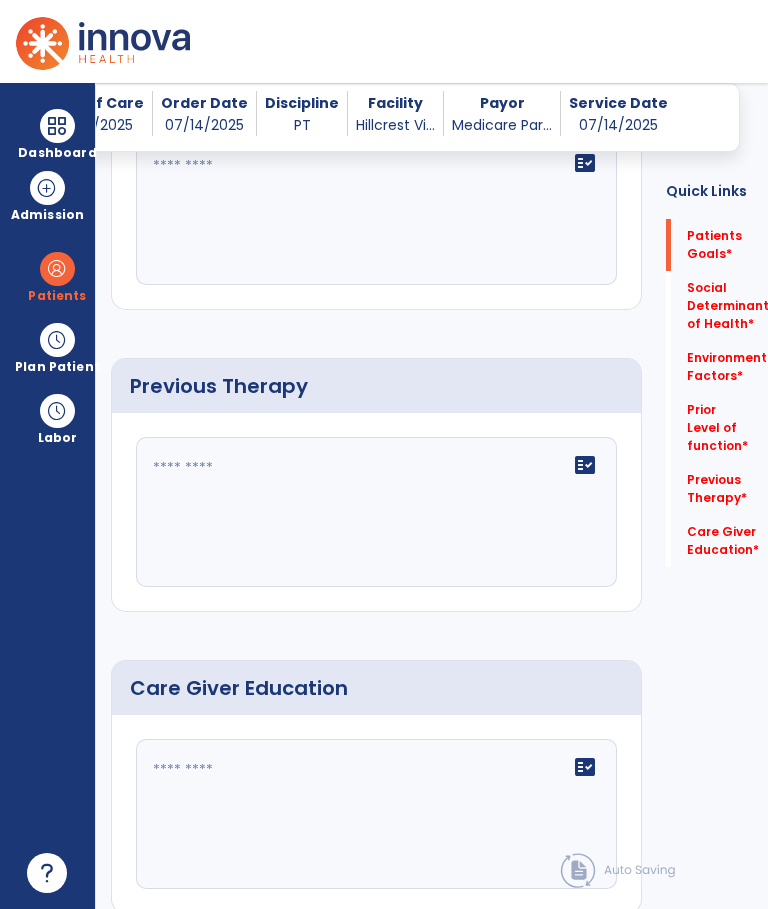 click 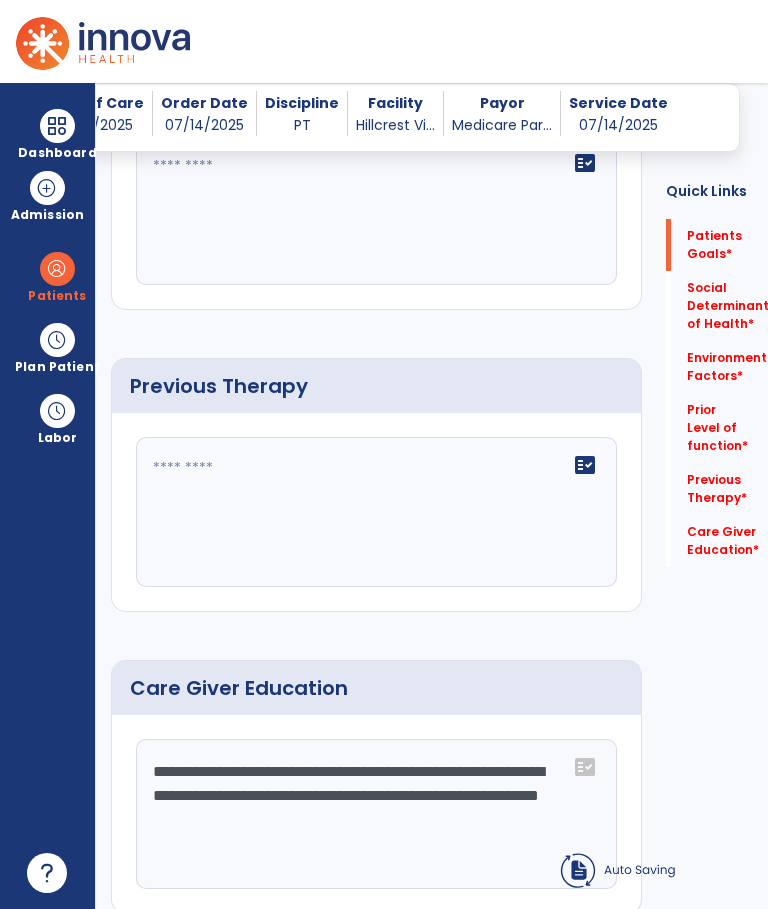scroll, scrollTop: 955, scrollLeft: 0, axis: vertical 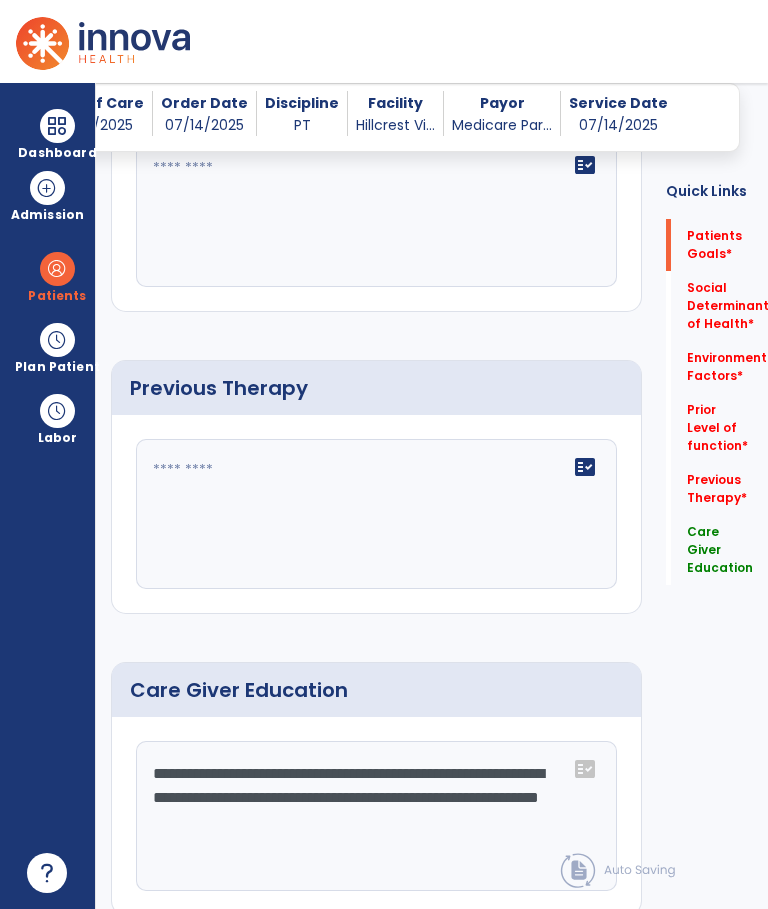 type on "**********" 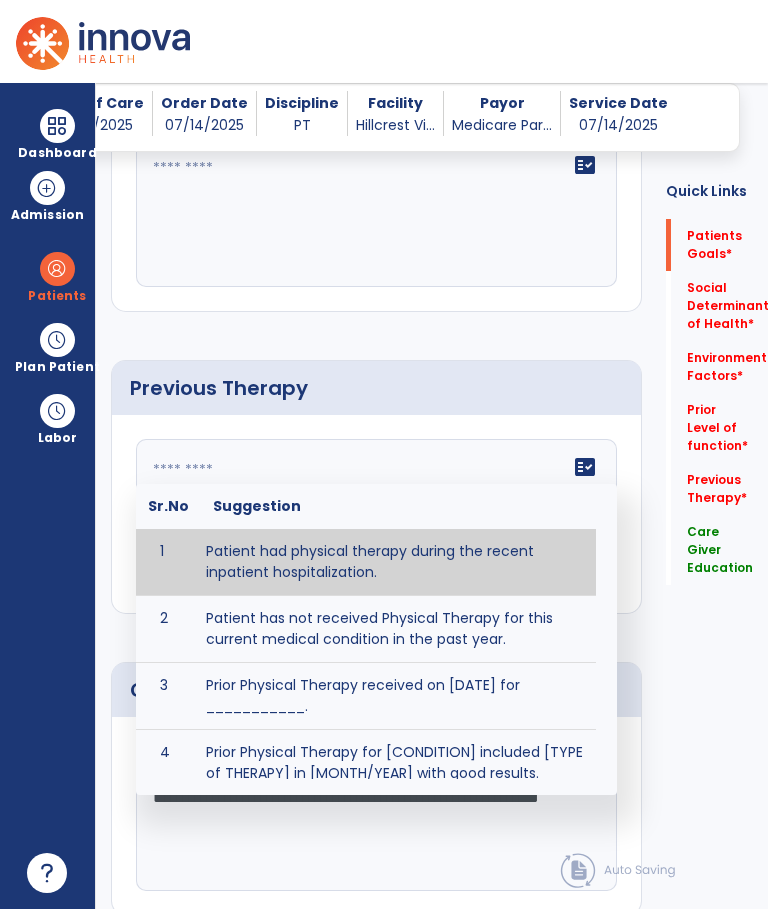 type on "**********" 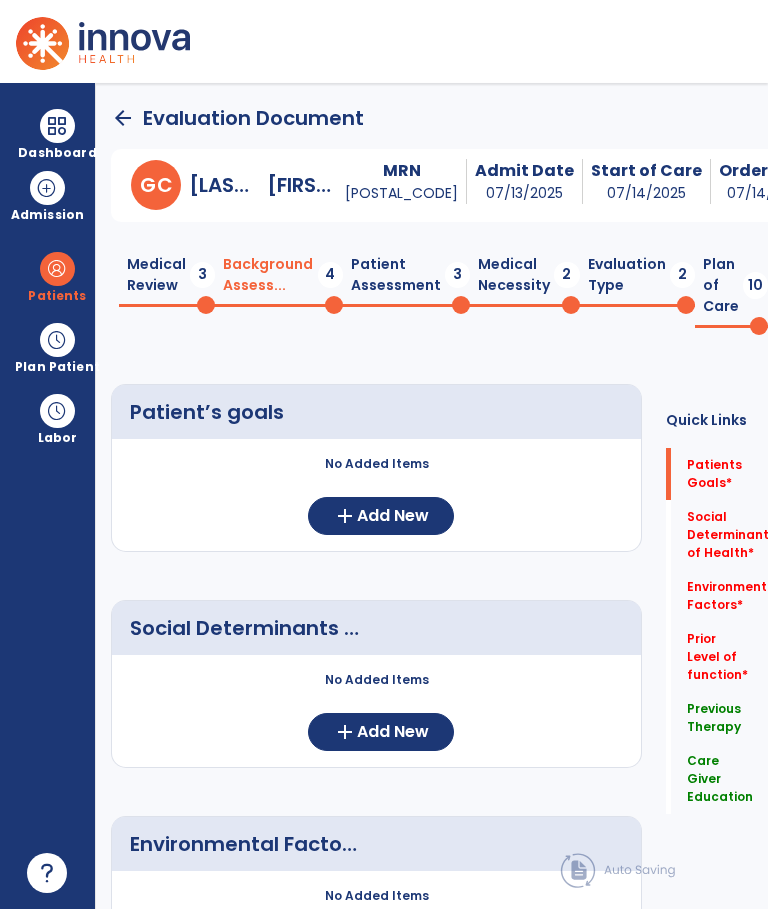 scroll, scrollTop: 0, scrollLeft: 0, axis: both 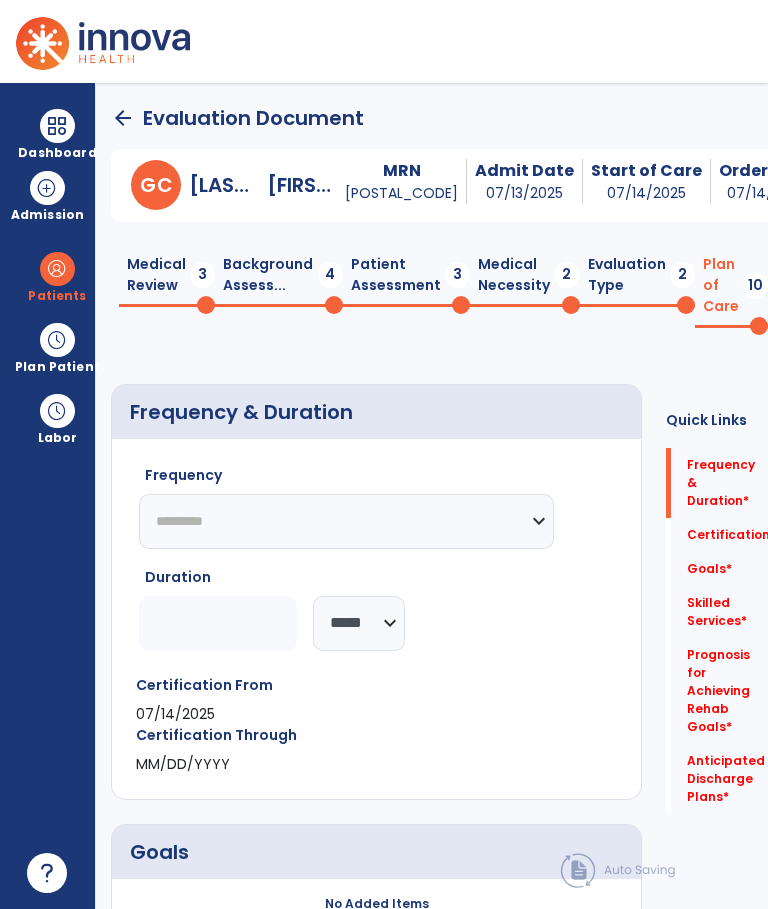 click on "********* ** ** ** ** ** ** **" 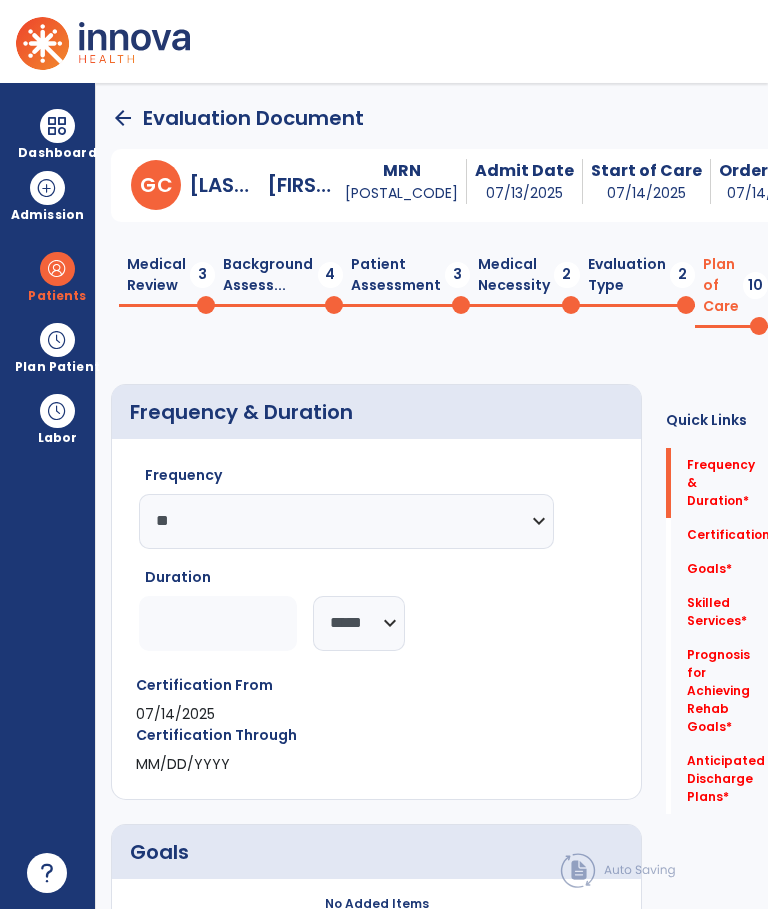 click 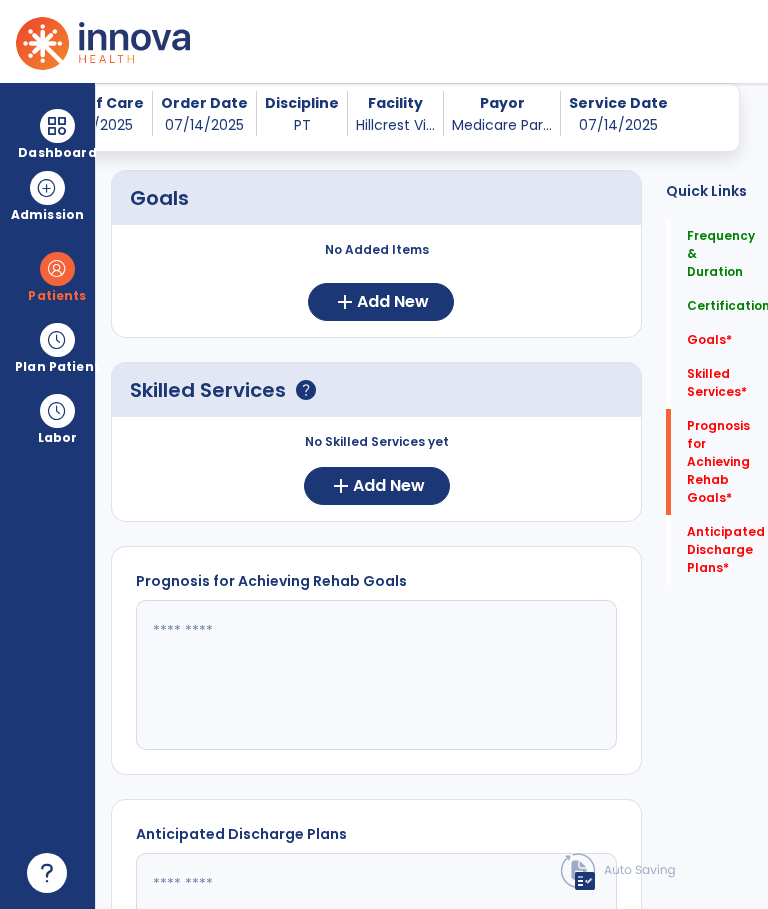 scroll, scrollTop: 635, scrollLeft: 0, axis: vertical 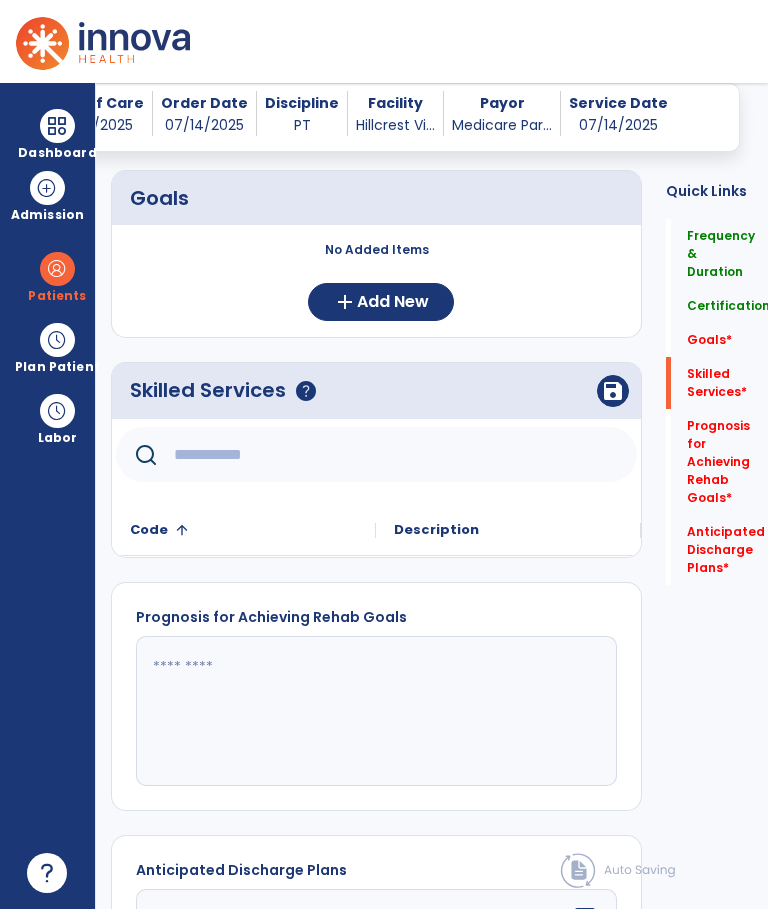 click 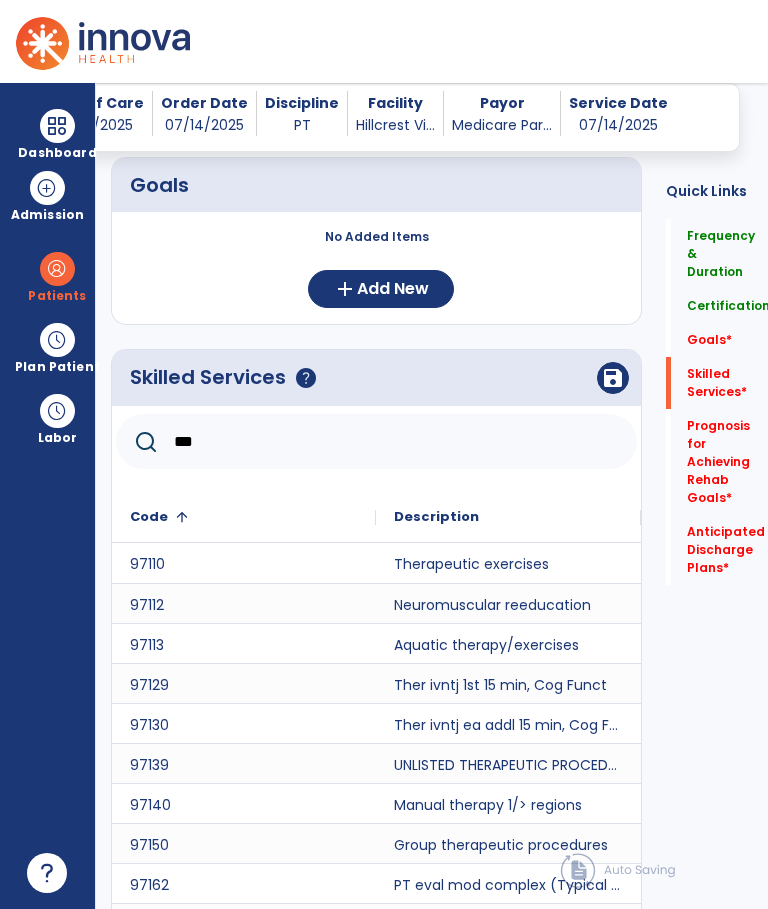 scroll, scrollTop: 655, scrollLeft: 0, axis: vertical 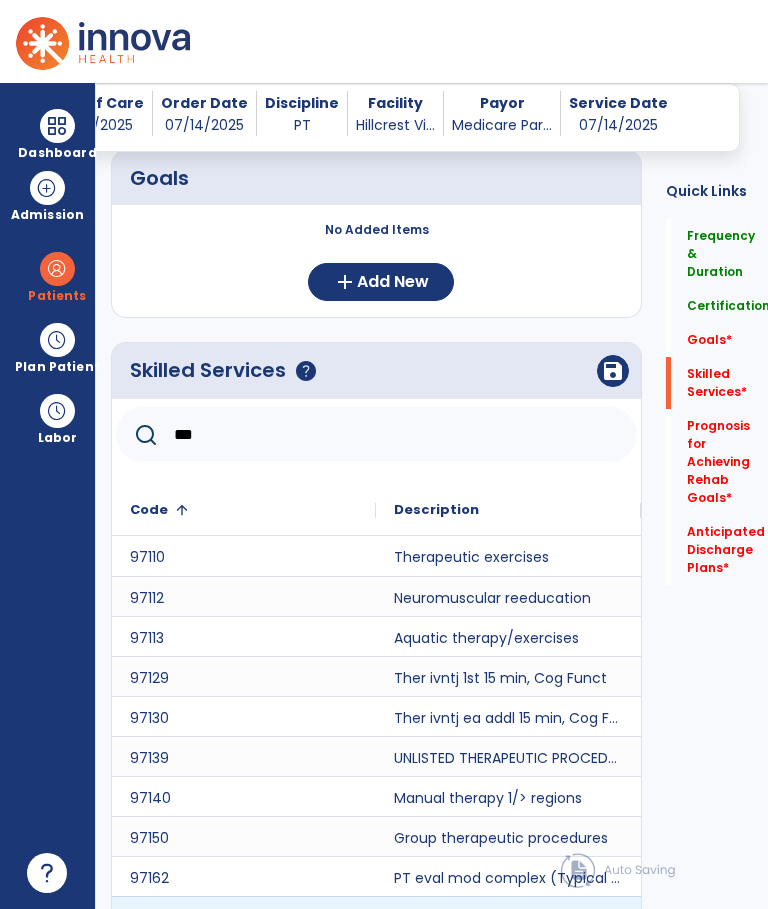 click on "PT eval high complex (Typical Face-to-Face Time 45 min)" 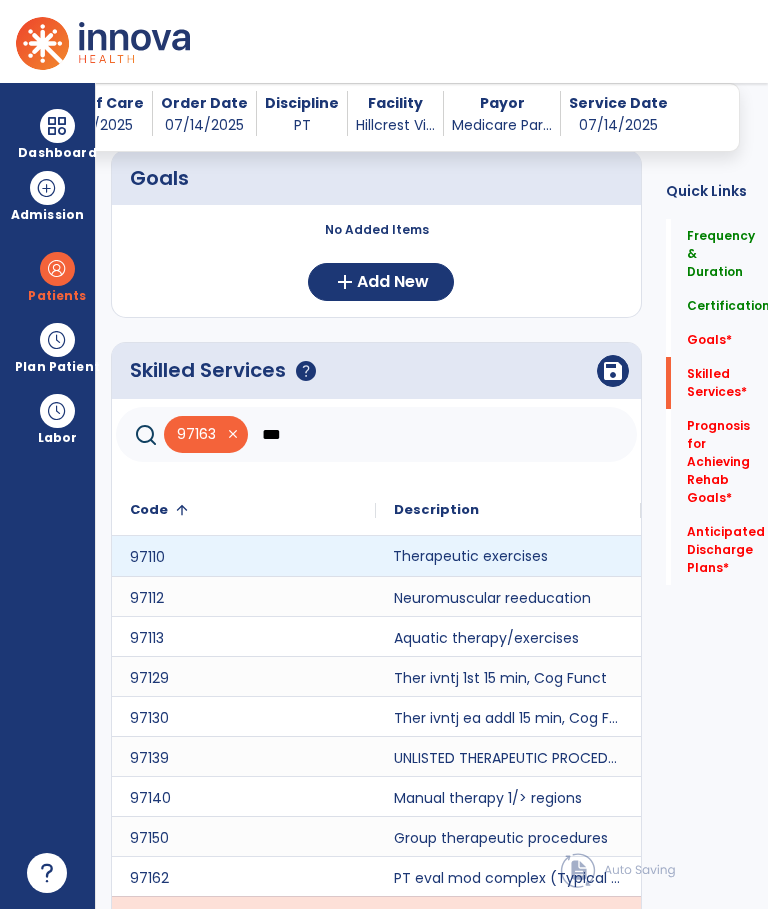 click on "Therapeutic exercises" 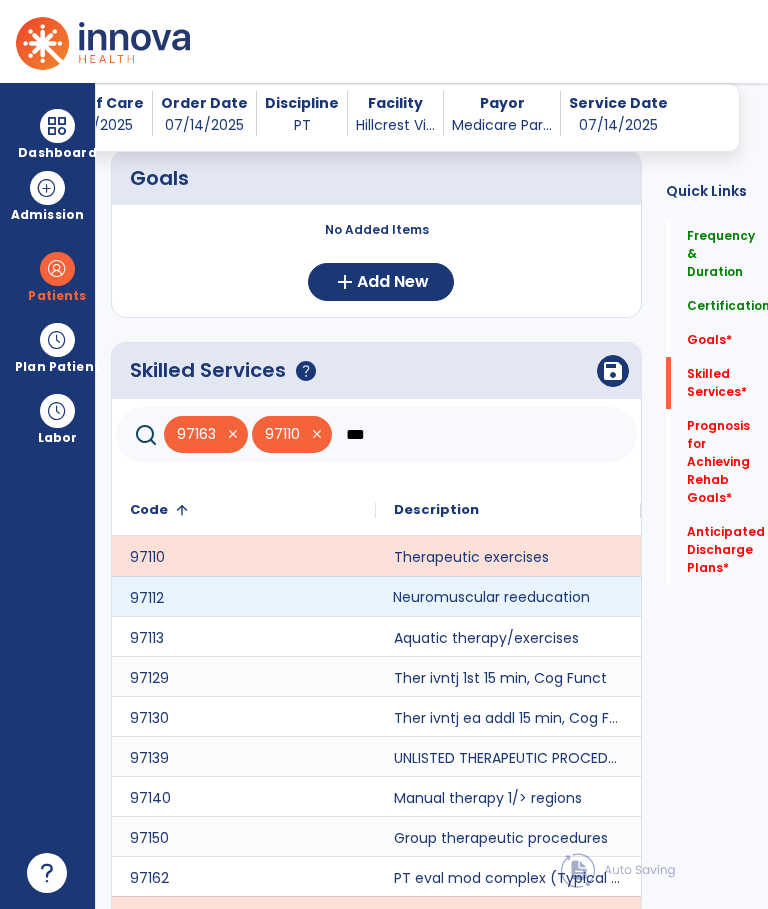click on "Neuromuscular reeducation" 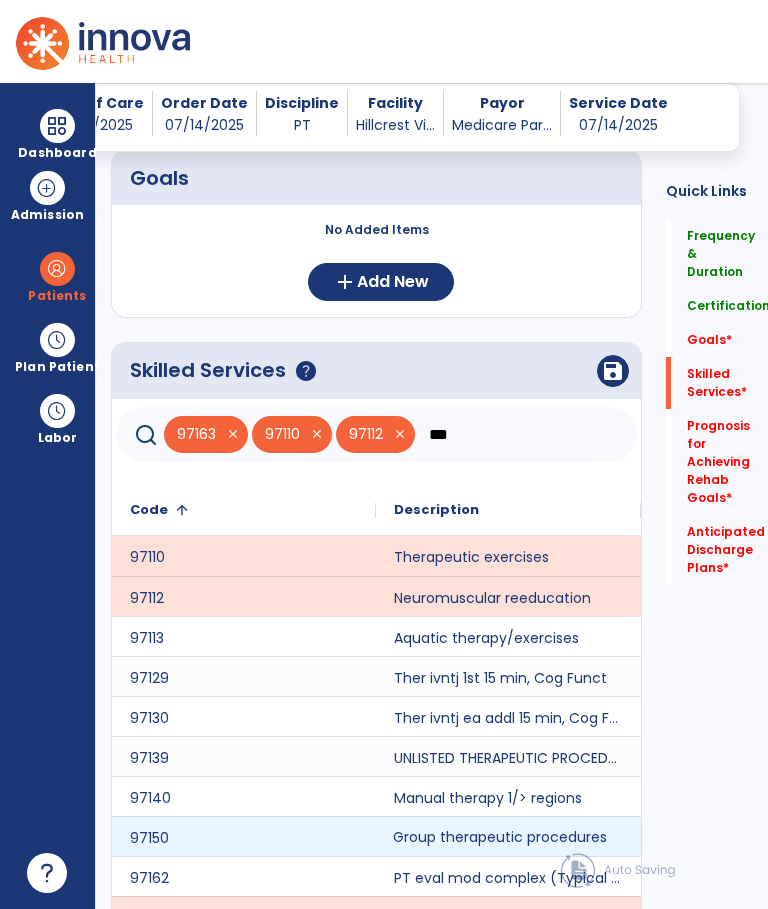 click on "Group therapeutic procedures" 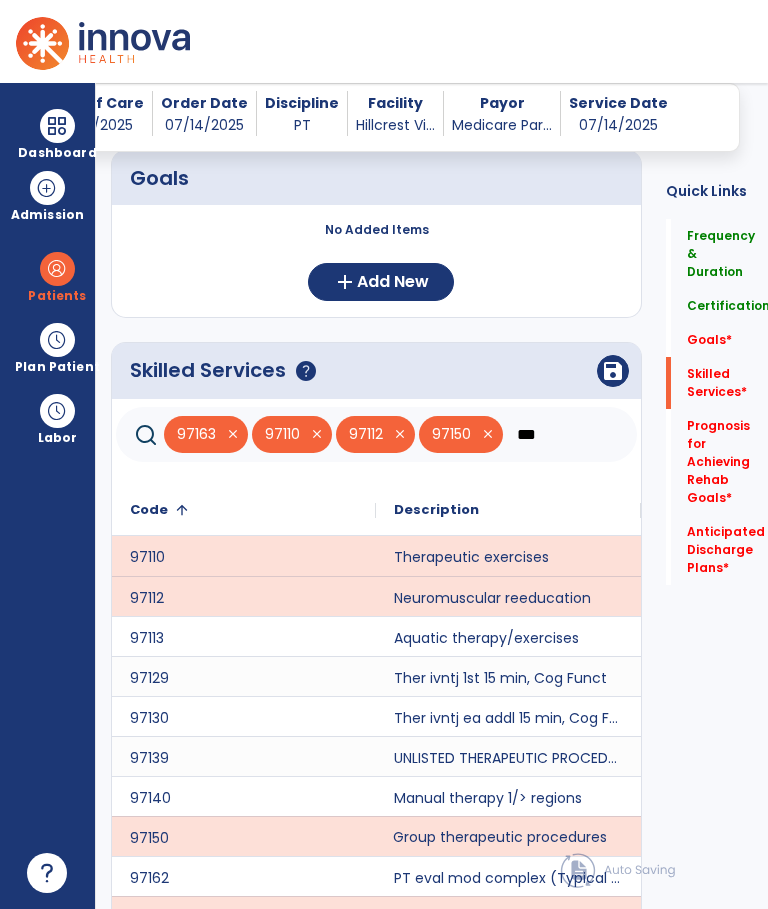 click on "See More (10/15)" 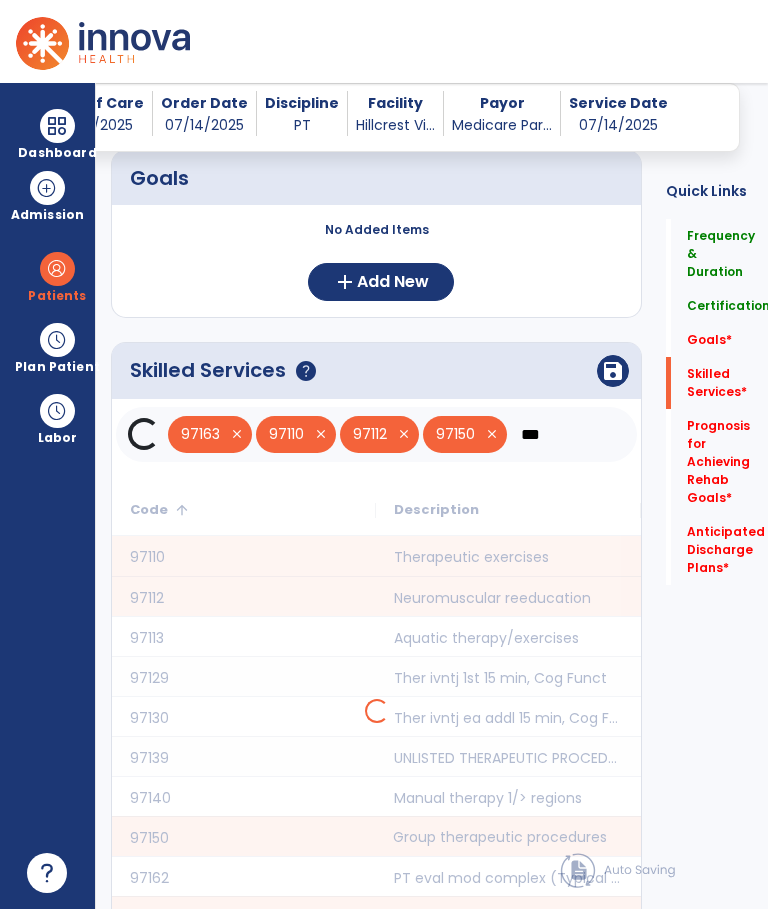 scroll, scrollTop: 0, scrollLeft: 13, axis: horizontal 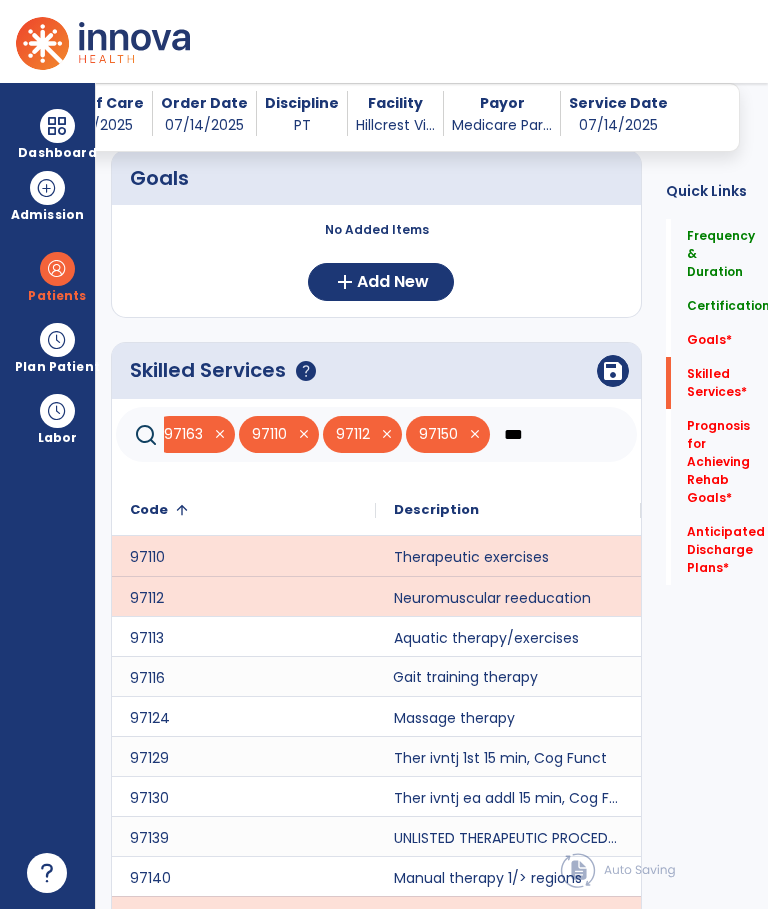 click on "Gait training therapy" 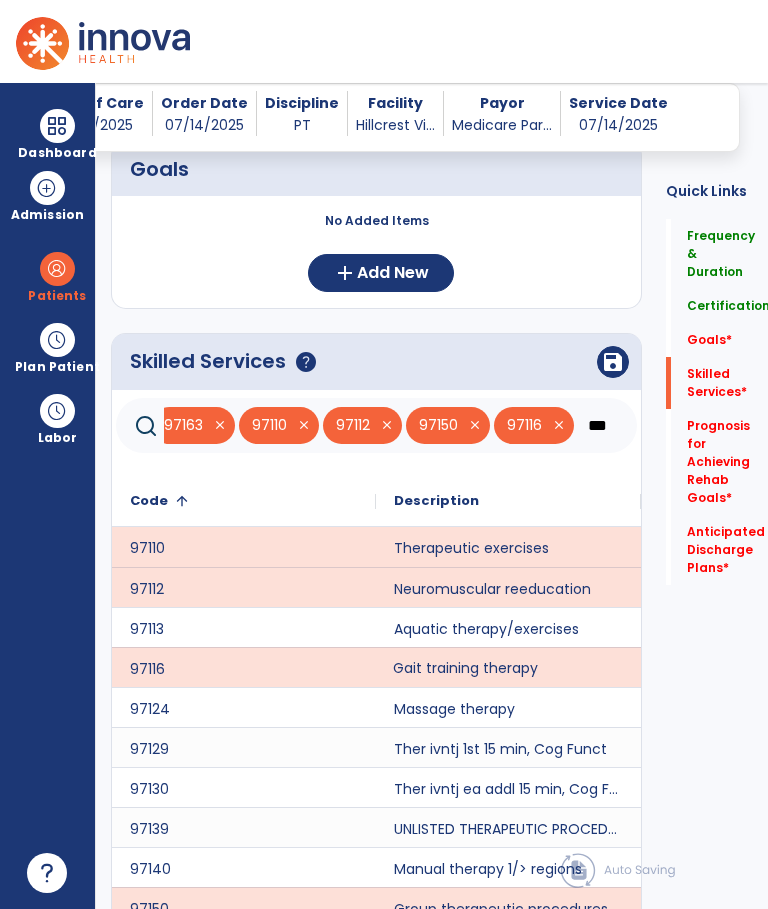 scroll, scrollTop: 664, scrollLeft: 0, axis: vertical 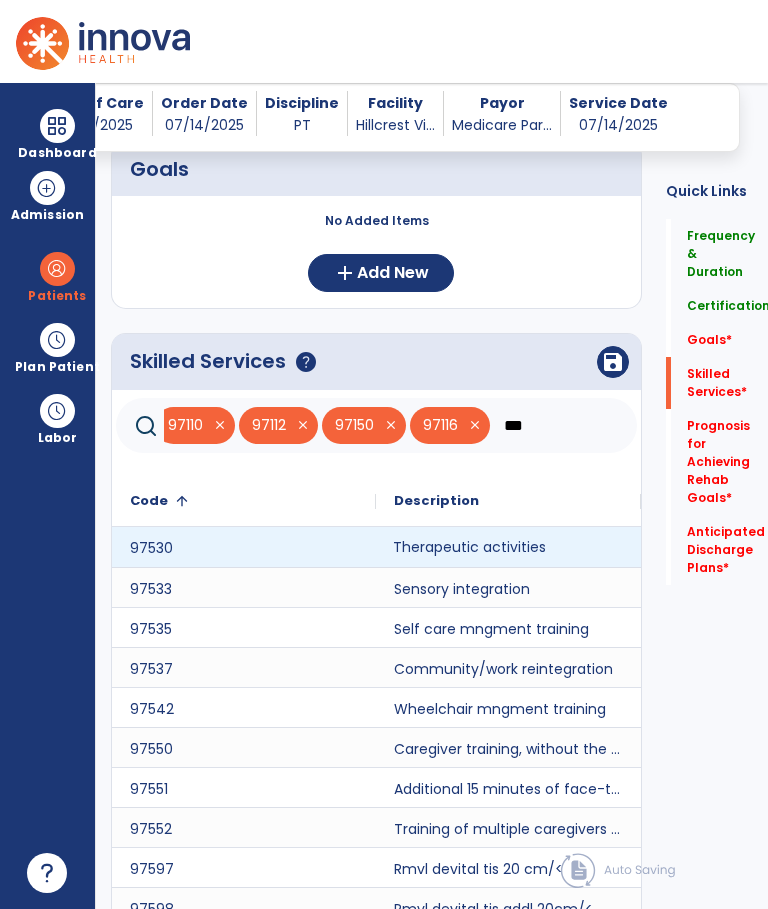 type on "***" 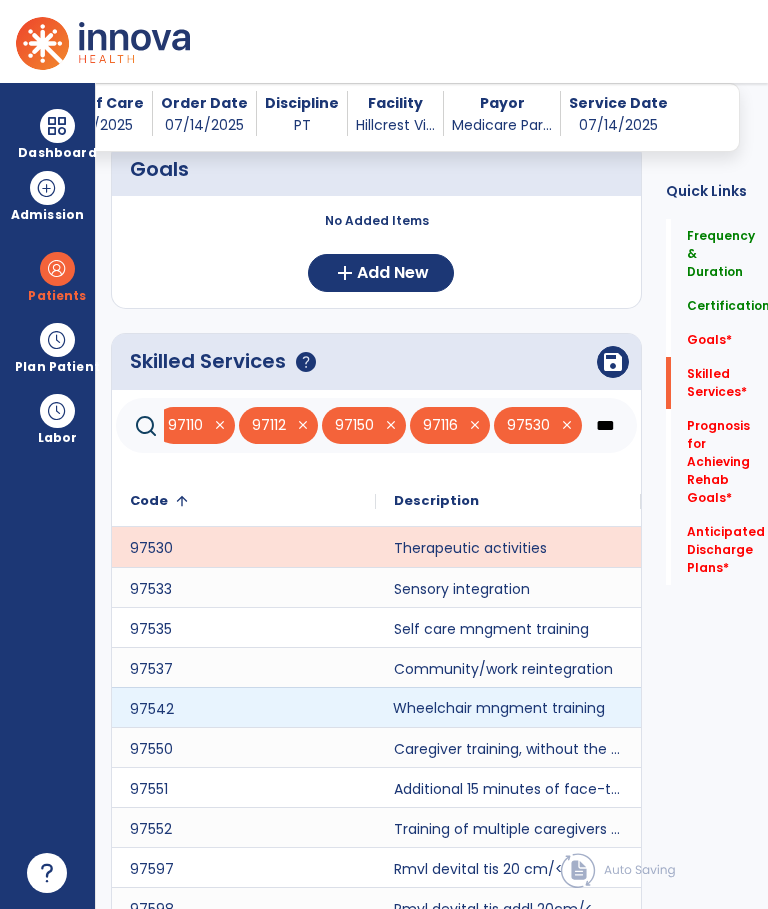 click on "Wheelchair mngment training" 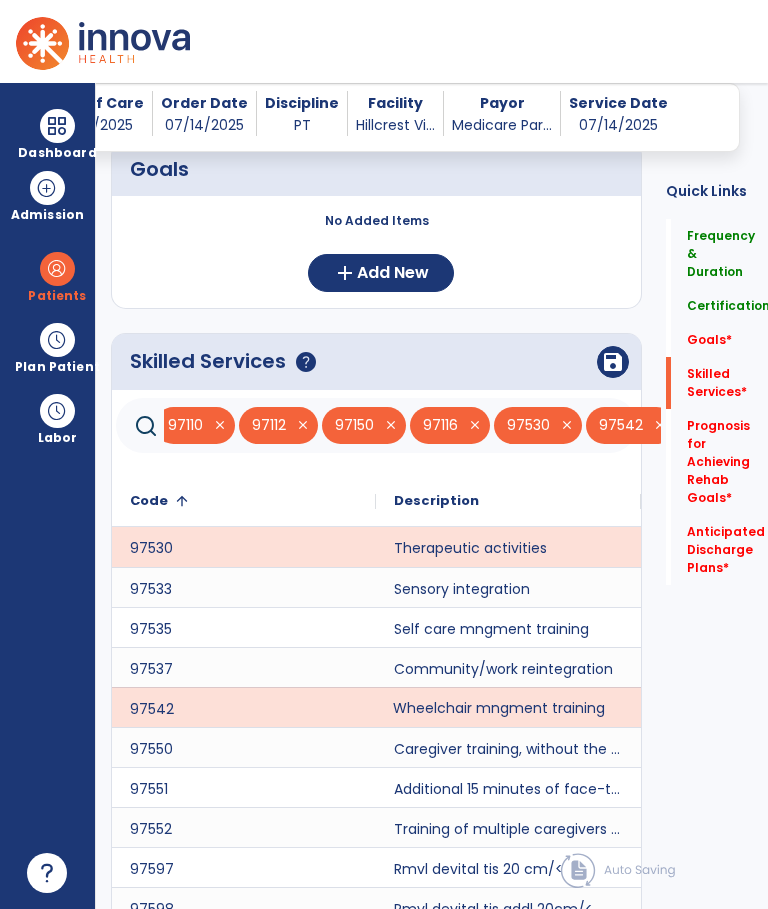 scroll, scrollTop: 0, scrollLeft: 188, axis: horizontal 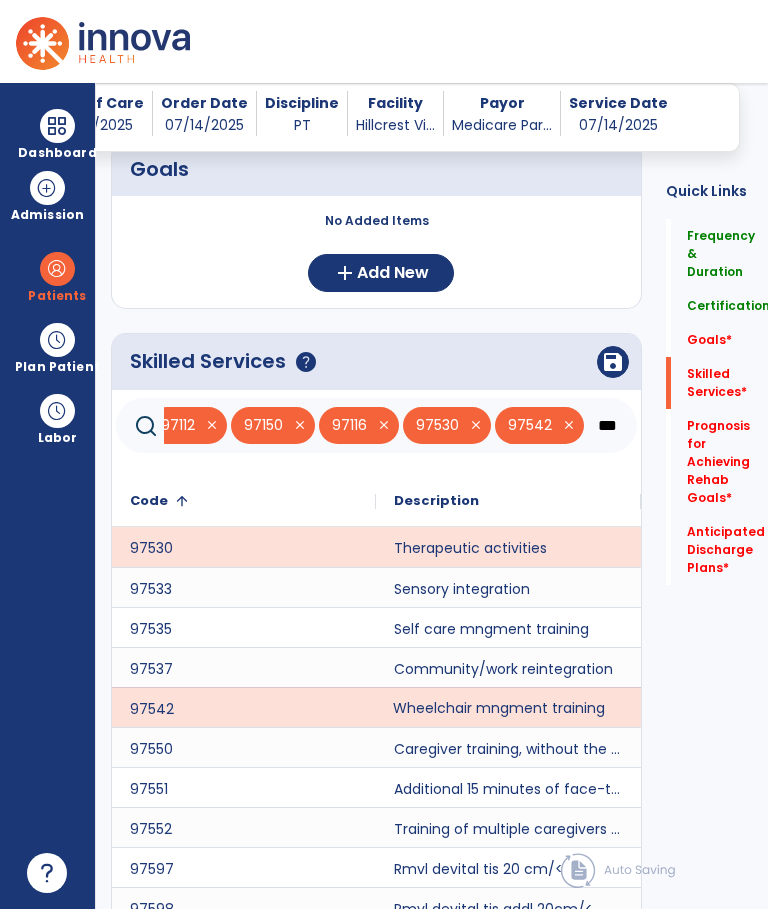click on "save" 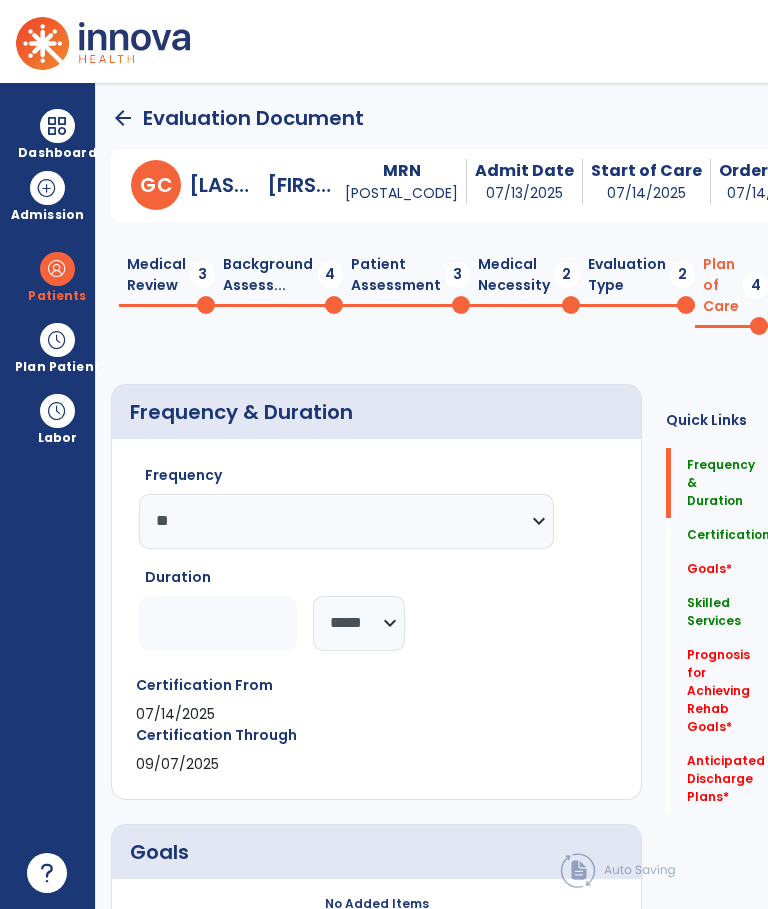 scroll, scrollTop: 0, scrollLeft: 0, axis: both 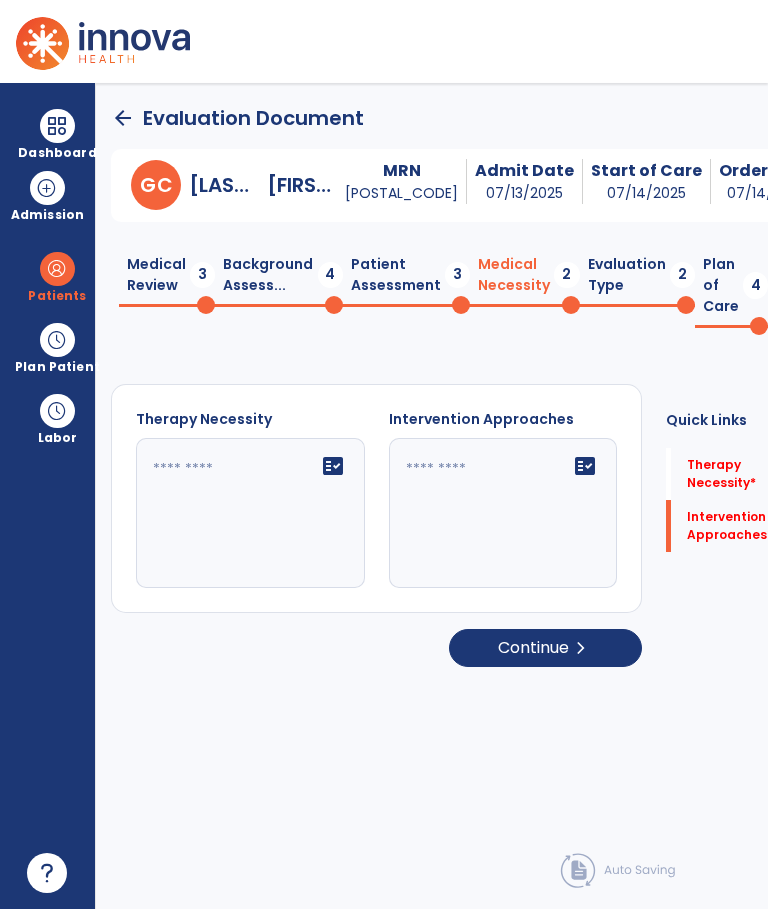 click on "fact_check" 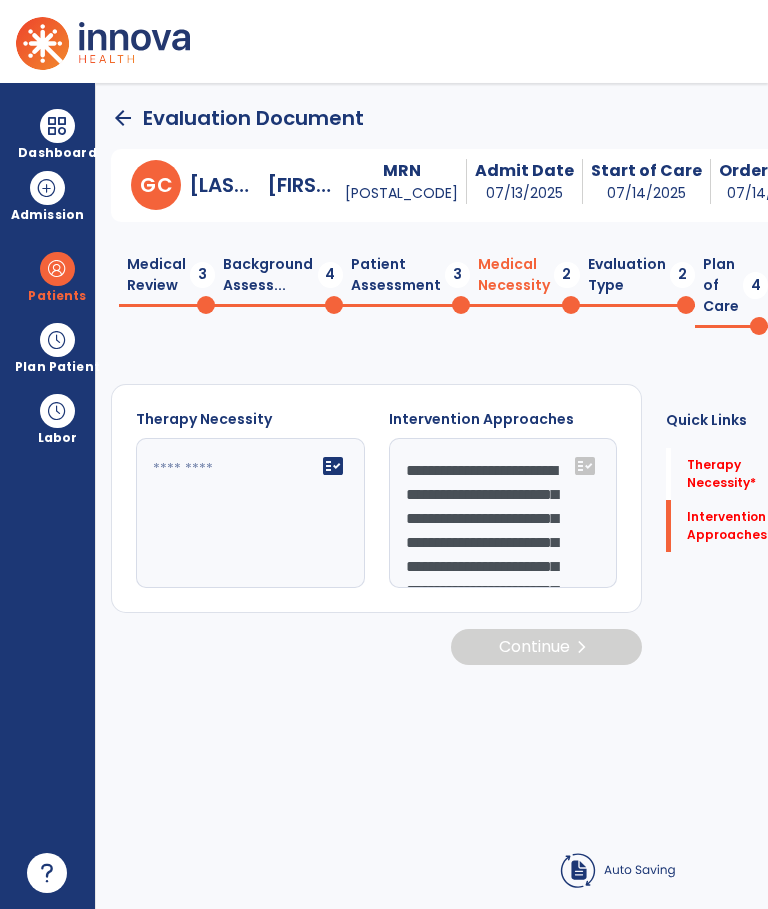 type on "**********" 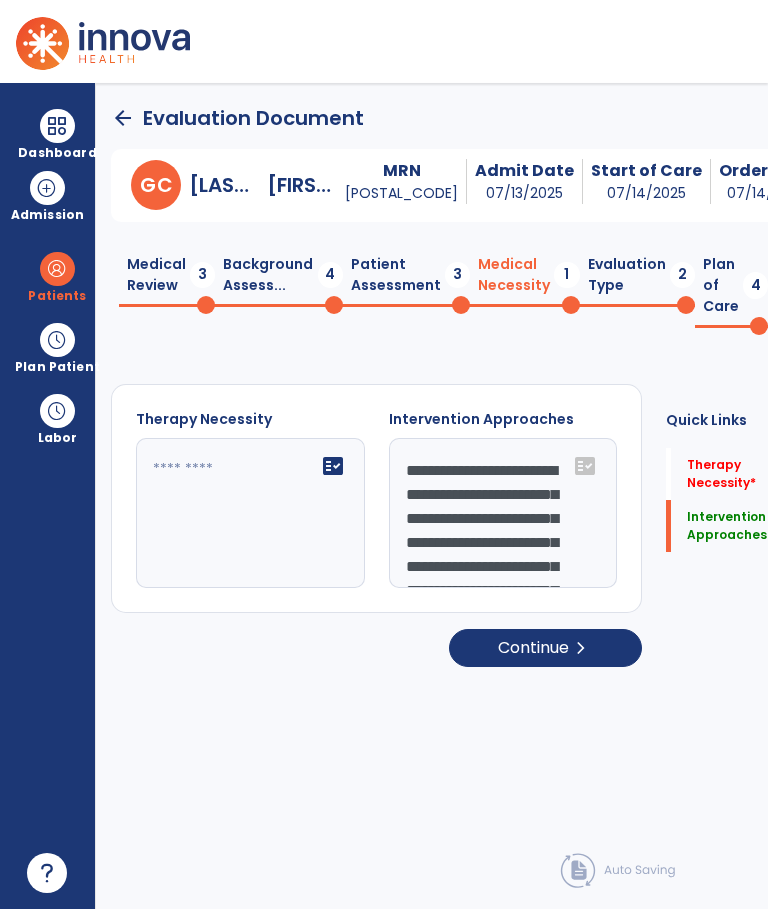 click on "Medical Review  3" 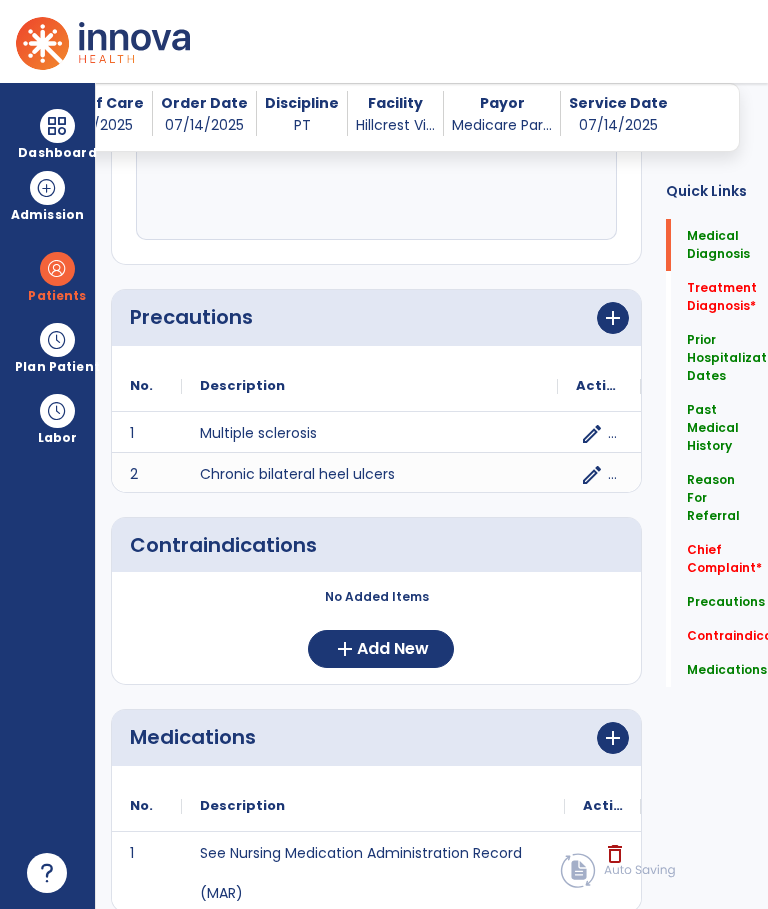 scroll, scrollTop: 1867, scrollLeft: 0, axis: vertical 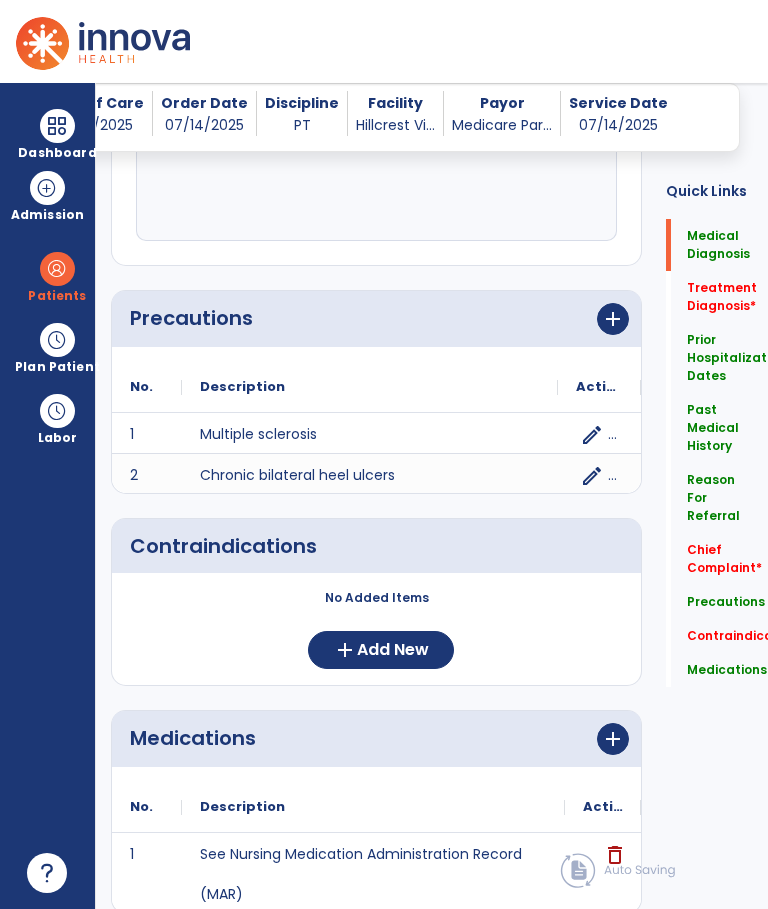 click at bounding box center (57, 126) 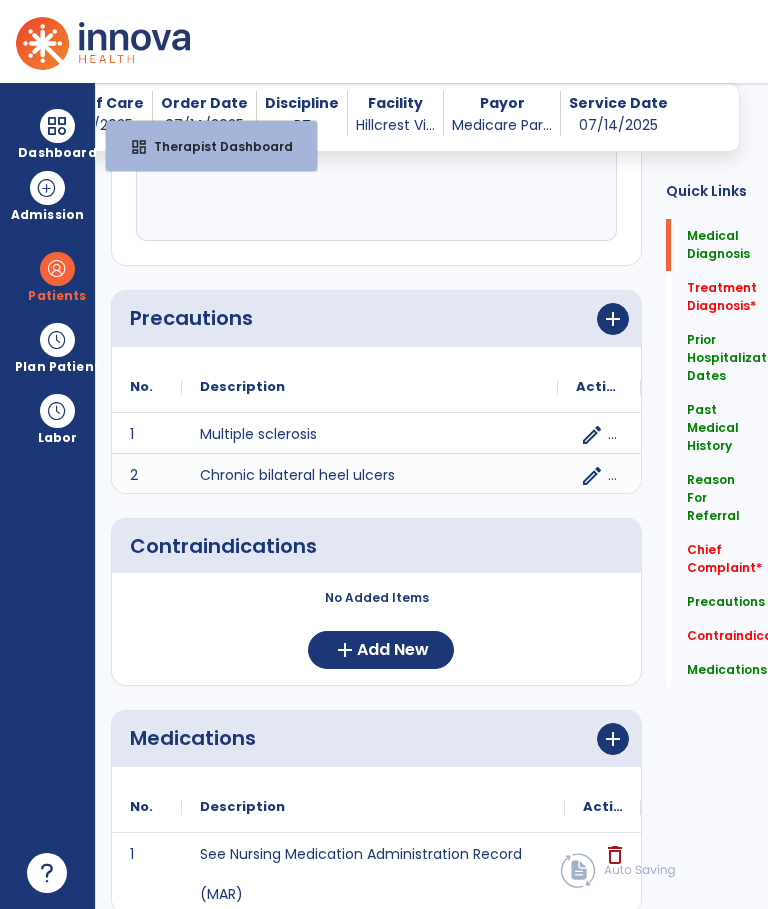 click on "Therapist Dashboard" at bounding box center [215, 146] 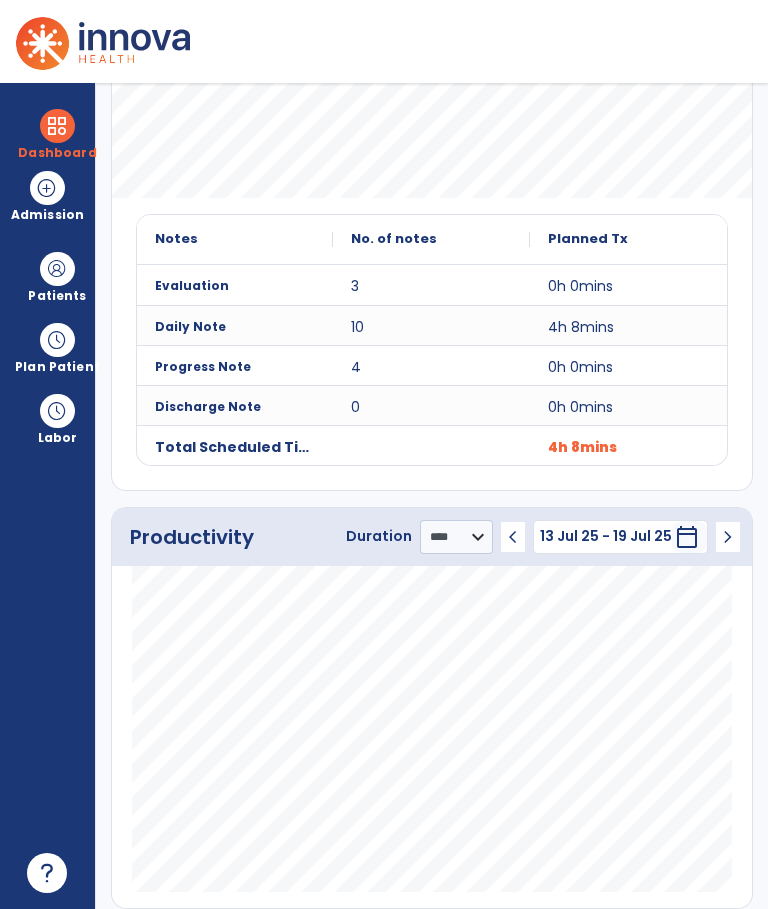 scroll, scrollTop: 542, scrollLeft: 0, axis: vertical 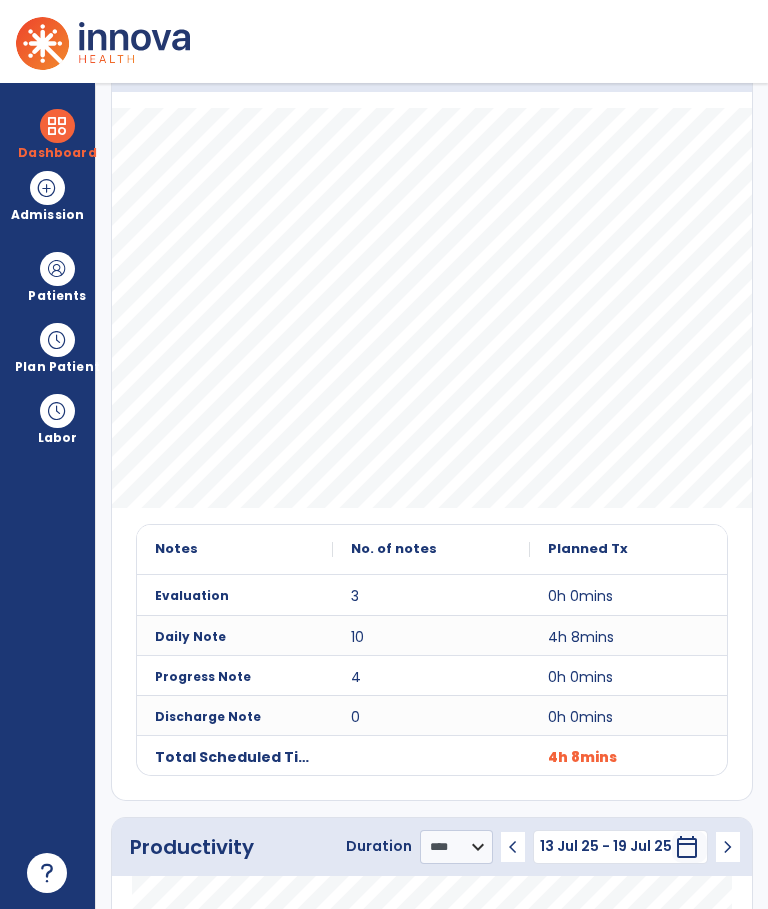 click on "Dashboard" at bounding box center [57, 134] 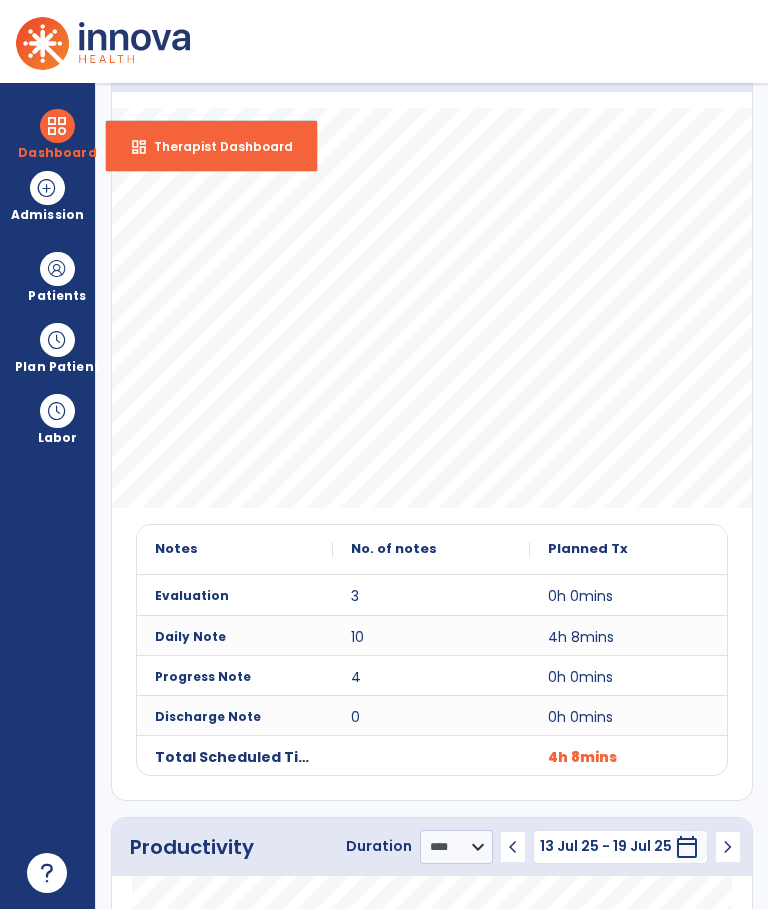 click at bounding box center [57, 126] 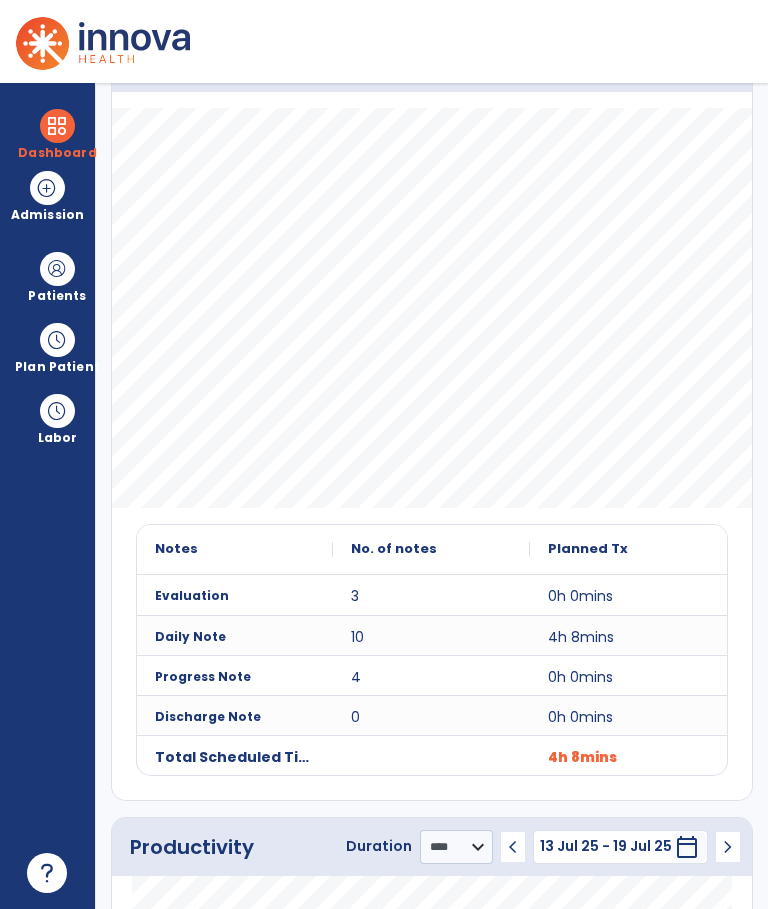 click at bounding box center (57, 126) 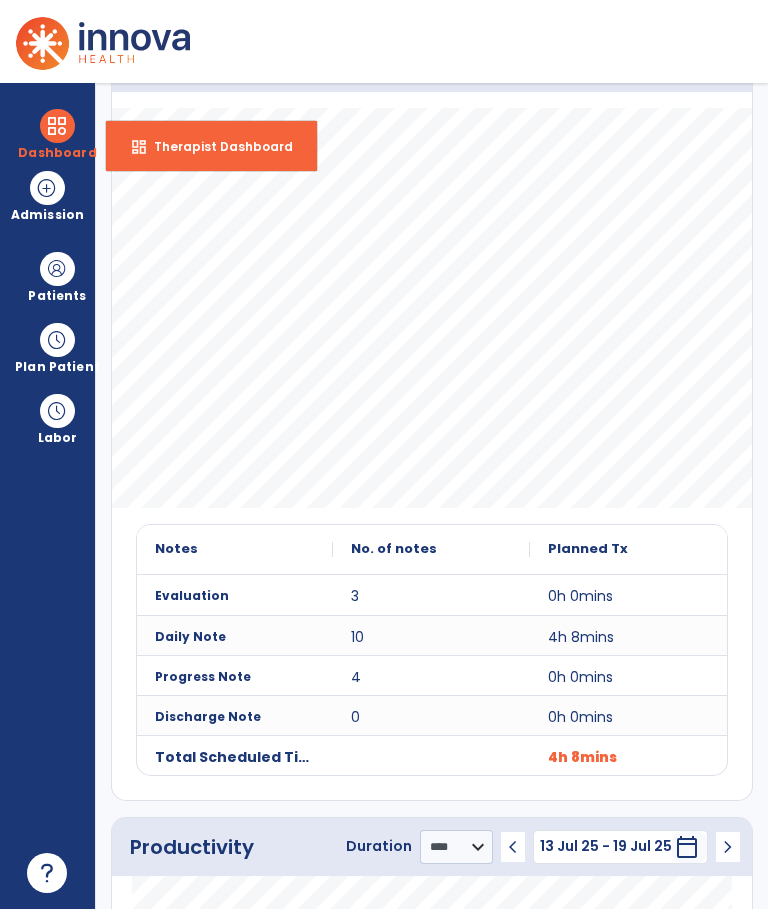 click on "Therapist Dashboard" at bounding box center [215, 146] 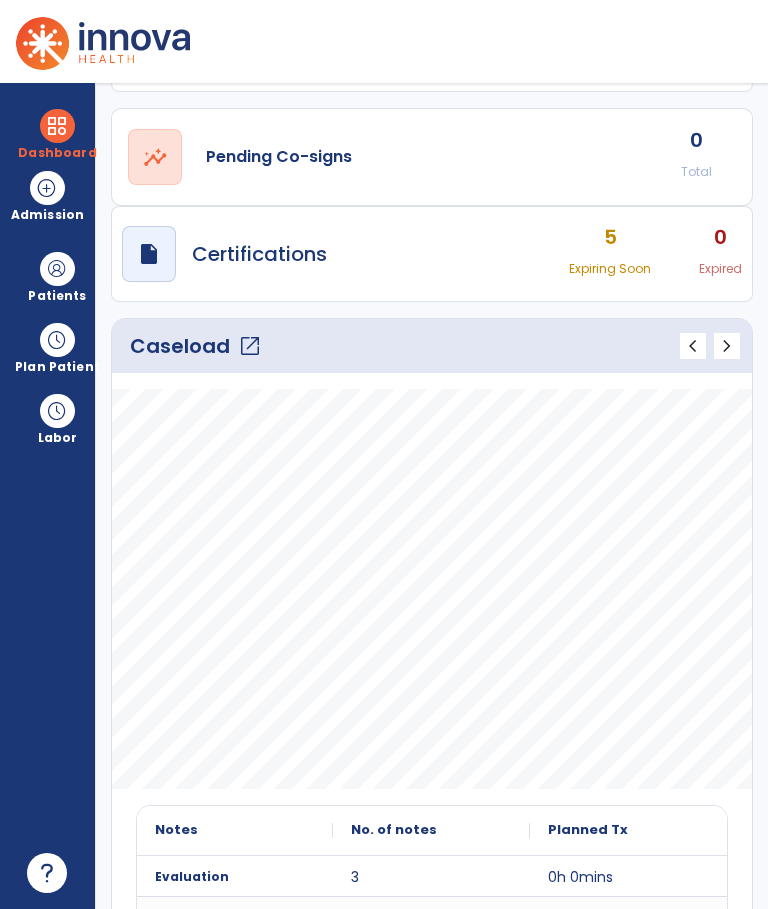 scroll, scrollTop: 261, scrollLeft: 0, axis: vertical 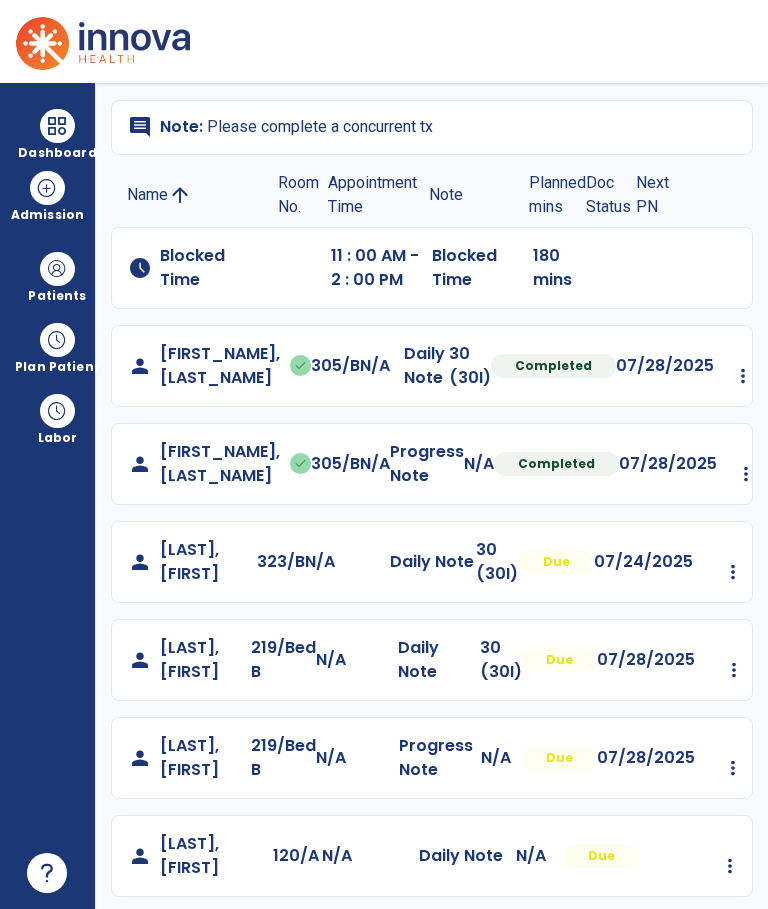 click at bounding box center [743, 376] 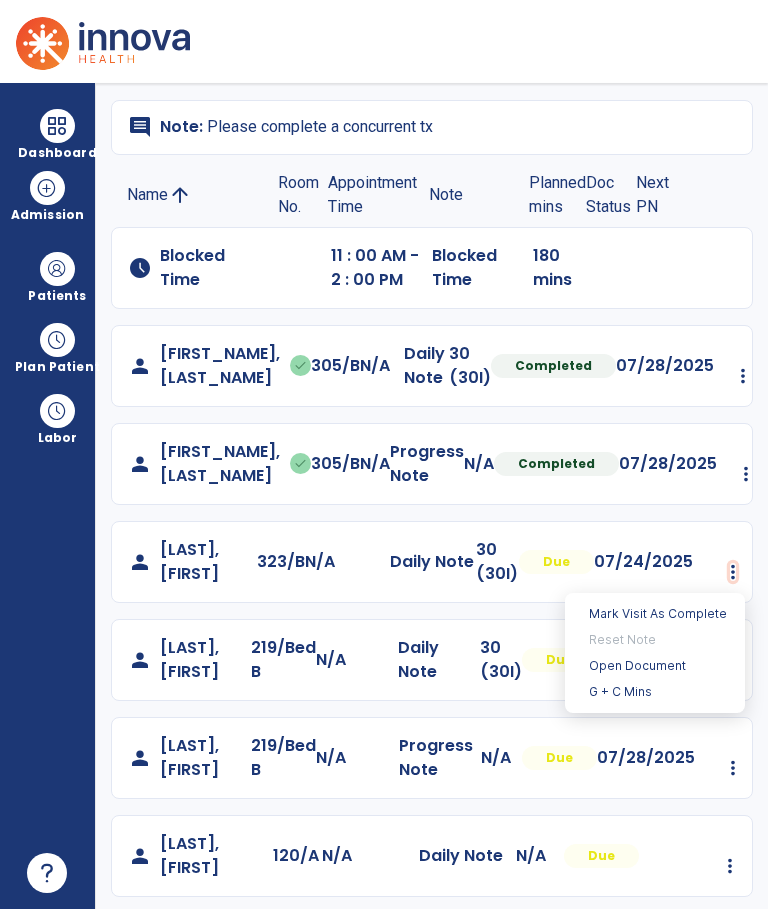 scroll, scrollTop: 195, scrollLeft: 0, axis: vertical 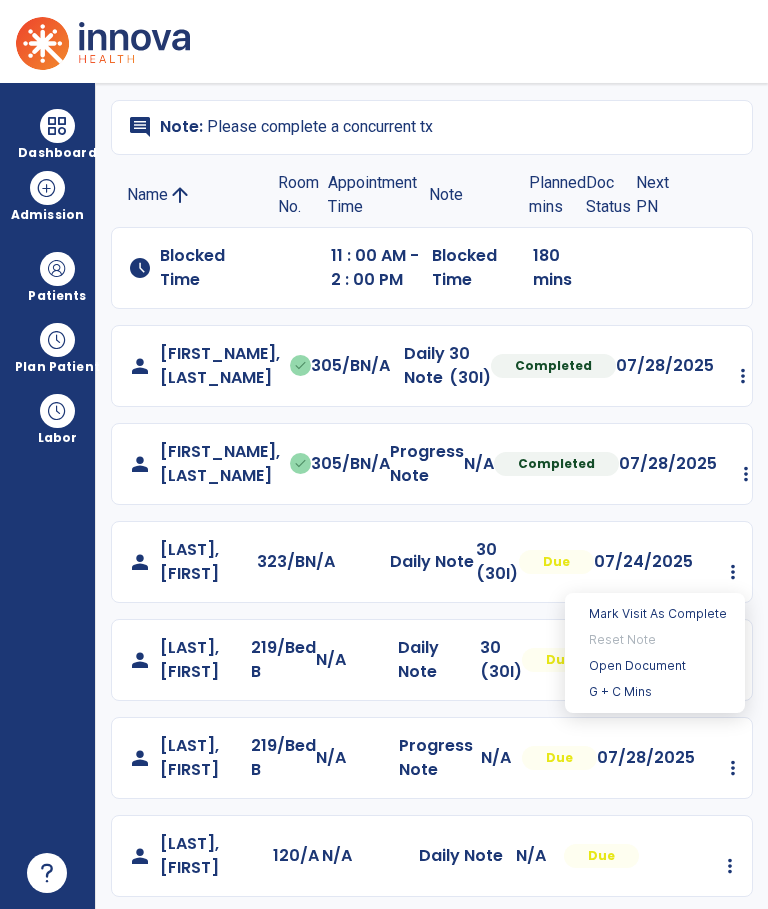 click on "Open Document" at bounding box center [655, 666] 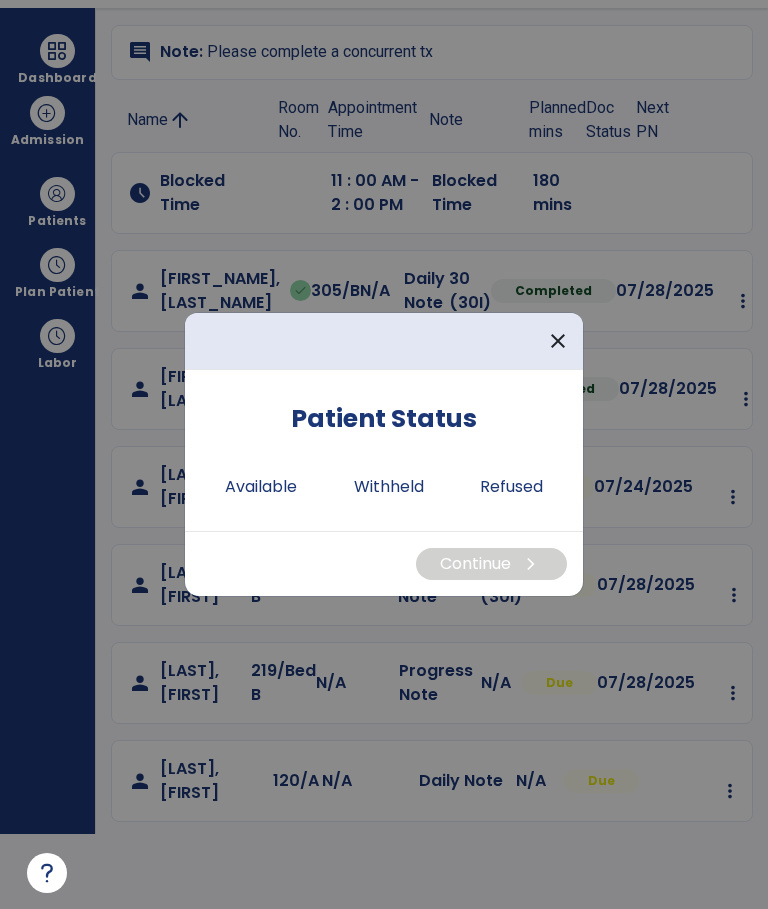 scroll, scrollTop: 0, scrollLeft: 0, axis: both 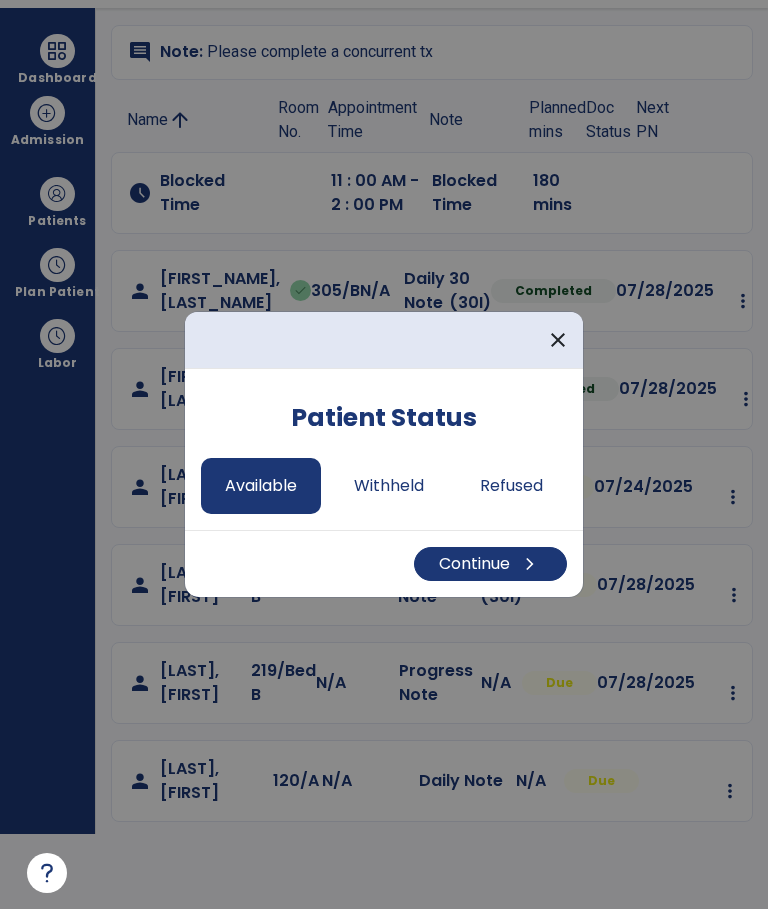 click on "Continue   chevron_right" at bounding box center [490, 564] 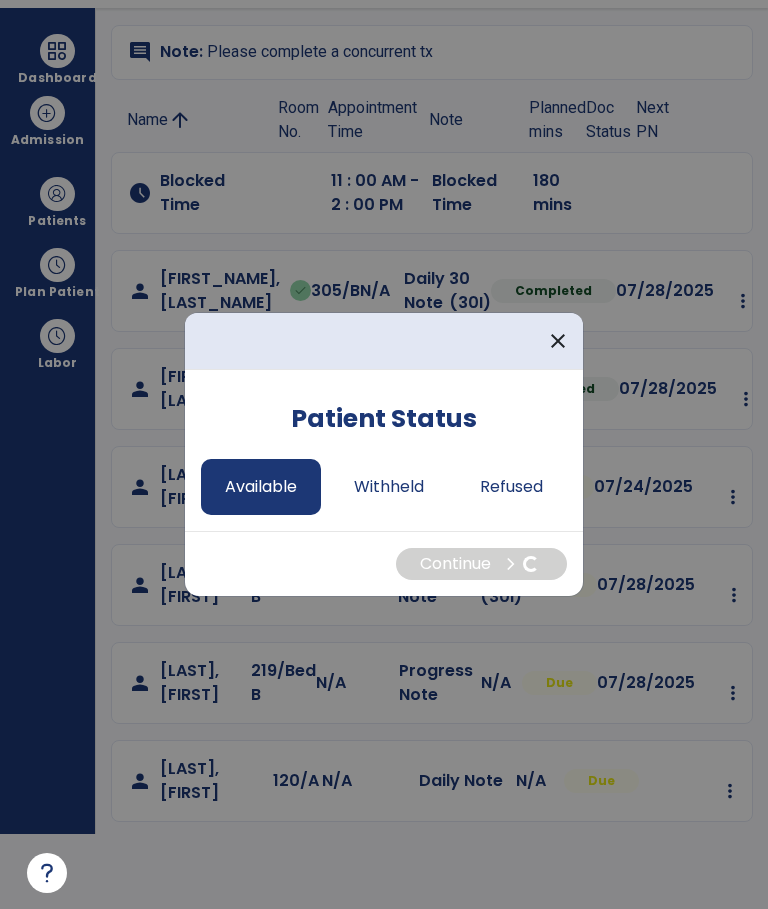 select on "*" 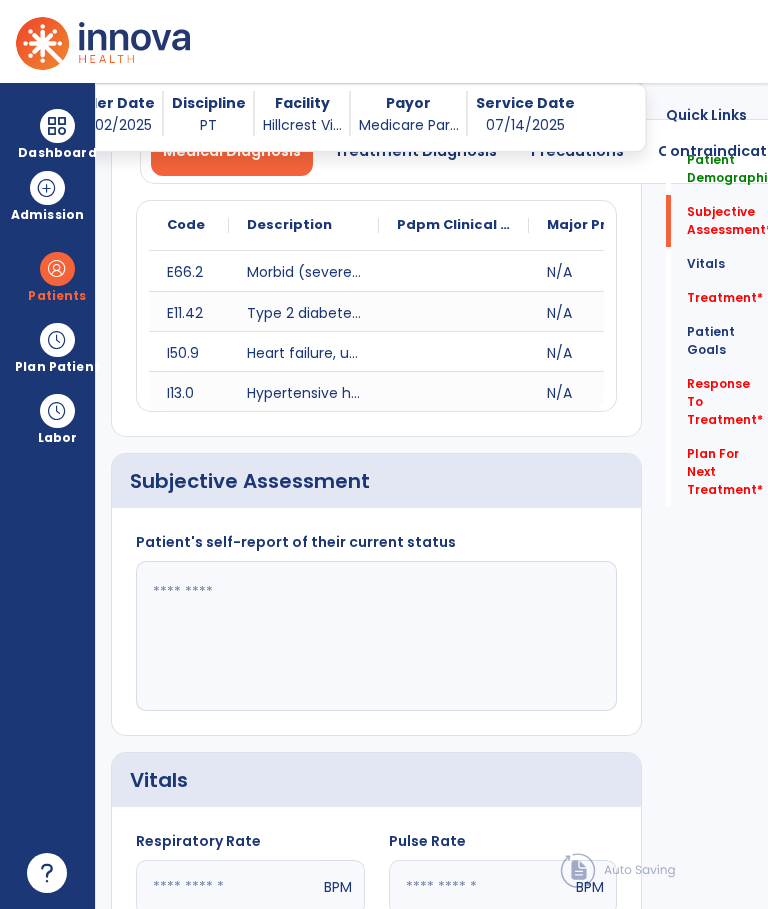 scroll, scrollTop: 75, scrollLeft: 0, axis: vertical 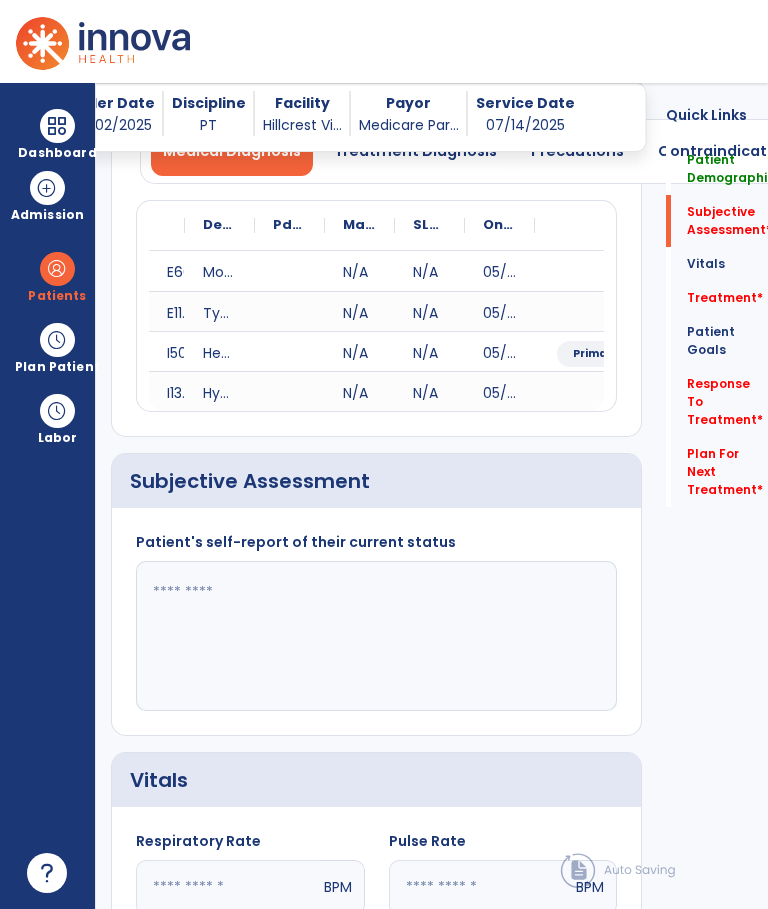 click on "Subjective Assessment   *" 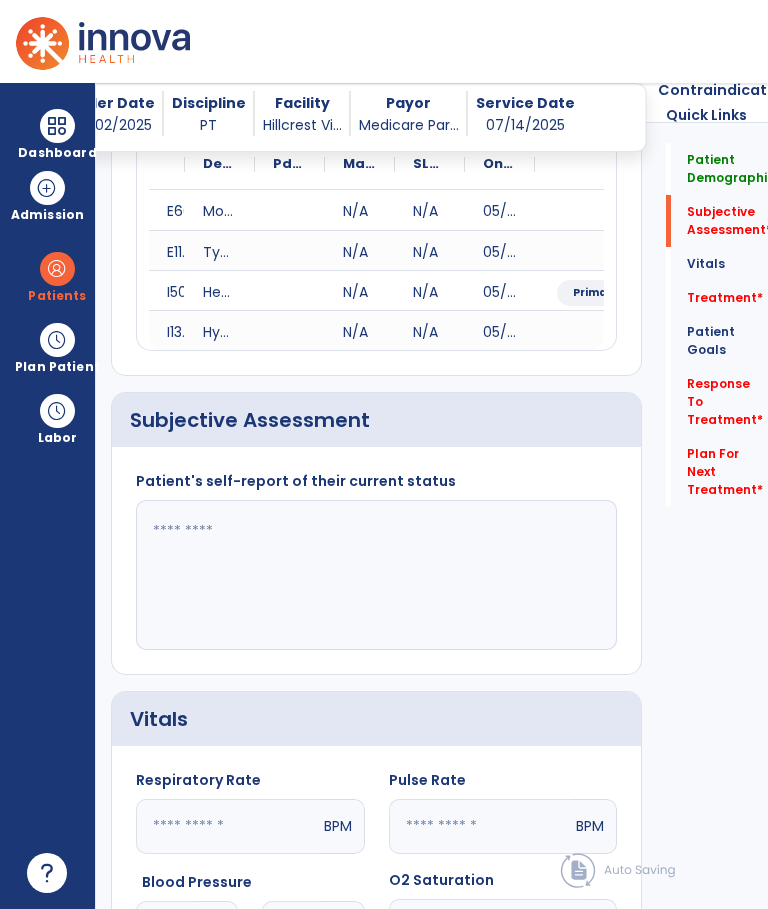 click 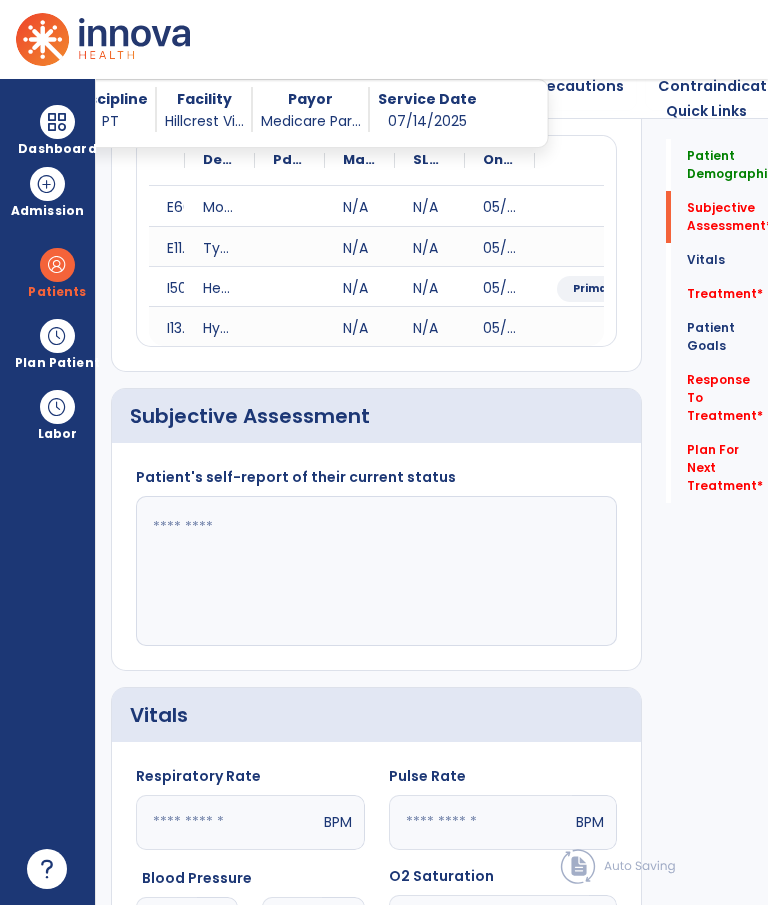 scroll, scrollTop: 4, scrollLeft: 0, axis: vertical 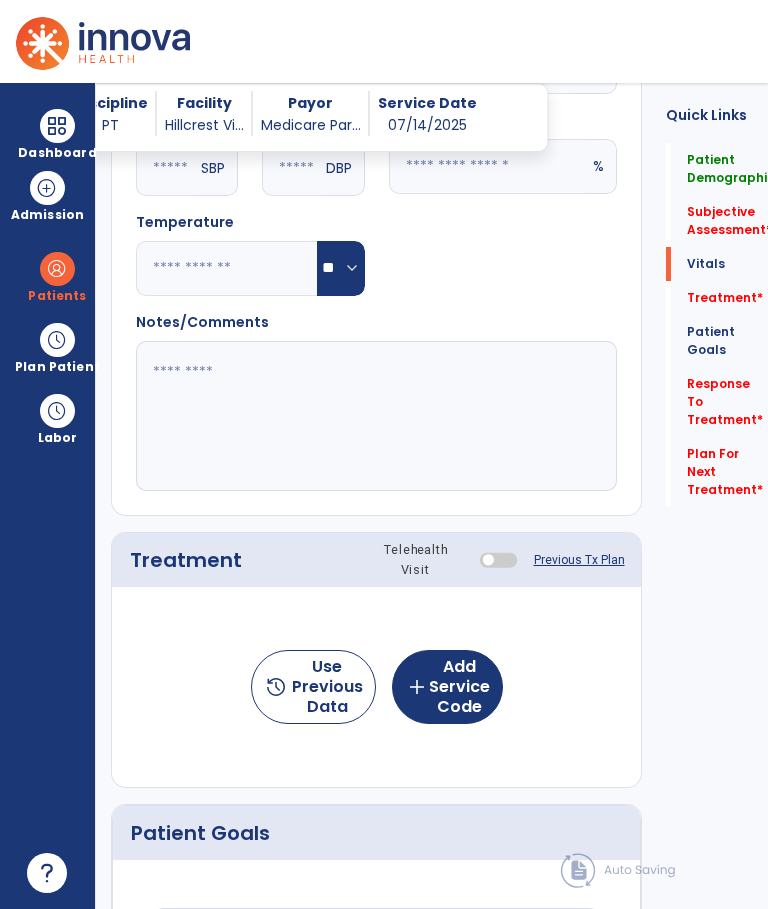 click on "Previous Tx Plan" 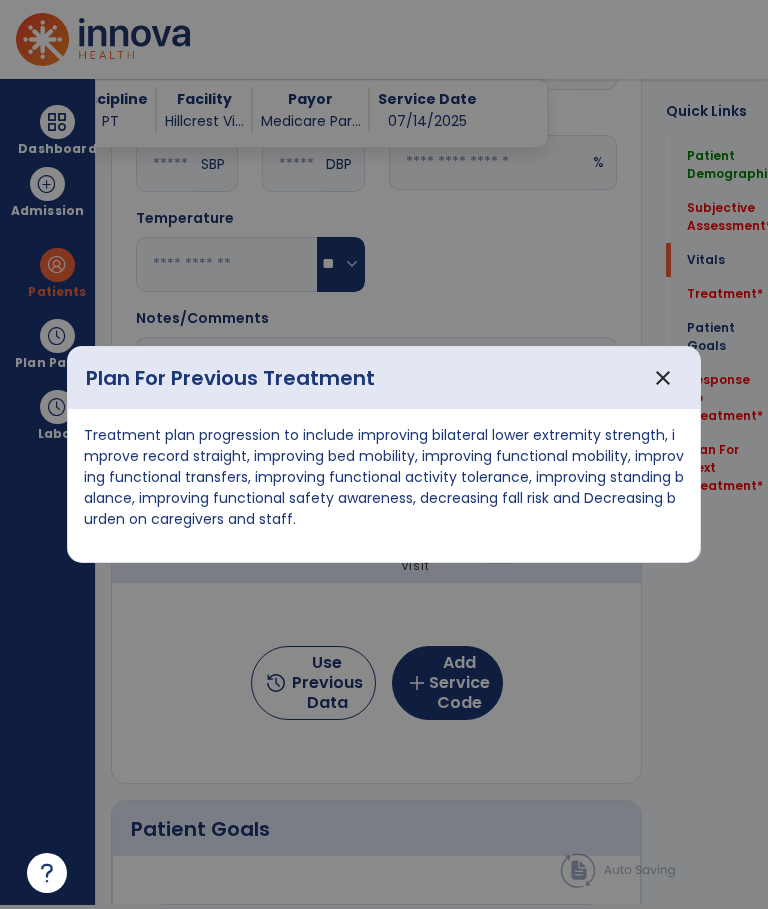 scroll, scrollTop: 0, scrollLeft: 0, axis: both 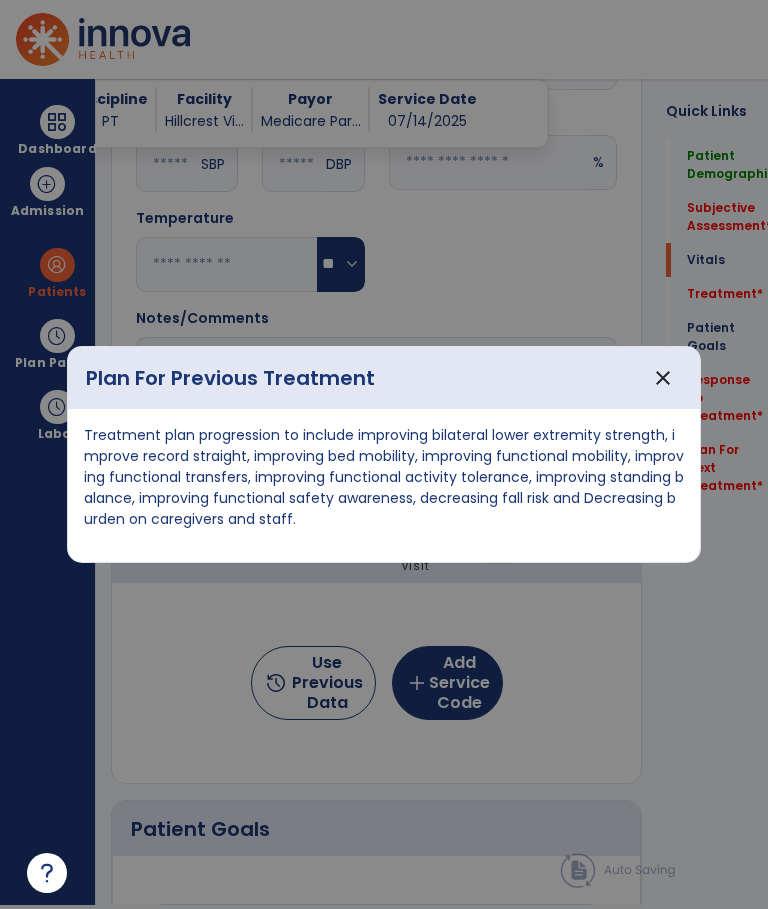 click on "close" at bounding box center (663, 378) 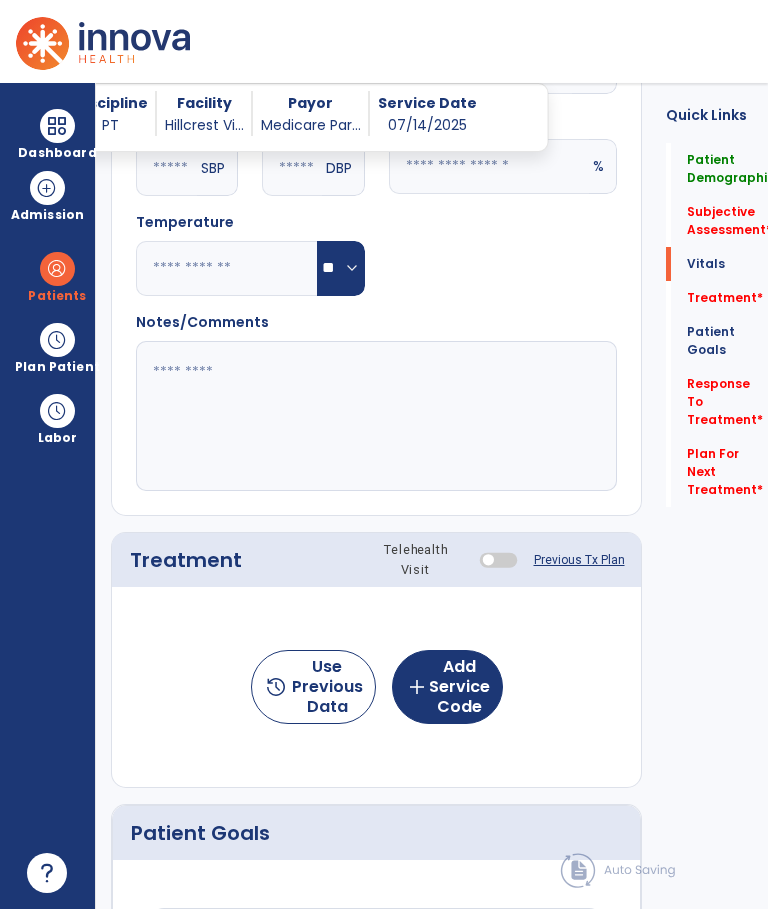 scroll, scrollTop: 4, scrollLeft: 0, axis: vertical 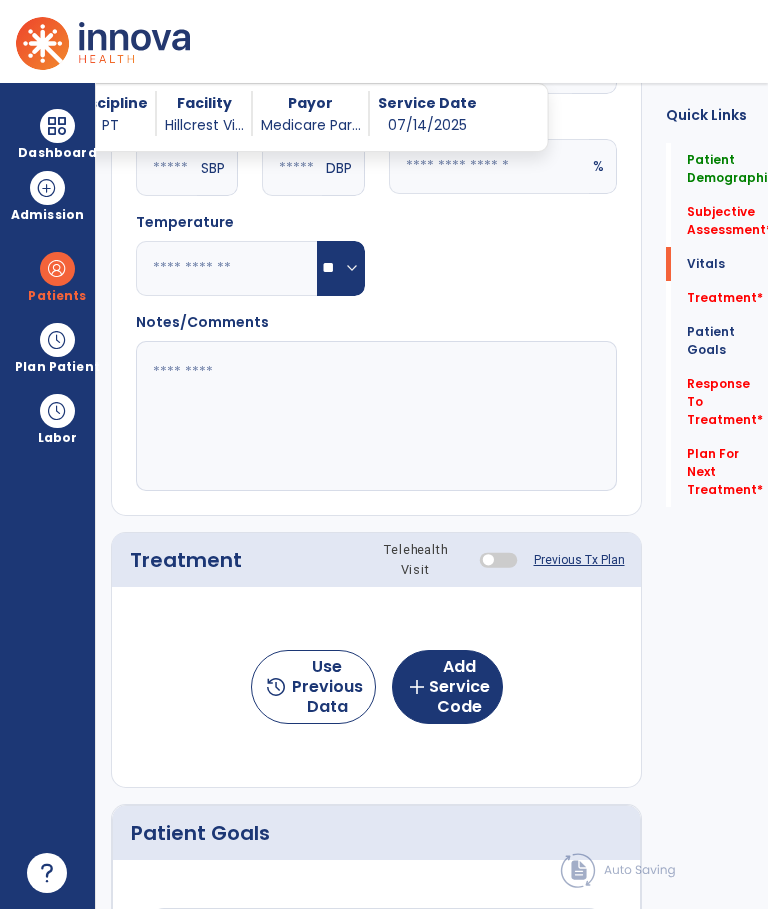 click on "Plan For Next Treatment   *" 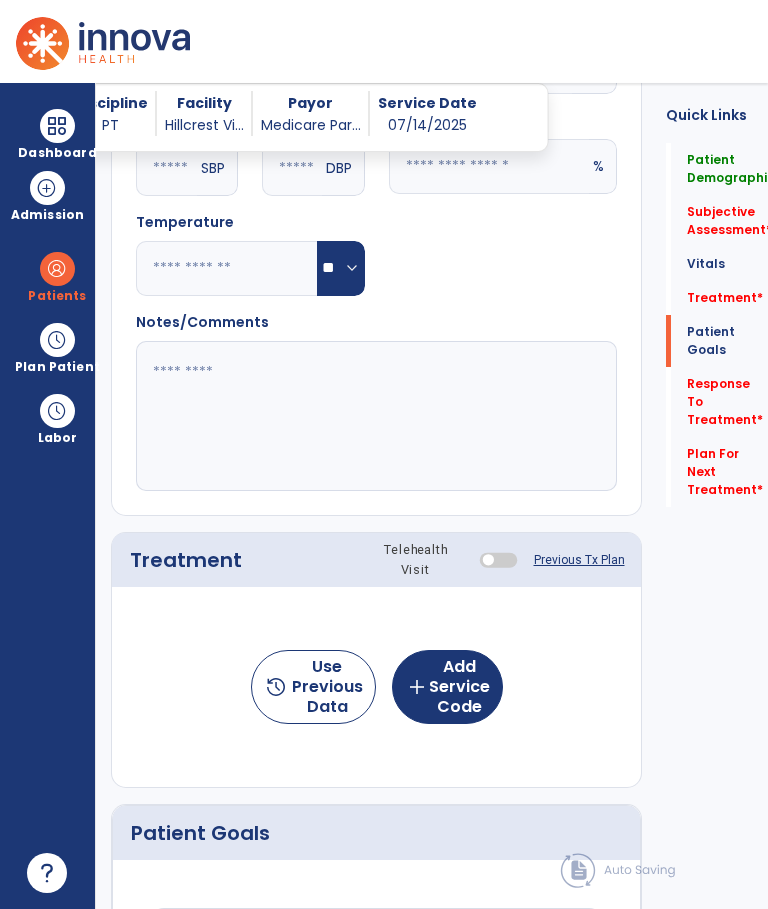 scroll, scrollTop: 5103, scrollLeft: 0, axis: vertical 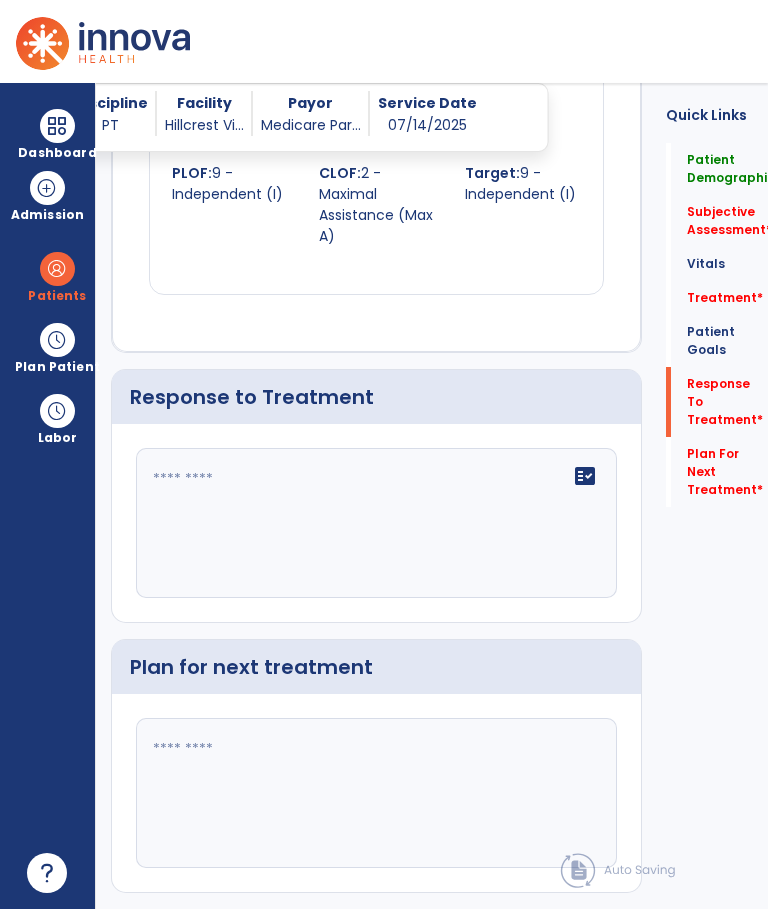 click 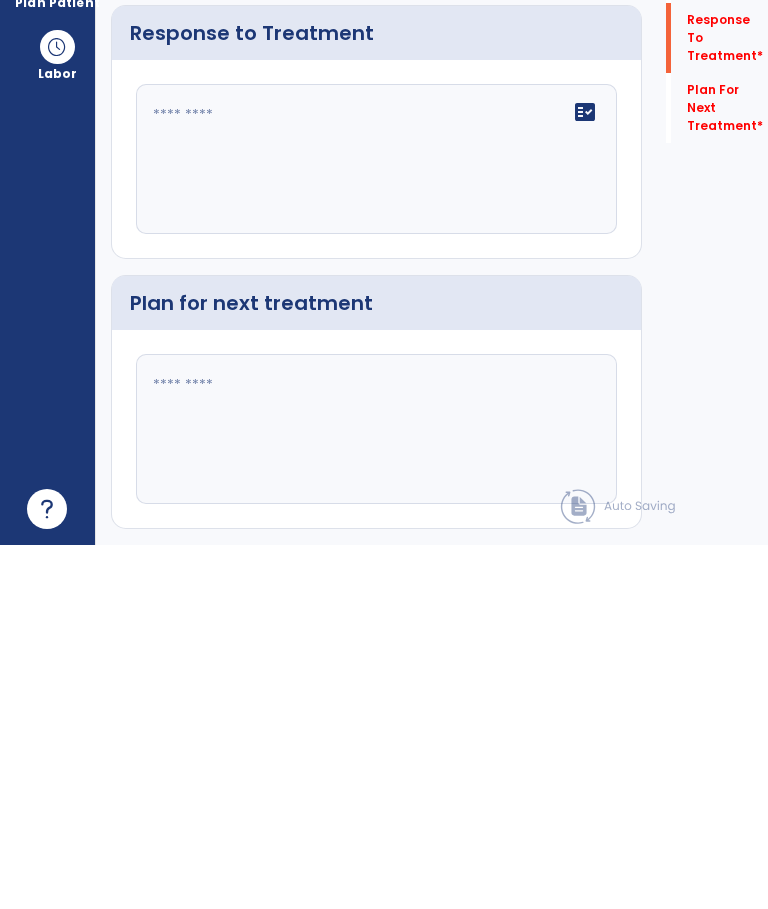 click 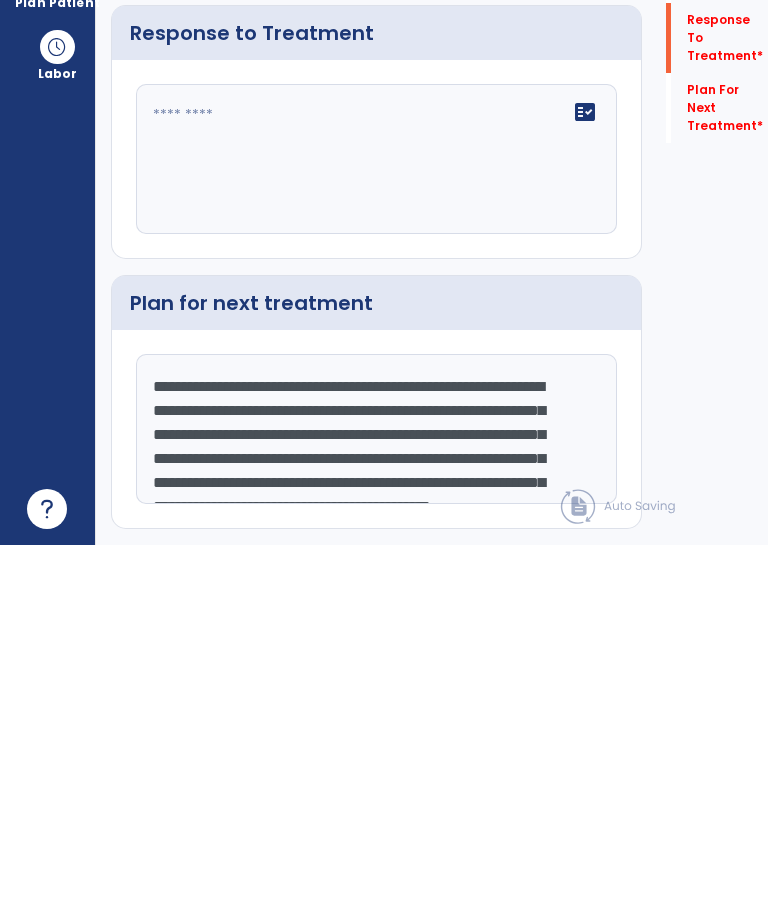scroll, scrollTop: 72, scrollLeft: 0, axis: vertical 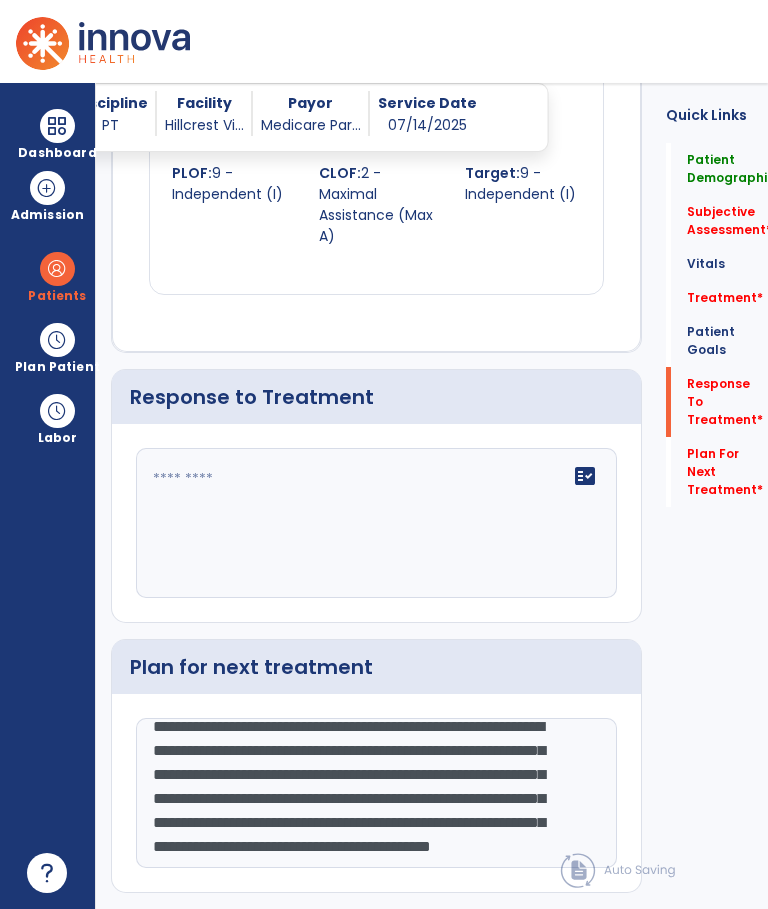 click on "fact_check" 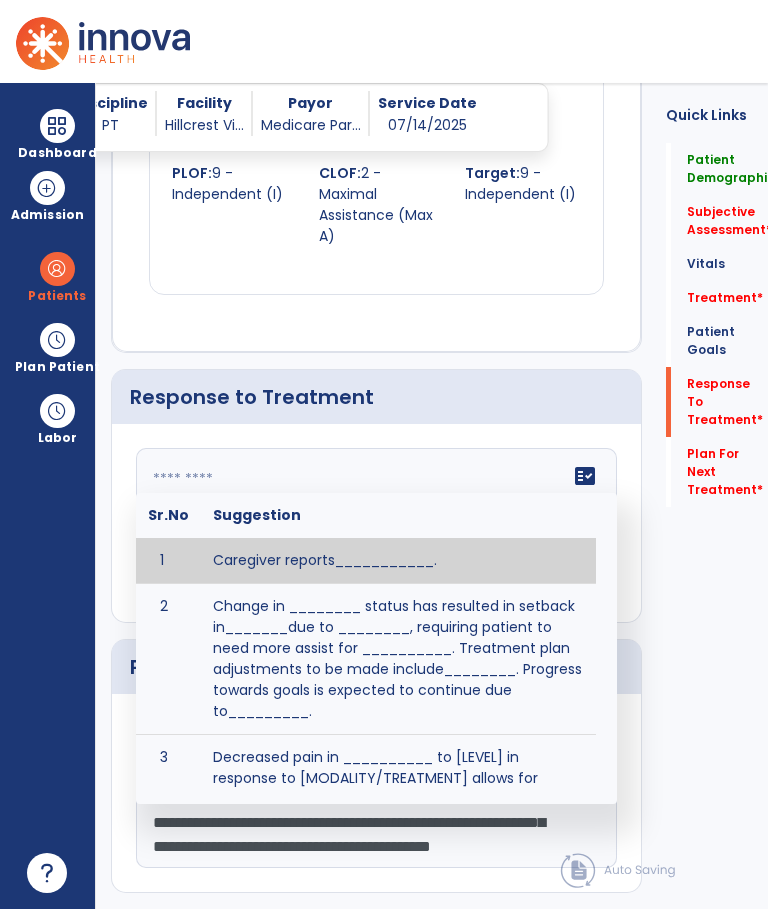 click on "Quick Links  Patient Demographics   Patient Demographics   Subjective Assessment   *  Subjective Assessment   *  Vitals   Vitals   Treatment   *  Treatment   *  Patient Goals   Patient Goals   Response To Treatment   *  Response To Treatment   *  Plan For Next Treatment   *  Plan For Next Treatment   *" 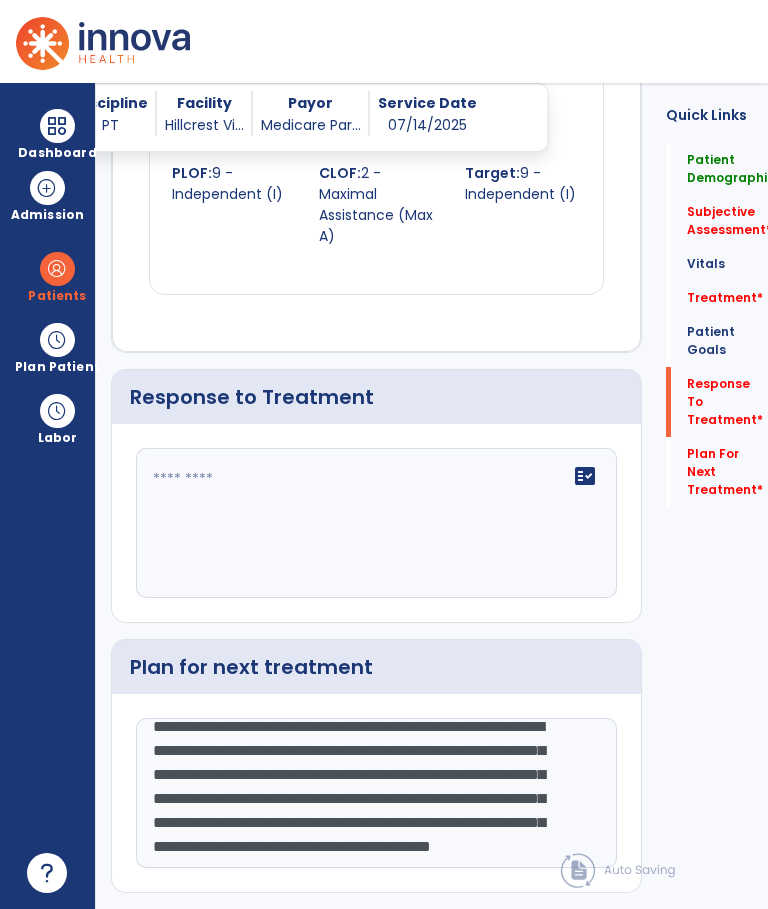 click on "**********" 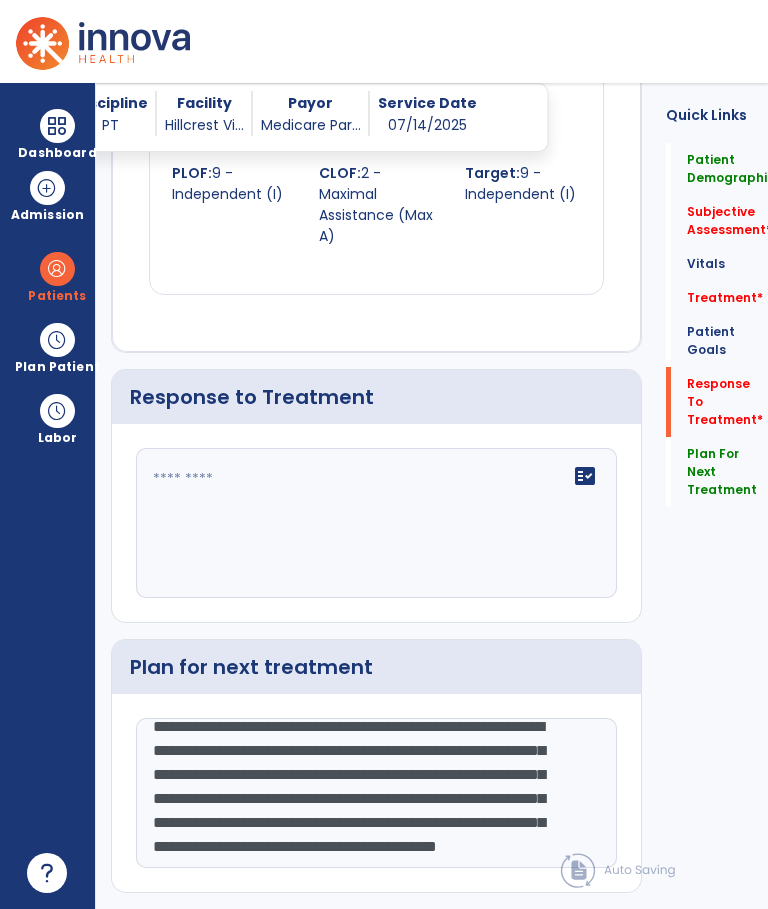 type on "**********" 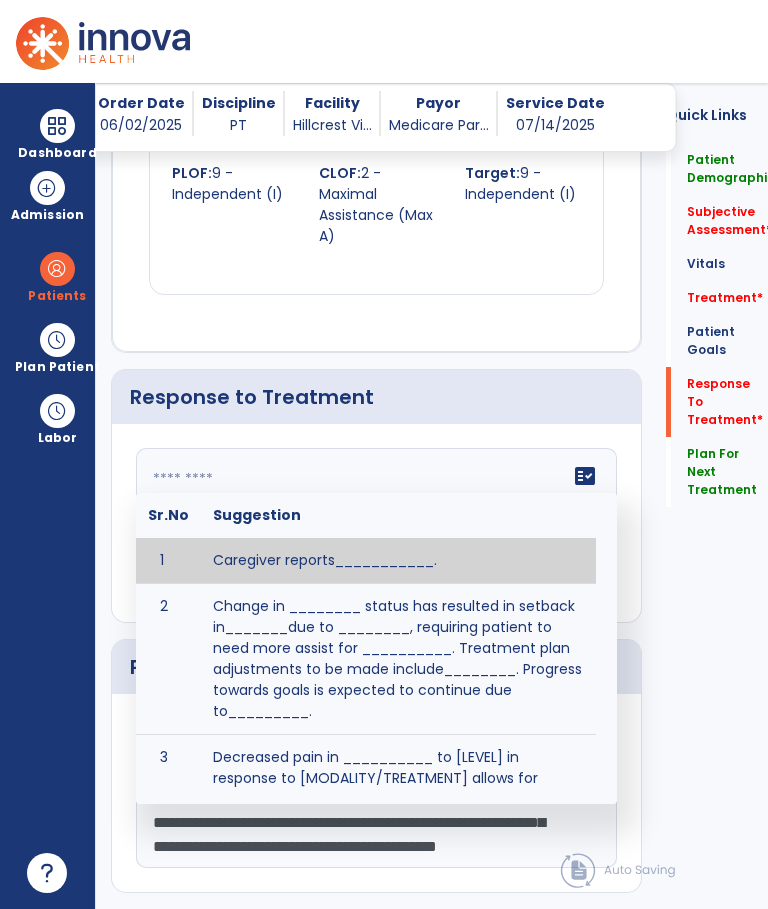 click 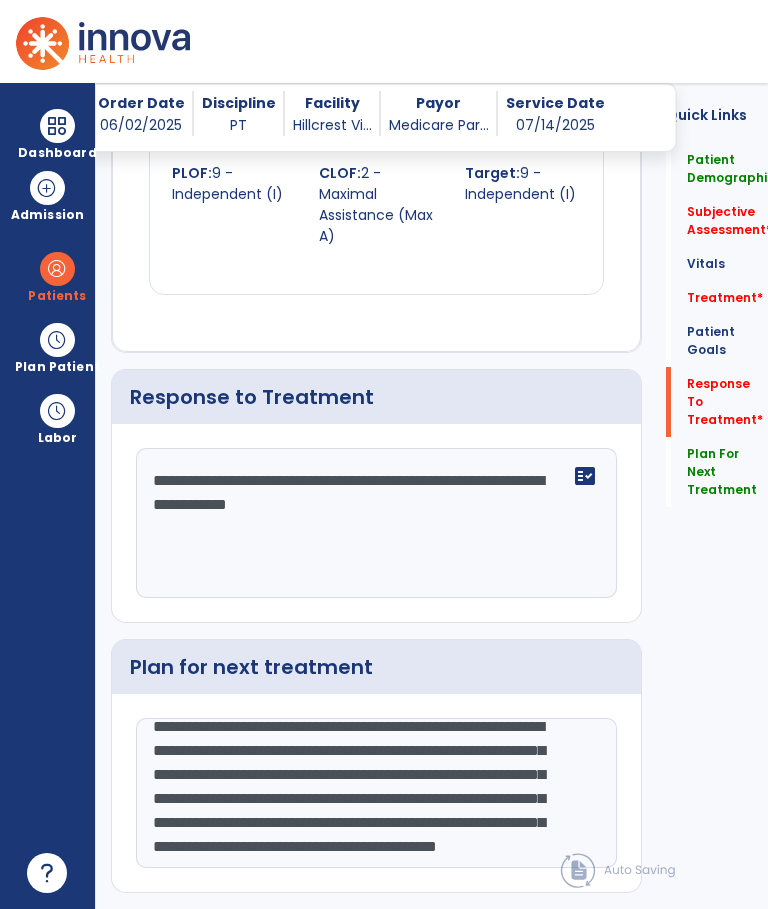 click on "**********" 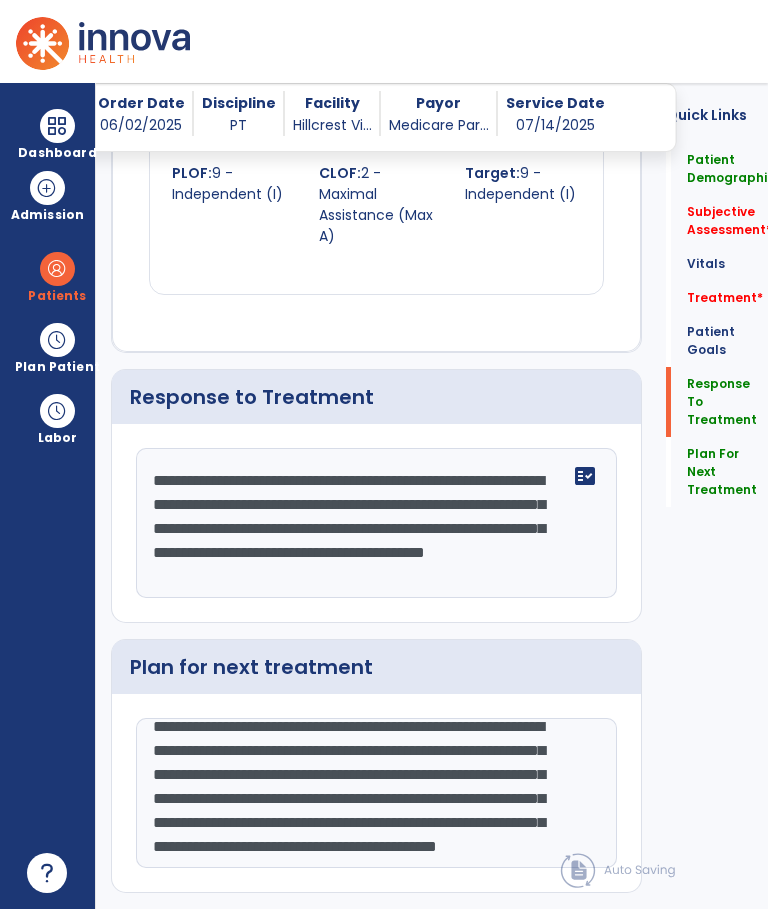 scroll, scrollTop: 15, scrollLeft: 0, axis: vertical 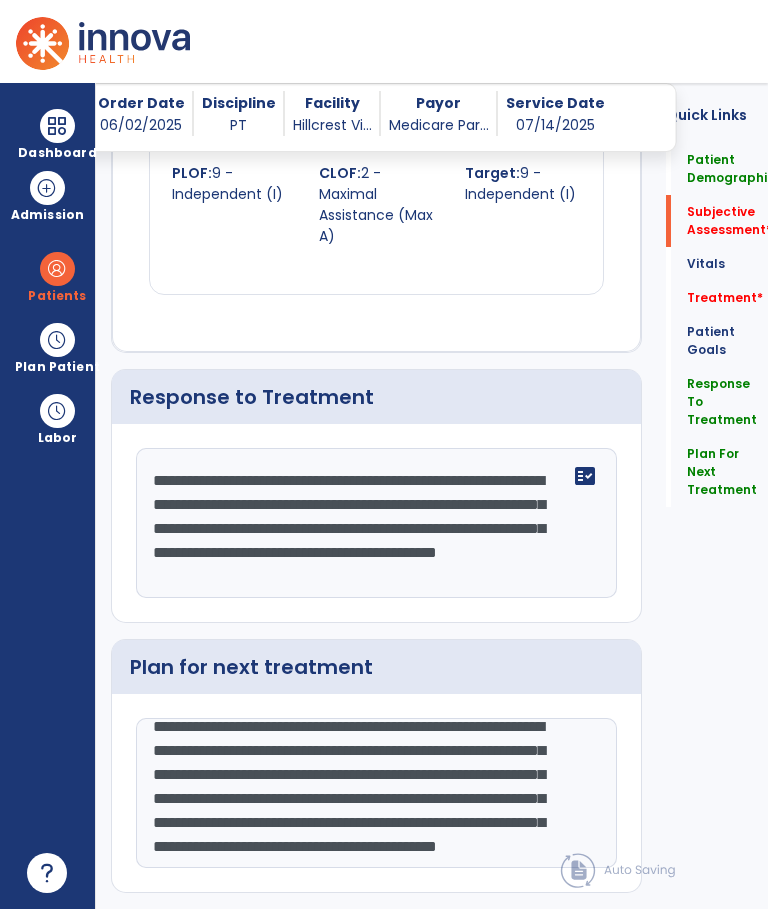 type on "**********" 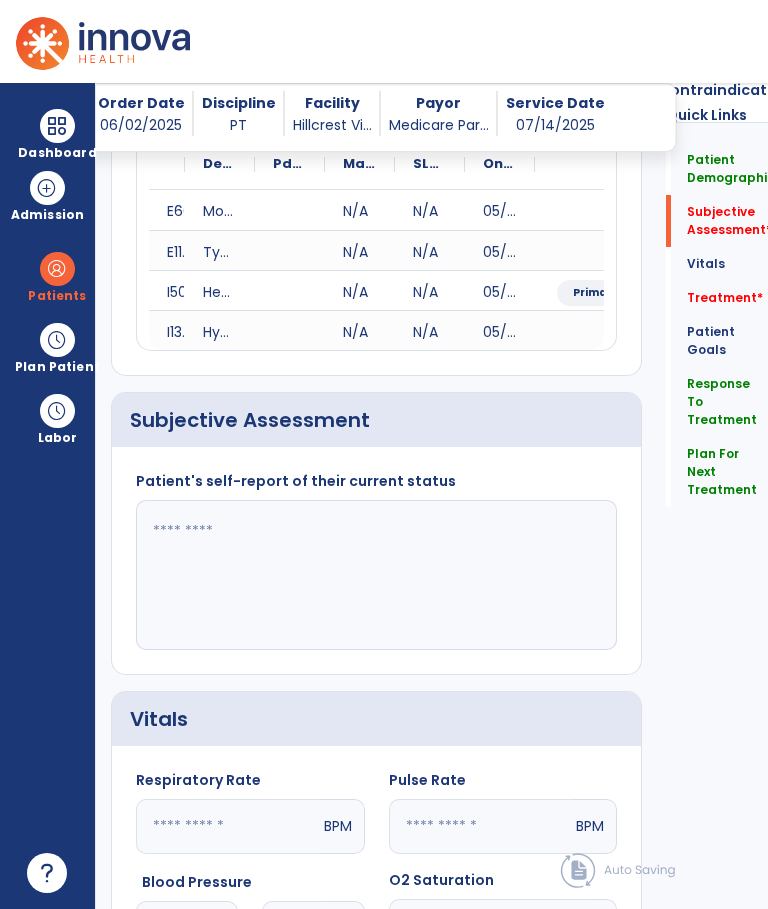 click 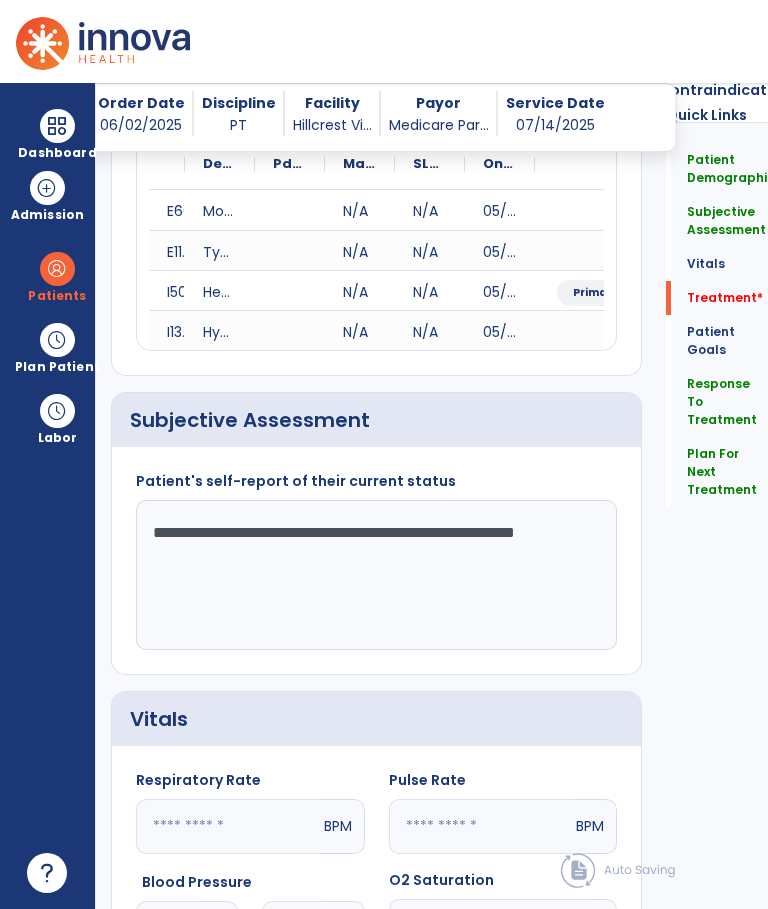 type on "**********" 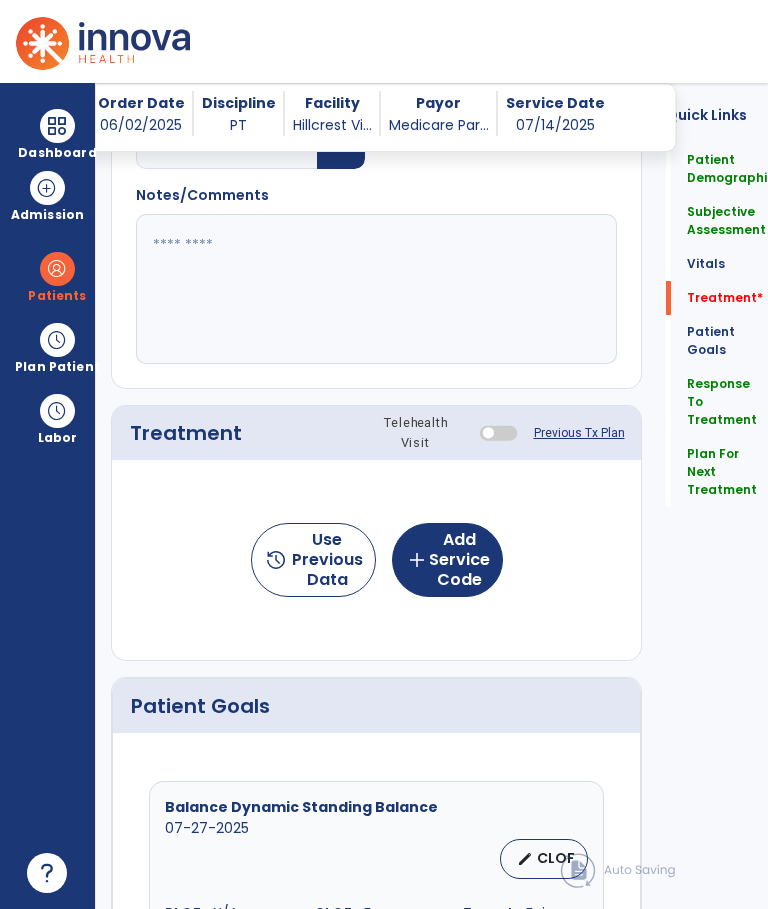 click on "add  Add Service Code" 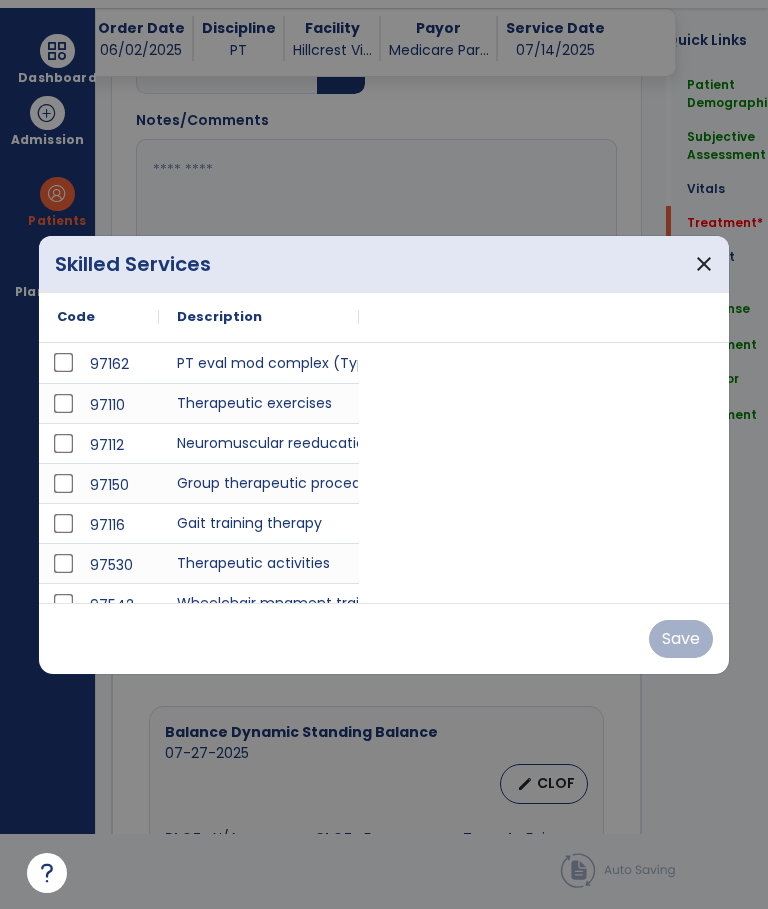 scroll, scrollTop: 0, scrollLeft: 0, axis: both 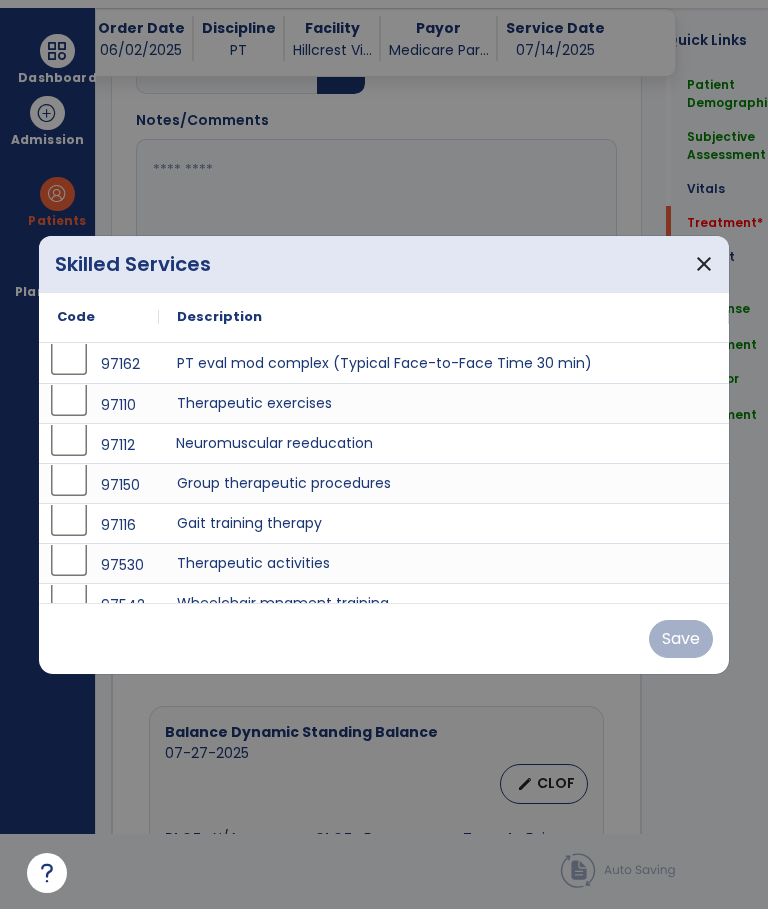 click on "Neuromuscular reeducation" at bounding box center [443, 443] 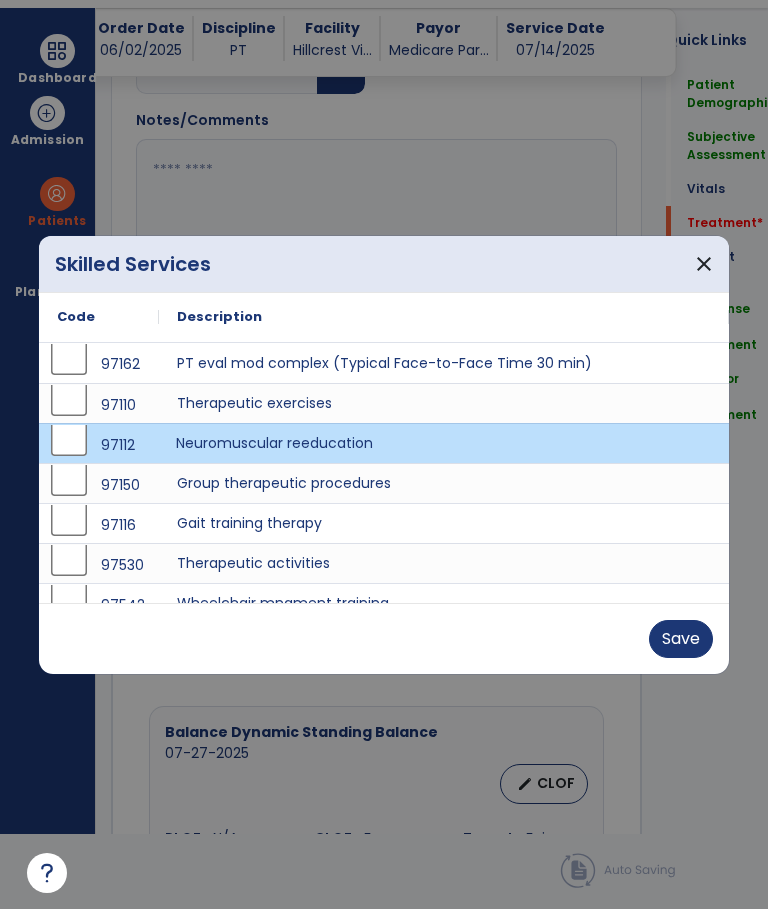 click on "Save" at bounding box center (681, 639) 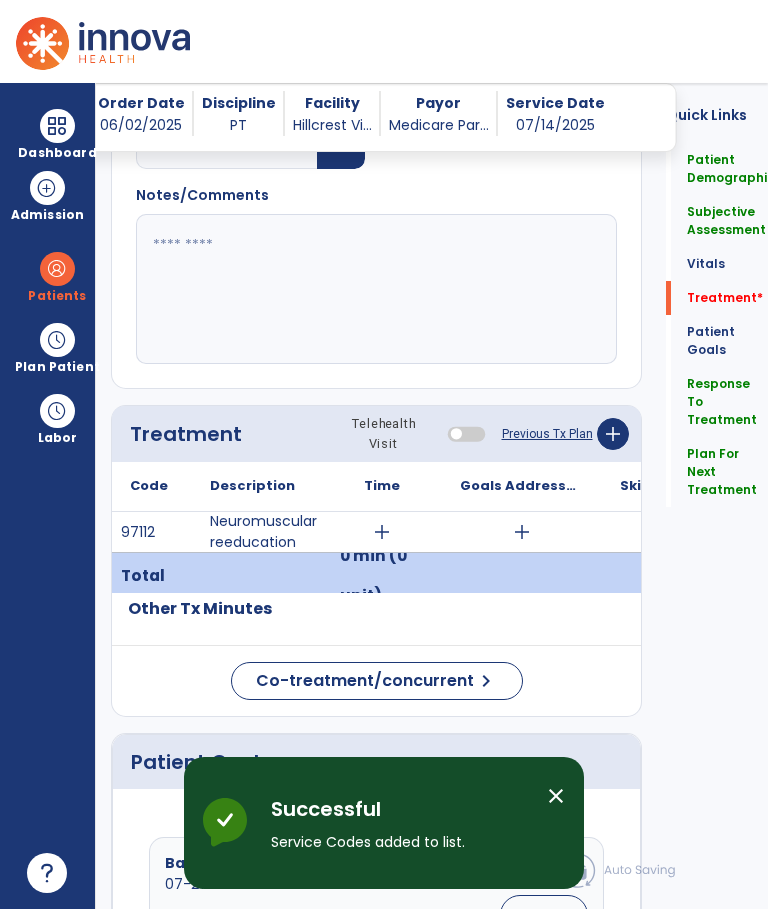 scroll, scrollTop: 75, scrollLeft: 0, axis: vertical 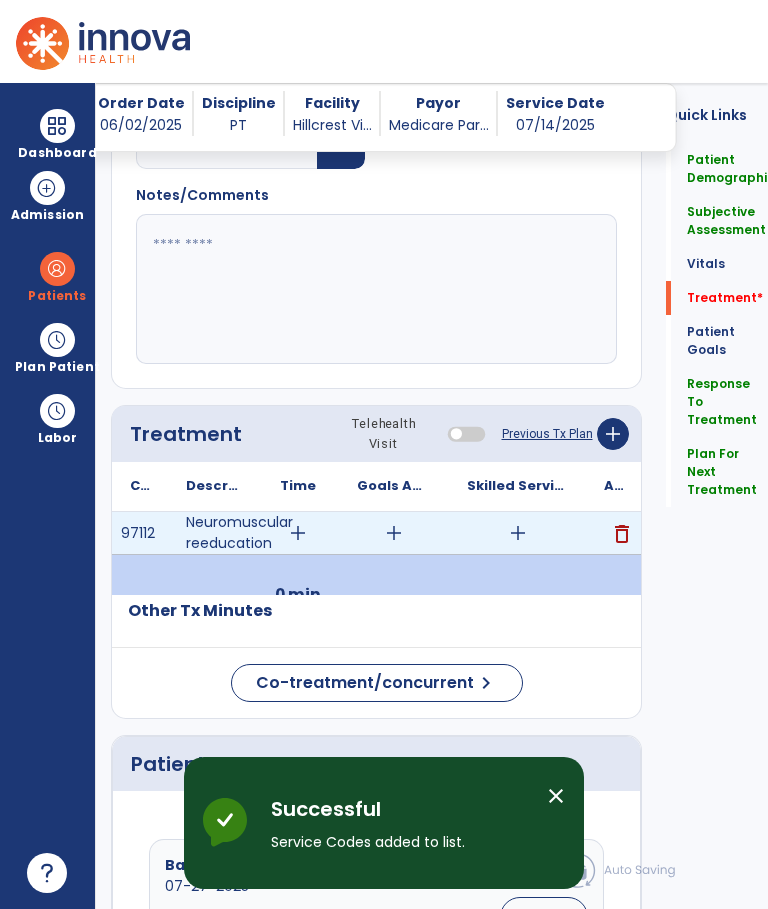 click on "add" at bounding box center (298, 533) 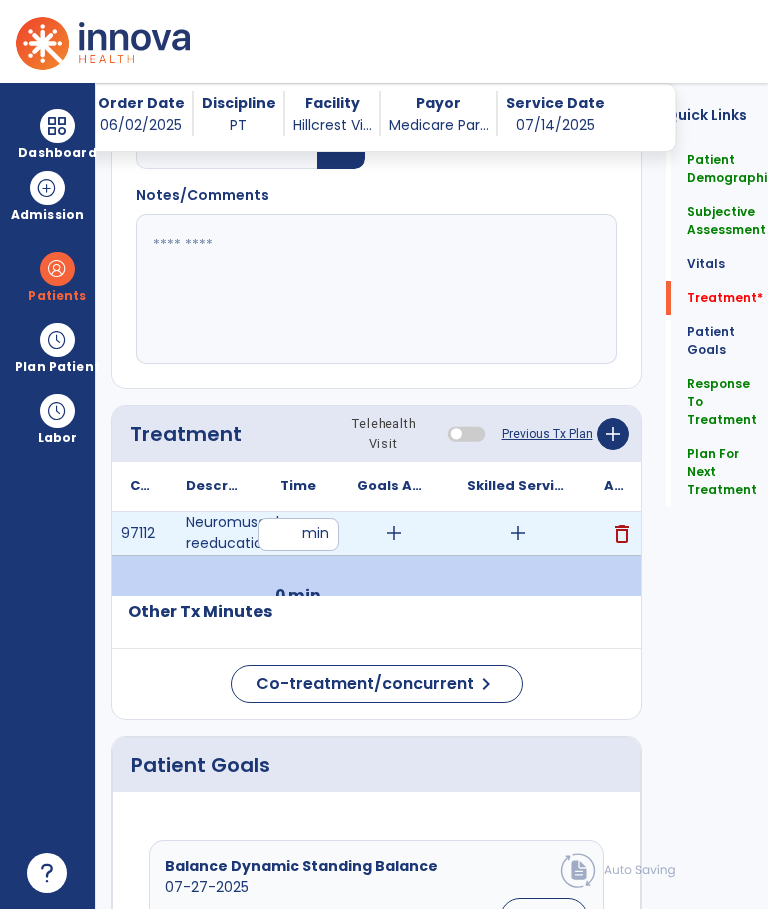 scroll, scrollTop: 0, scrollLeft: 0, axis: both 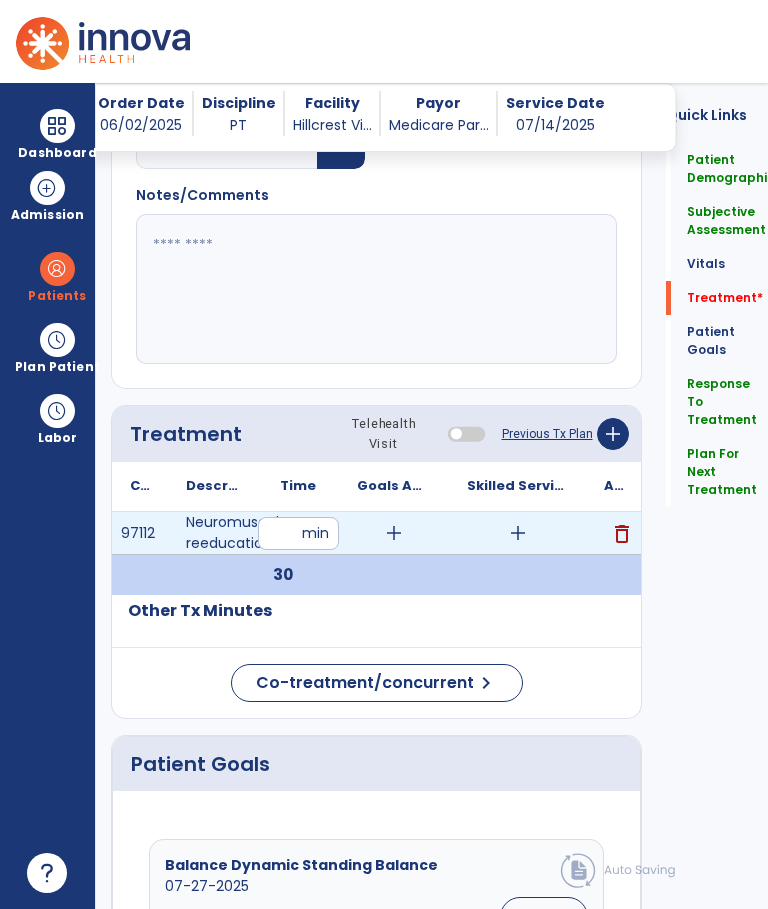 click on "add" at bounding box center (518, 533) 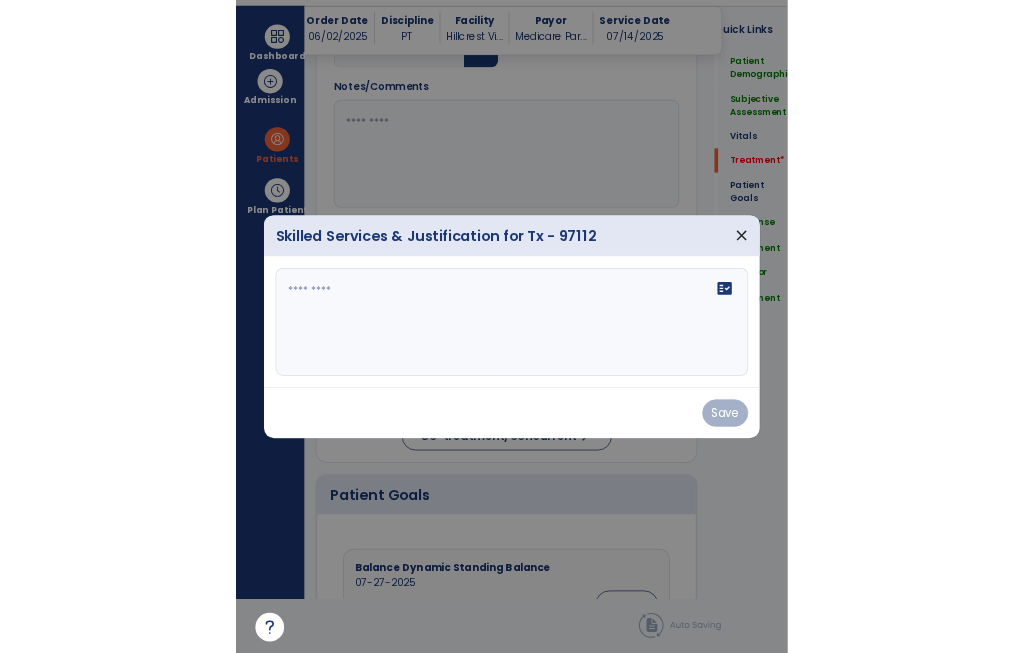 scroll, scrollTop: 0, scrollLeft: 0, axis: both 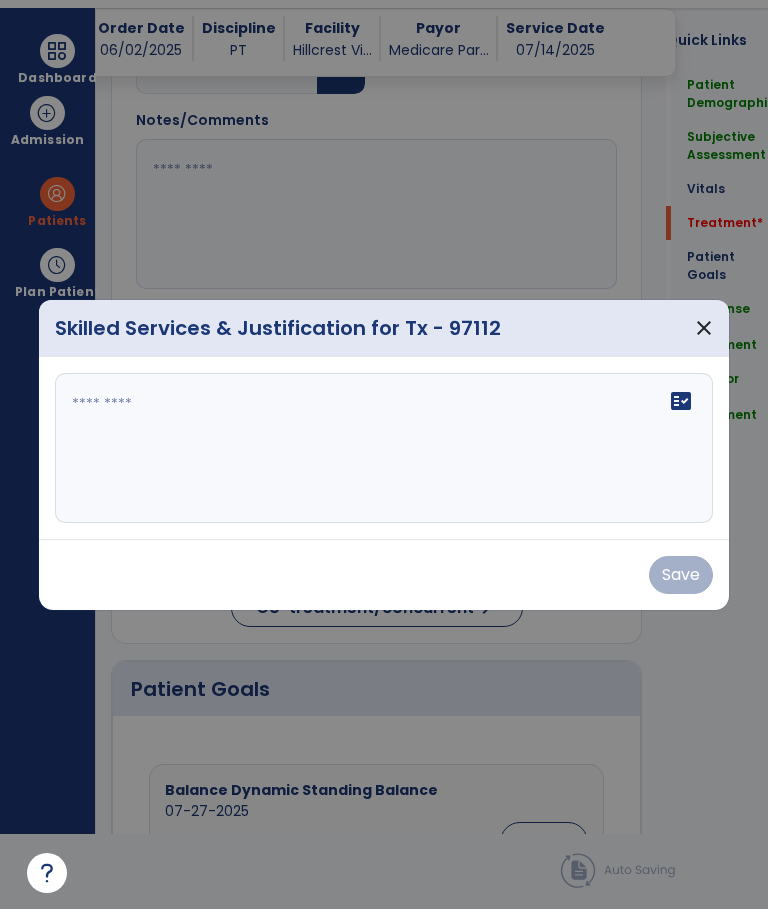 click on "fact_check" at bounding box center (383, 448) 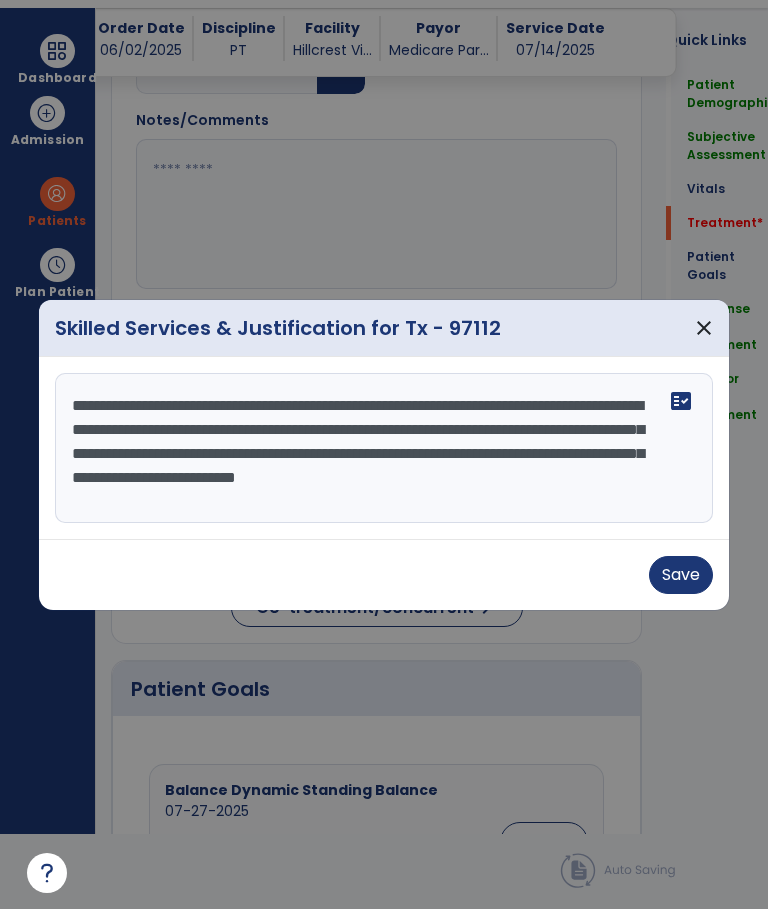 click on "**********" at bounding box center [383, 448] 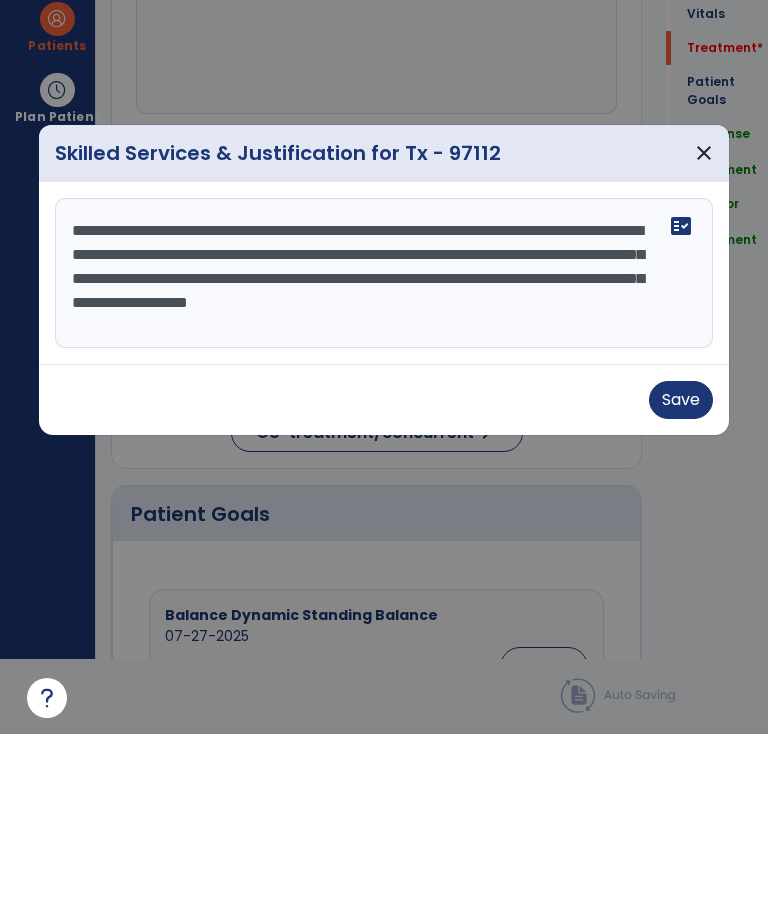 click on "**********" at bounding box center [383, 448] 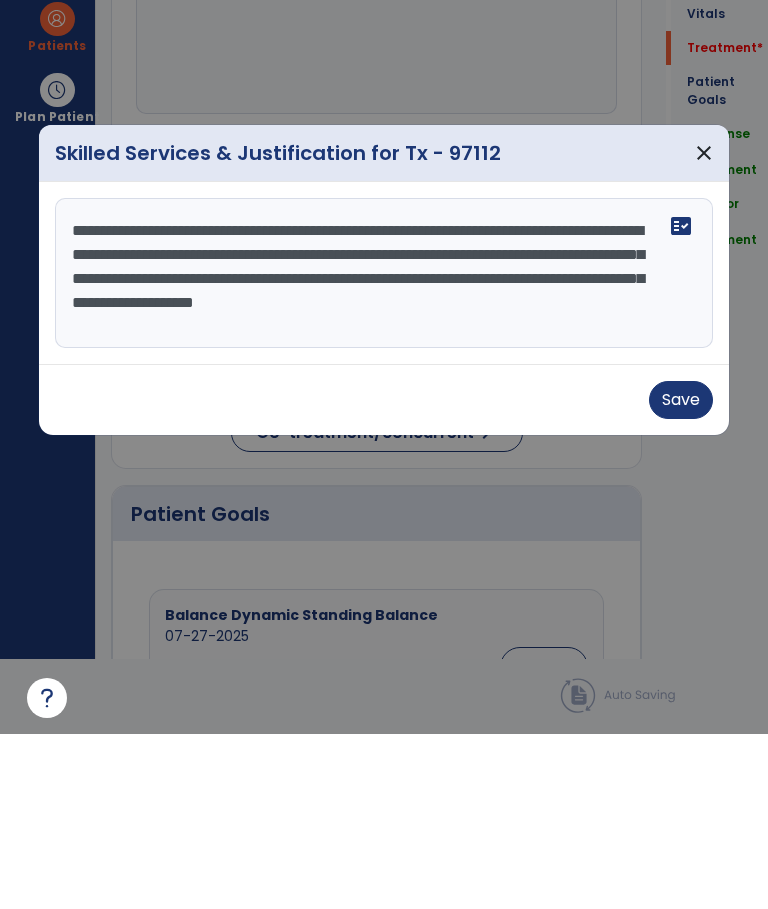 click on "**********" at bounding box center [383, 448] 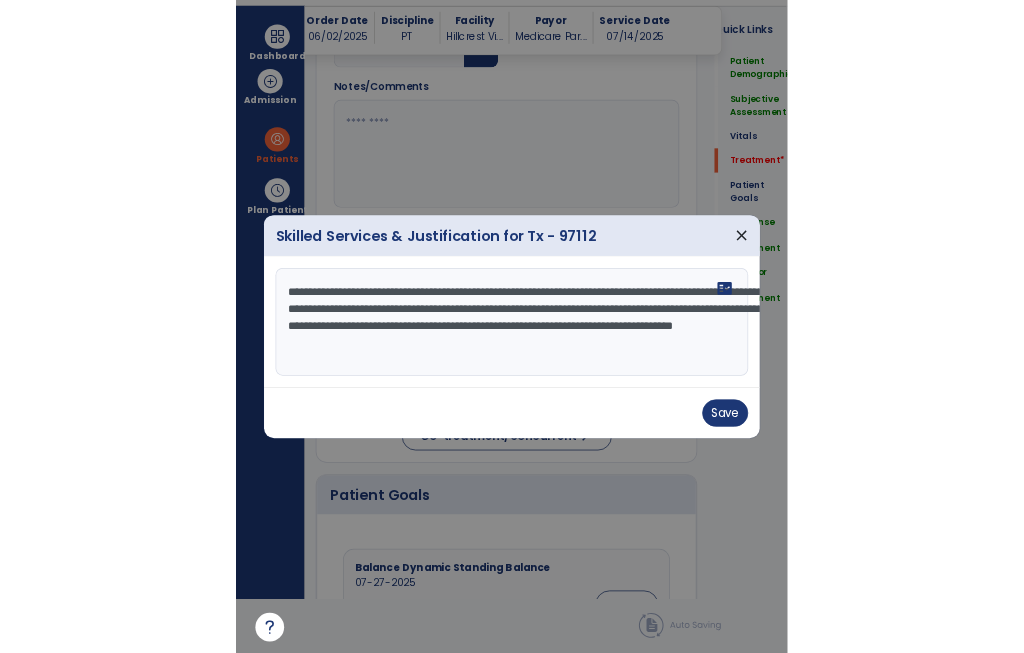 scroll, scrollTop: 0, scrollLeft: 0, axis: both 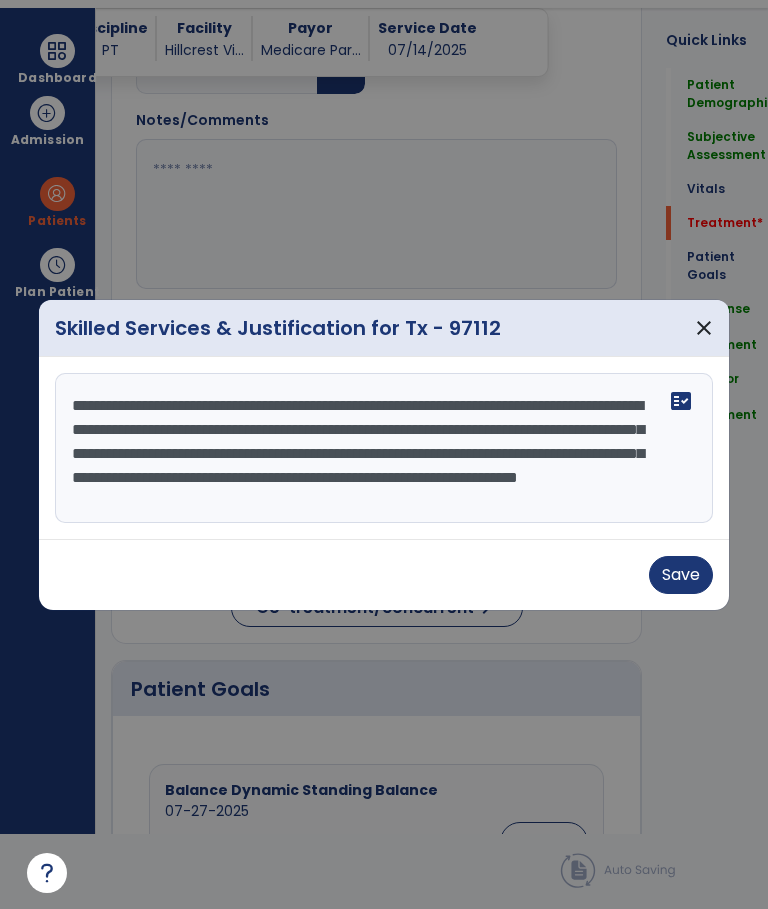 click on "**********" at bounding box center (383, 448) 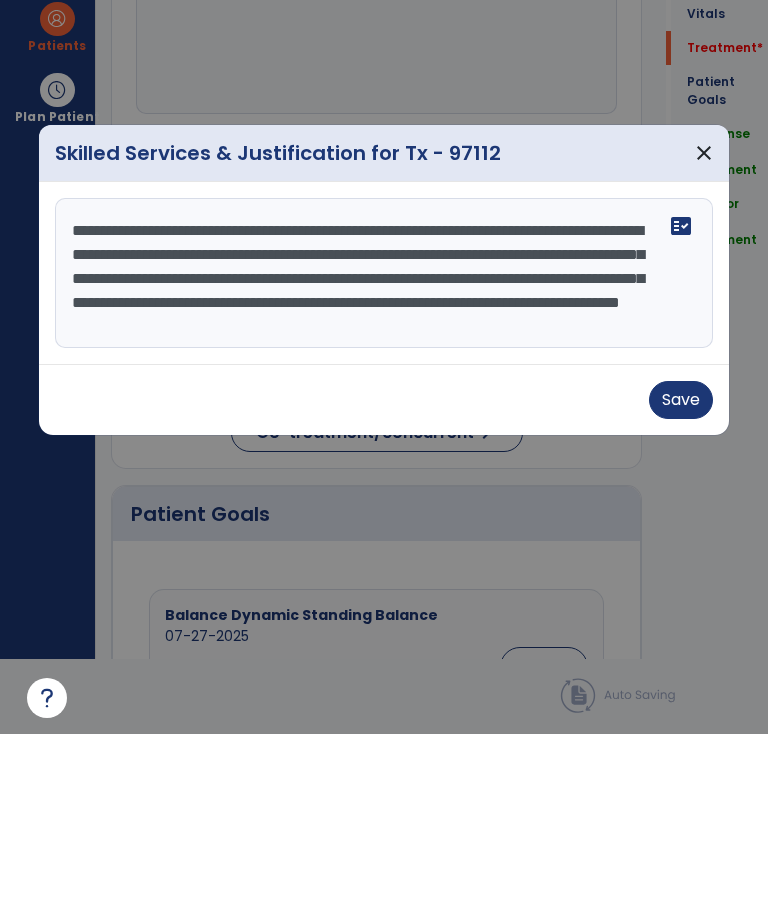 scroll, scrollTop: 16, scrollLeft: 0, axis: vertical 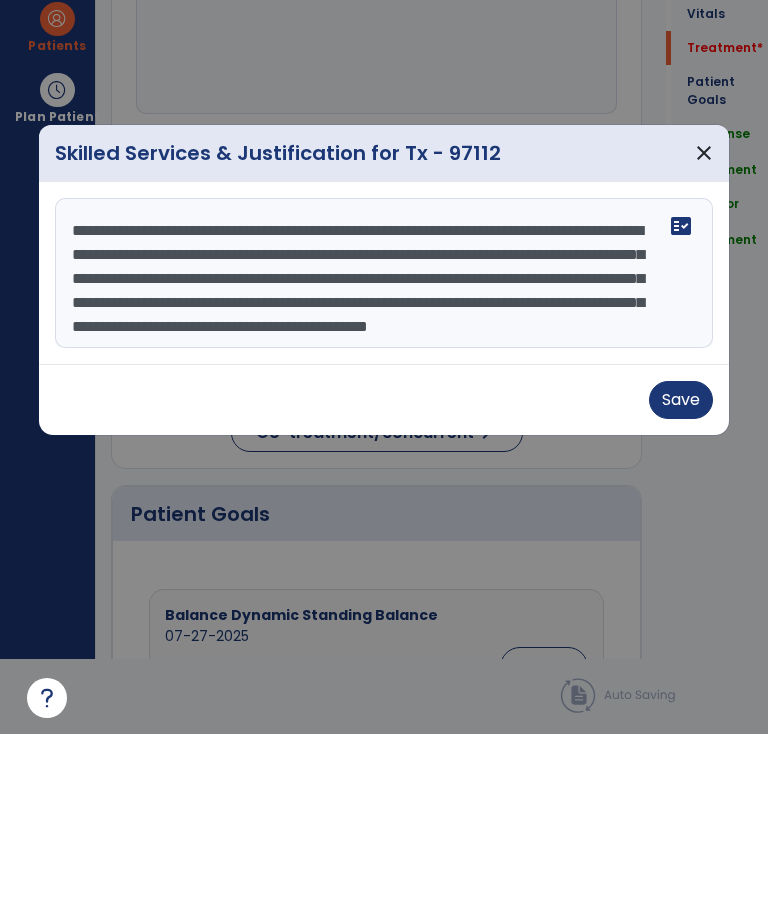 type on "**********" 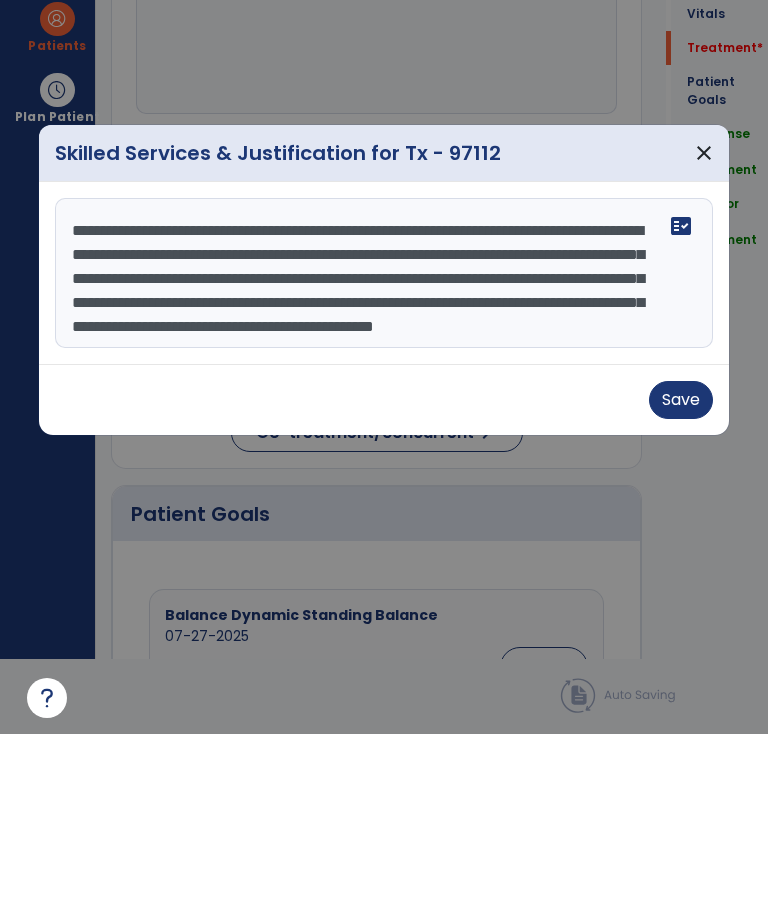 scroll, scrollTop: 16, scrollLeft: 0, axis: vertical 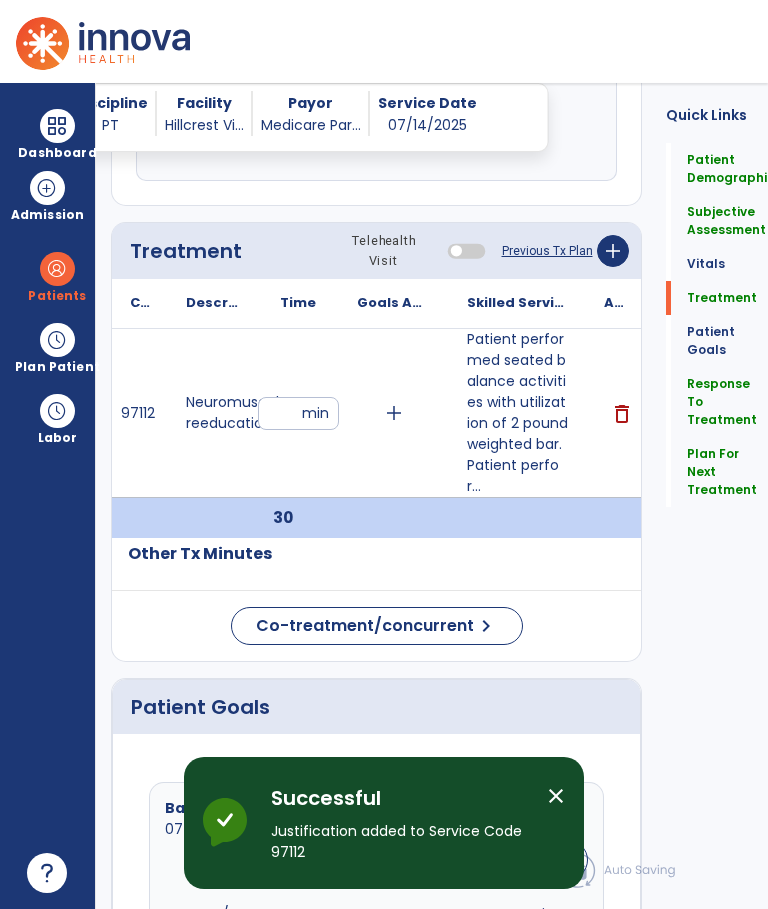 click on "add" at bounding box center (394, 413) 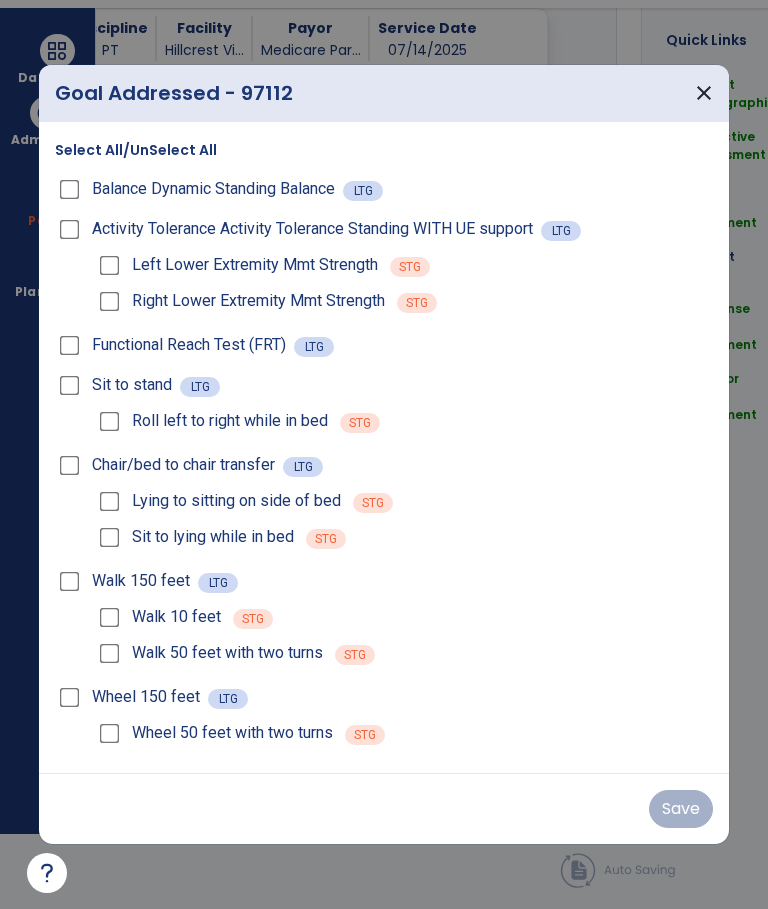 scroll, scrollTop: 0, scrollLeft: 0, axis: both 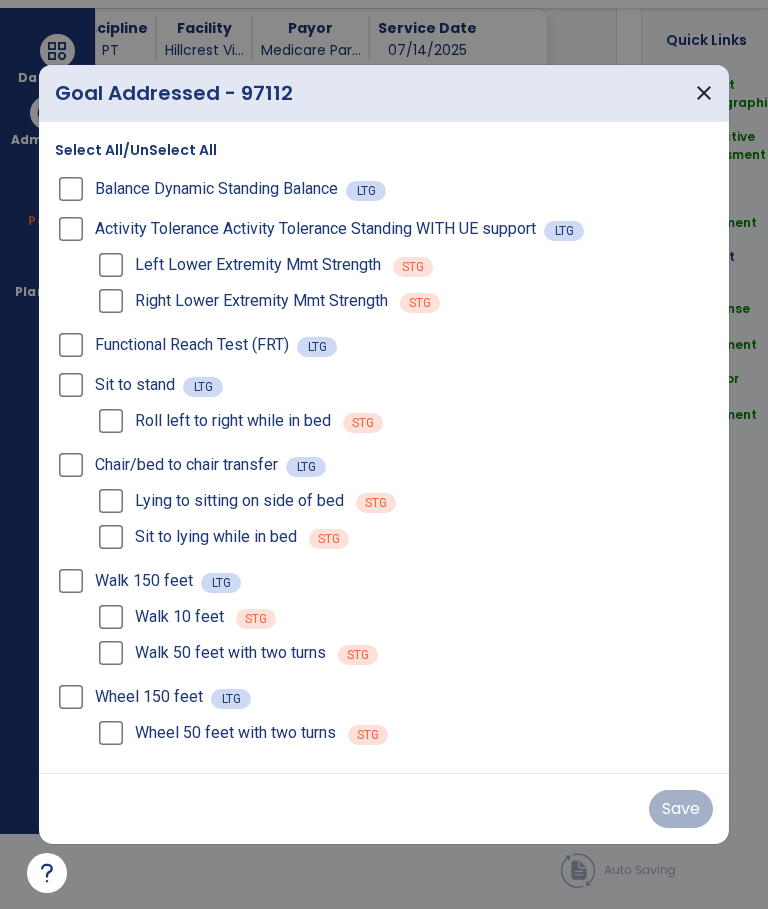 click on "Select All/UnSelect All Balance Dynamic Standing Balance LTG Activity Tolerance Activity Tolerance Standing WITH UE support LTG Left Lower Extremity Mmt Strength STG Right Lower Extremity Mmt Strength STG Functional Reach Test (FRT) LTG Sit to stand LTG Roll left to right while in bed STG Chair/bed to chair transfer LTG Lying to sitting on side of bed STG Sit to lying while in bed STG Walk [NUMBER] feet LTG Walk [NUMBER] feet STG Walk [NUMBER] feet with two turns STG Wheel [NUMBER] feet LTG Wheel [NUMBER] feet with two turns STG" at bounding box center (383, 447) 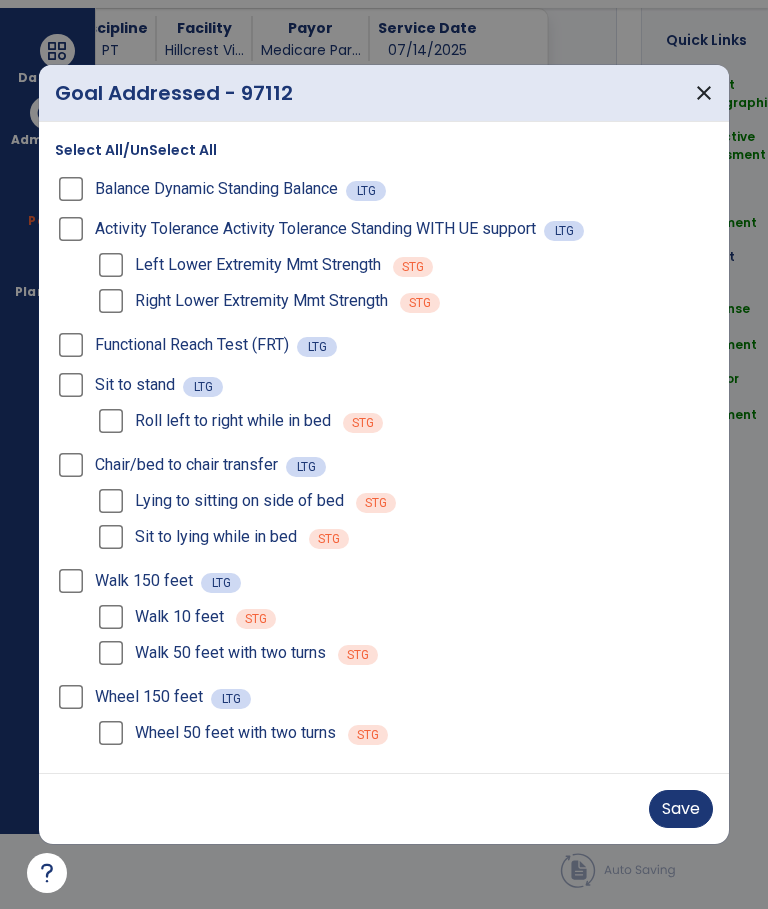 click on "Save" at bounding box center (681, 809) 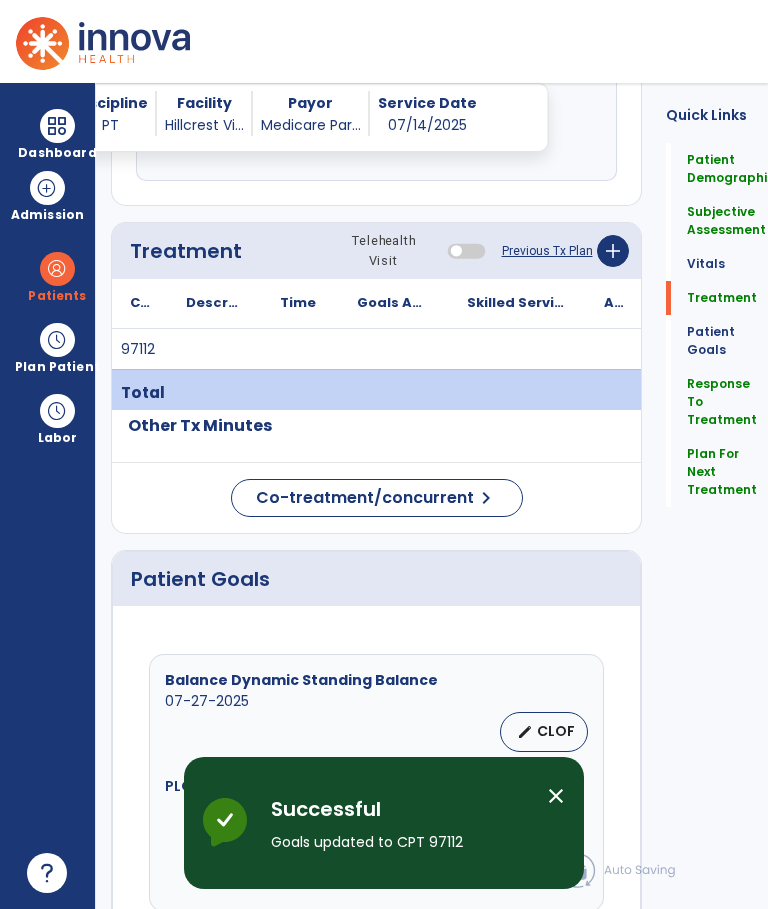 scroll, scrollTop: 75, scrollLeft: 0, axis: vertical 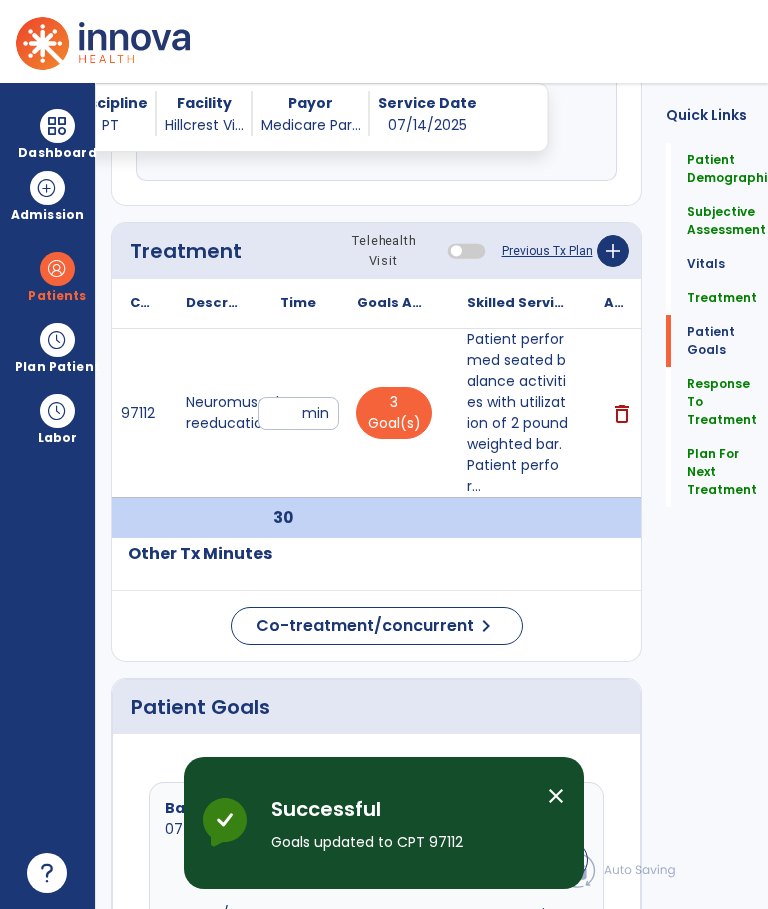 click on "Plan For Next Treatment" 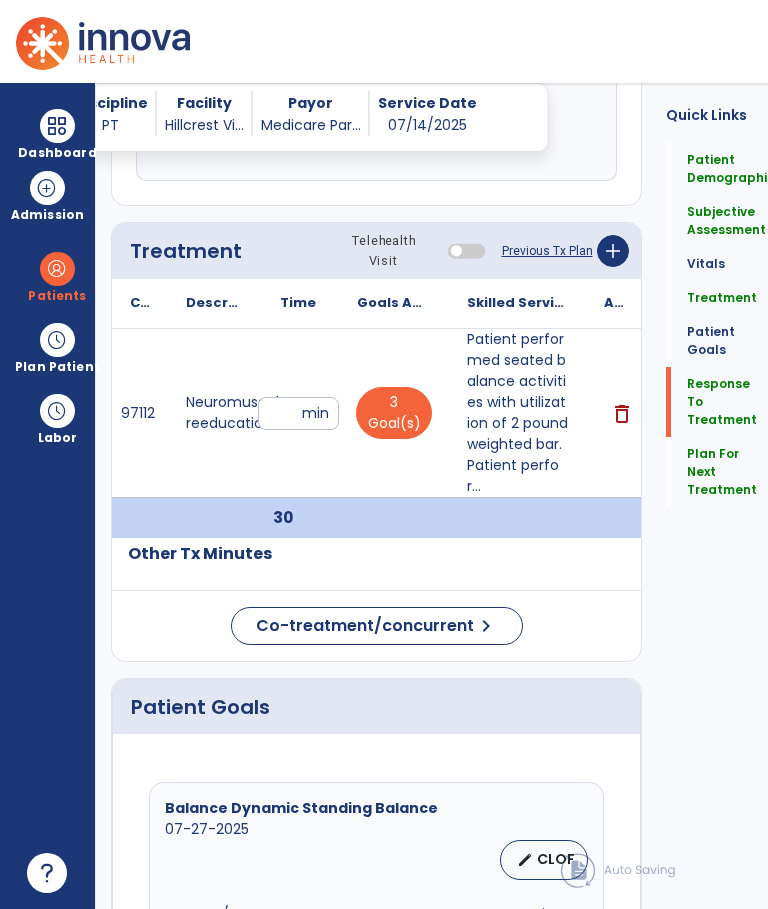 scroll, scrollTop: 5287, scrollLeft: 0, axis: vertical 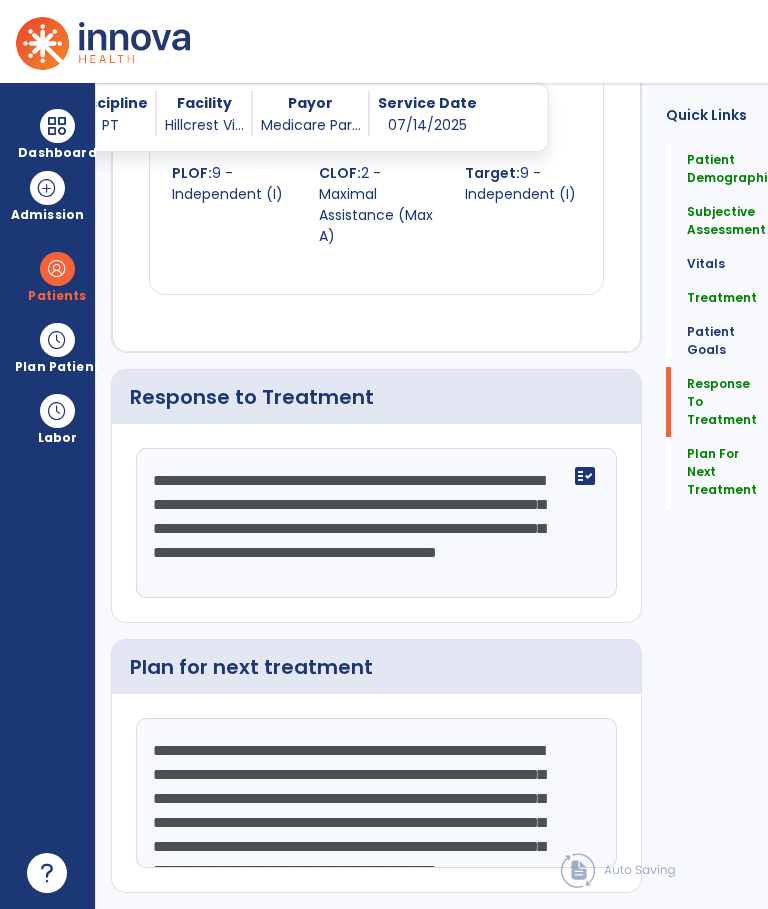 click on "Sign Doc" 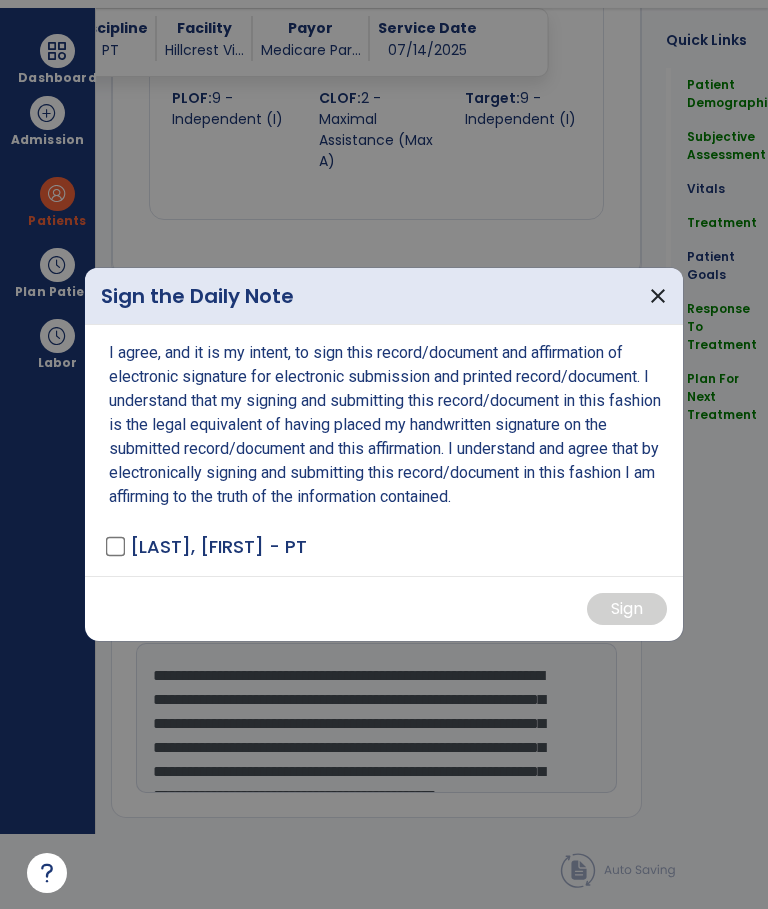 scroll, scrollTop: 0, scrollLeft: 0, axis: both 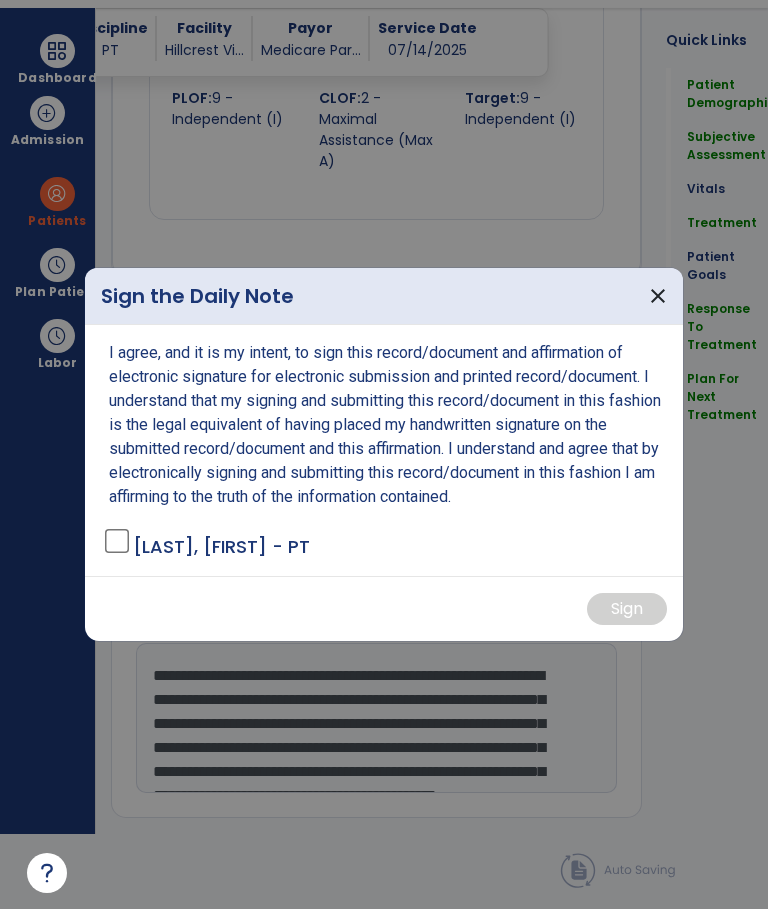 click on "I agree, and it is my intent, to sign this record/document and affirmation of electronic signature for electronic submission and printed record/document. I understand that my signing and submitting this record/document in this fashion is the legal equivalent of having placed my handwritten signature on the submitted record/document and this affirmation. I understand and agree that by electronically signing and submitting this record/document in this fashion I am affirming to the truth of the information contained. [LAST], [FIRST] - PT" at bounding box center [384, 450] 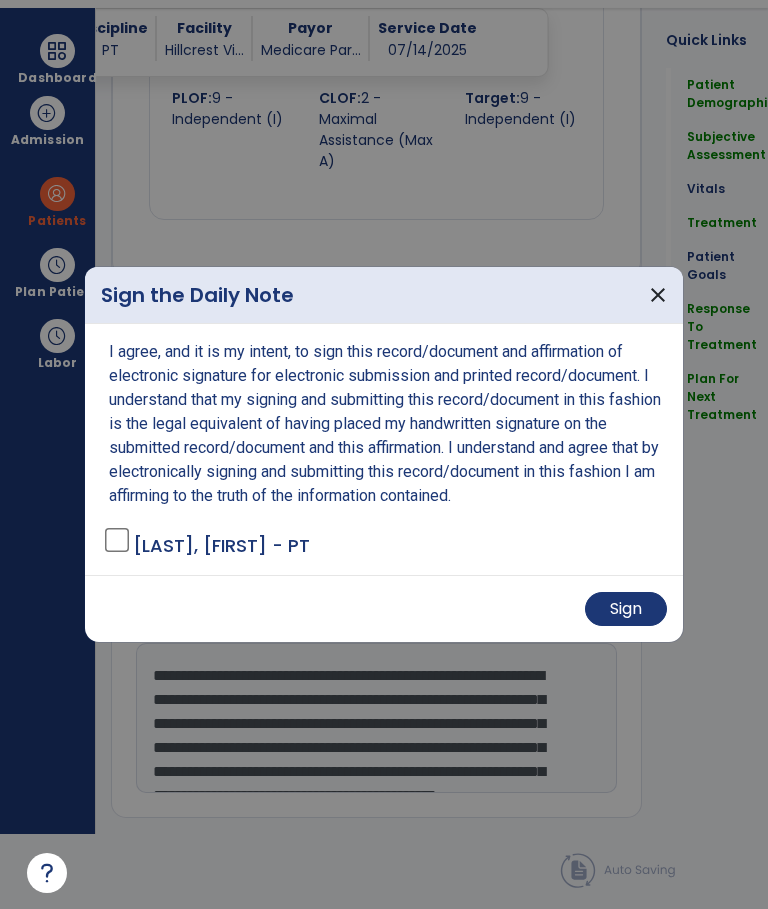 click on "Sign" at bounding box center (626, 609) 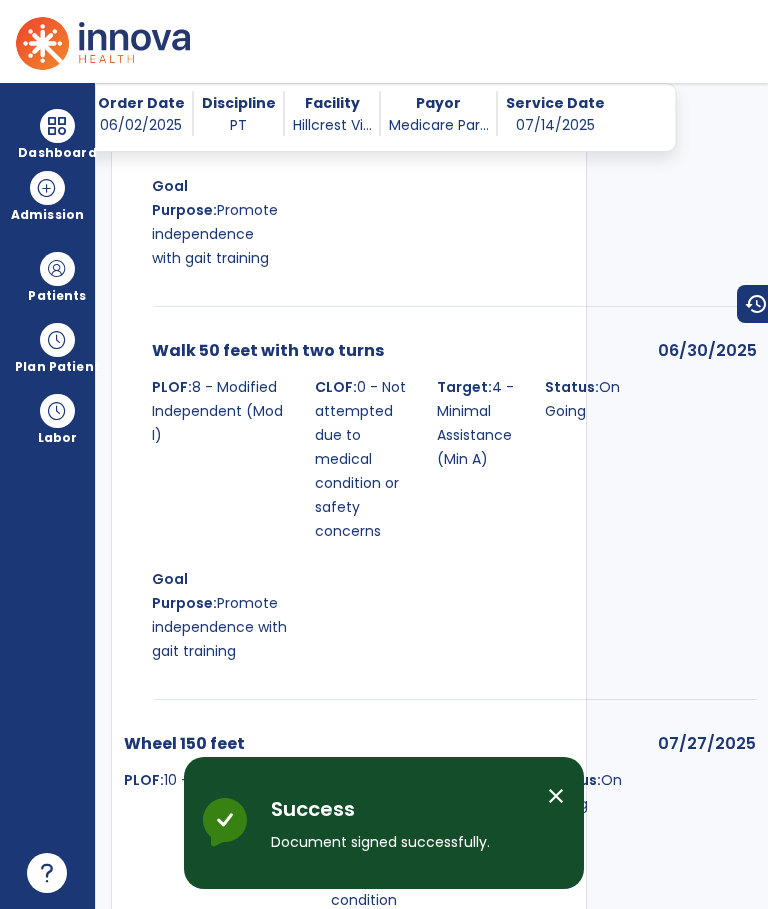 scroll, scrollTop: 75, scrollLeft: 0, axis: vertical 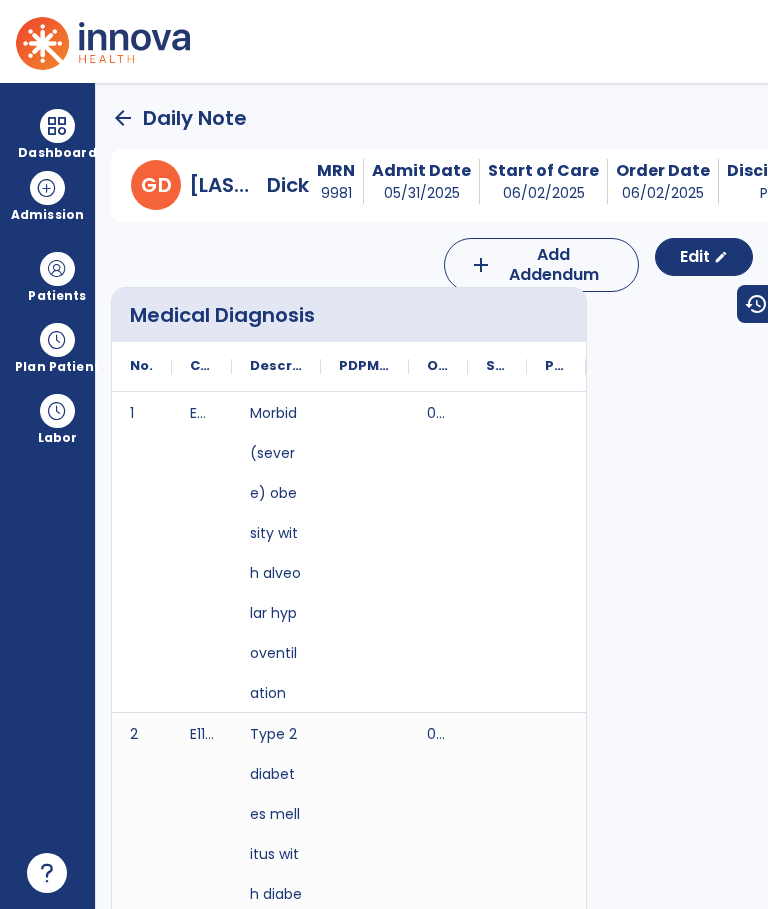 click on "arrow_back" 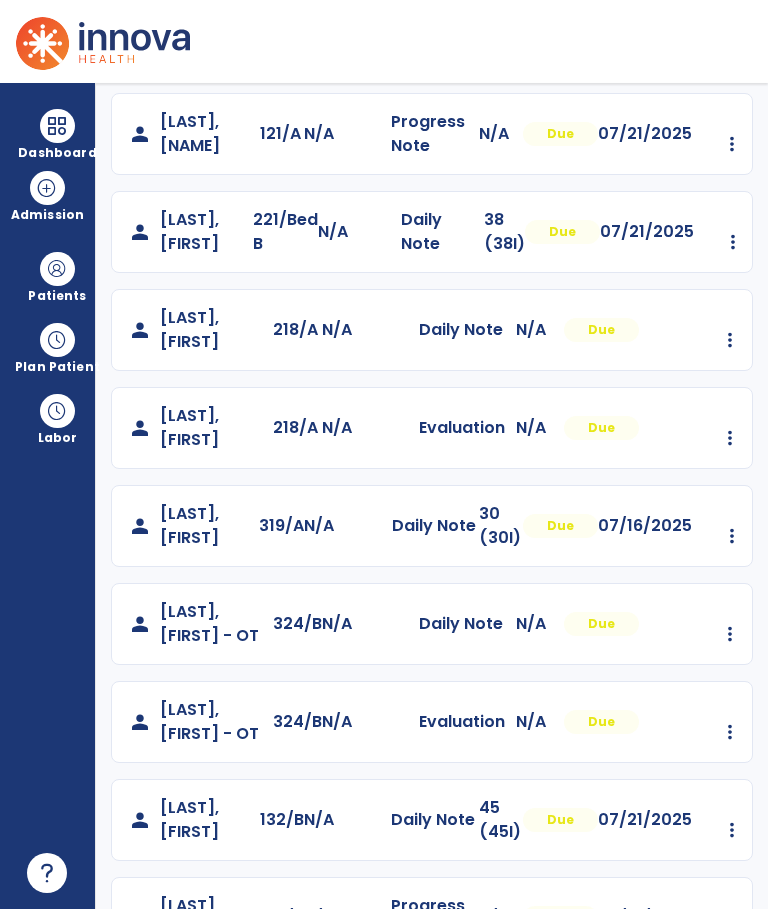 scroll, scrollTop: 1210, scrollLeft: 0, axis: vertical 